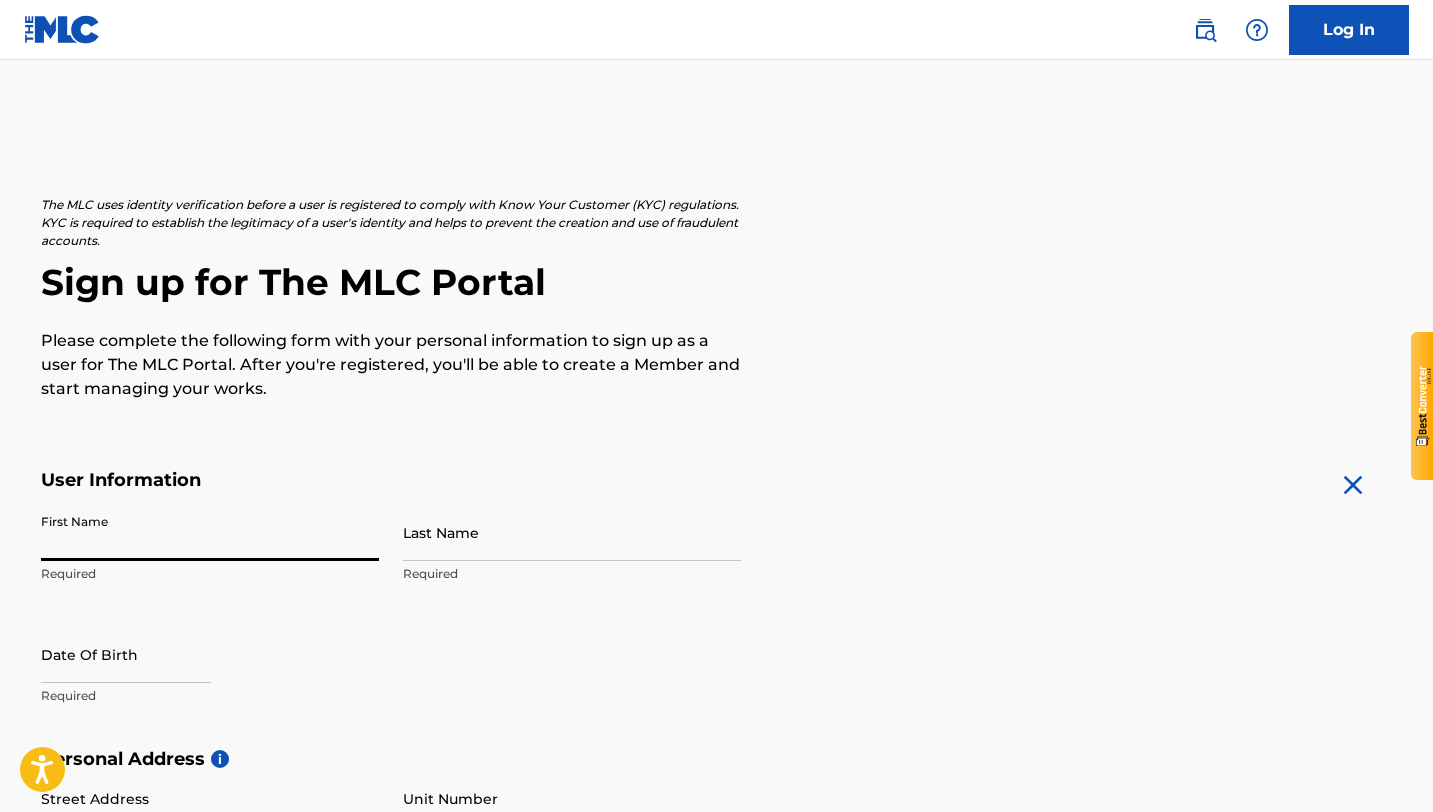 scroll, scrollTop: 0, scrollLeft: 0, axis: both 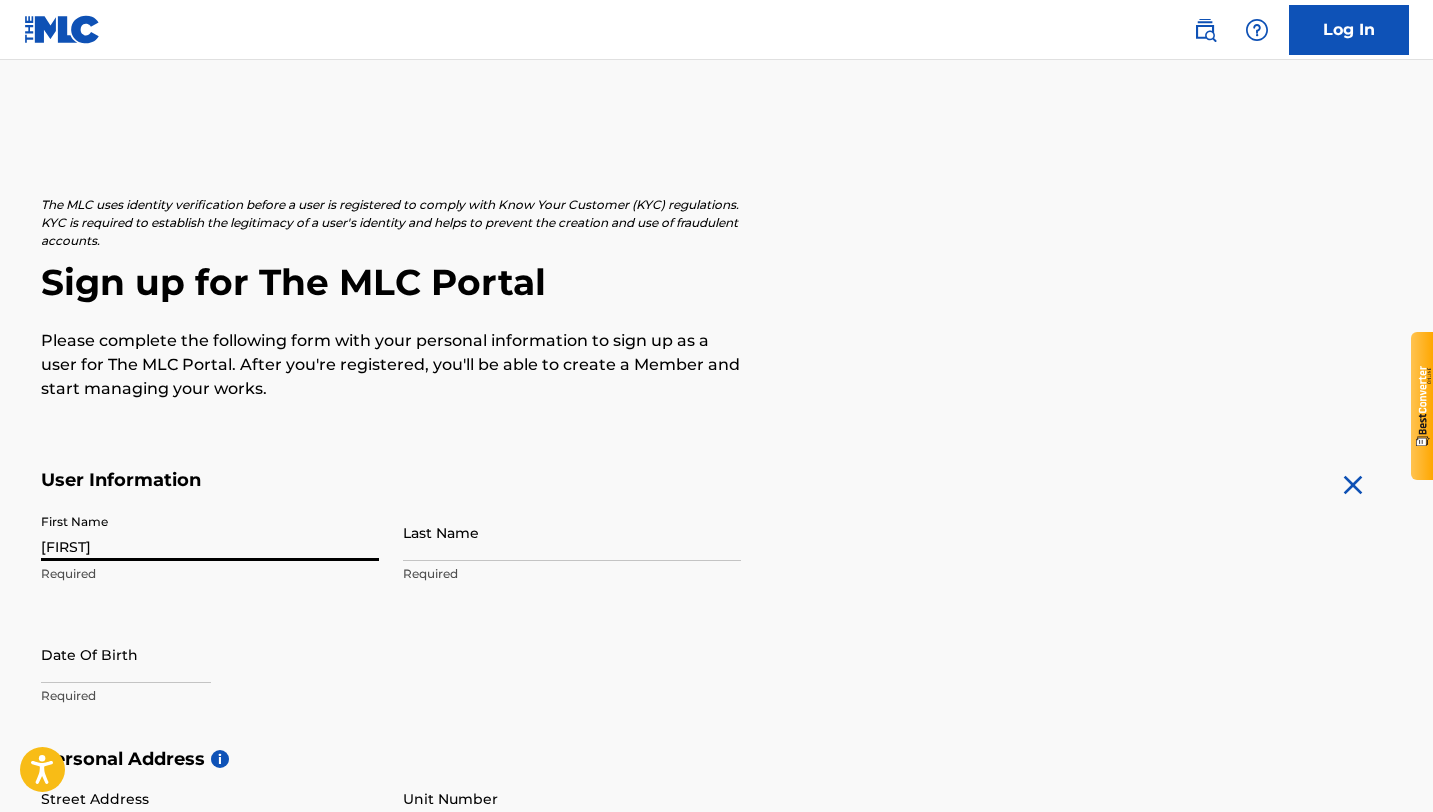 type on "[LAST]" 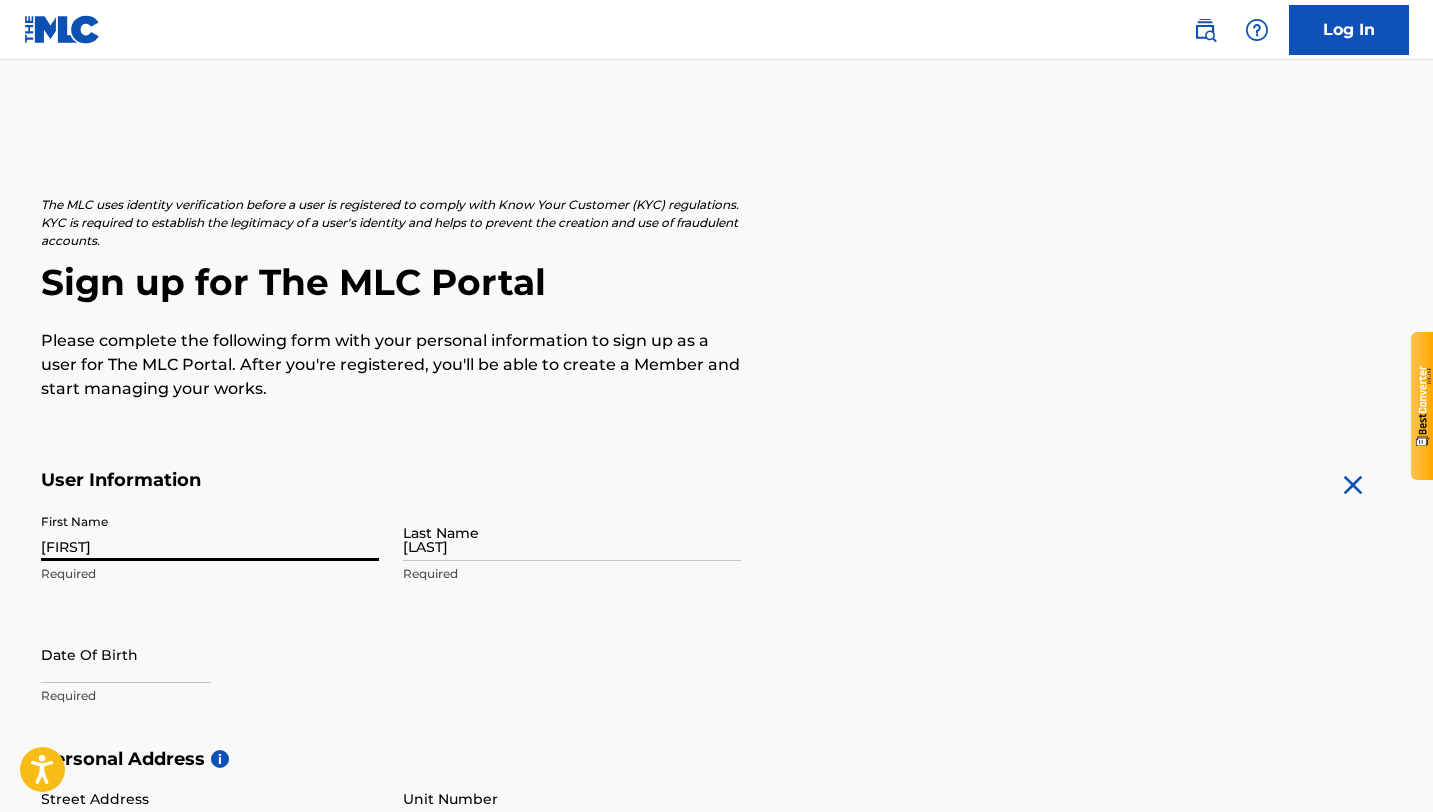 type on "[NUMBER] [STREET]" 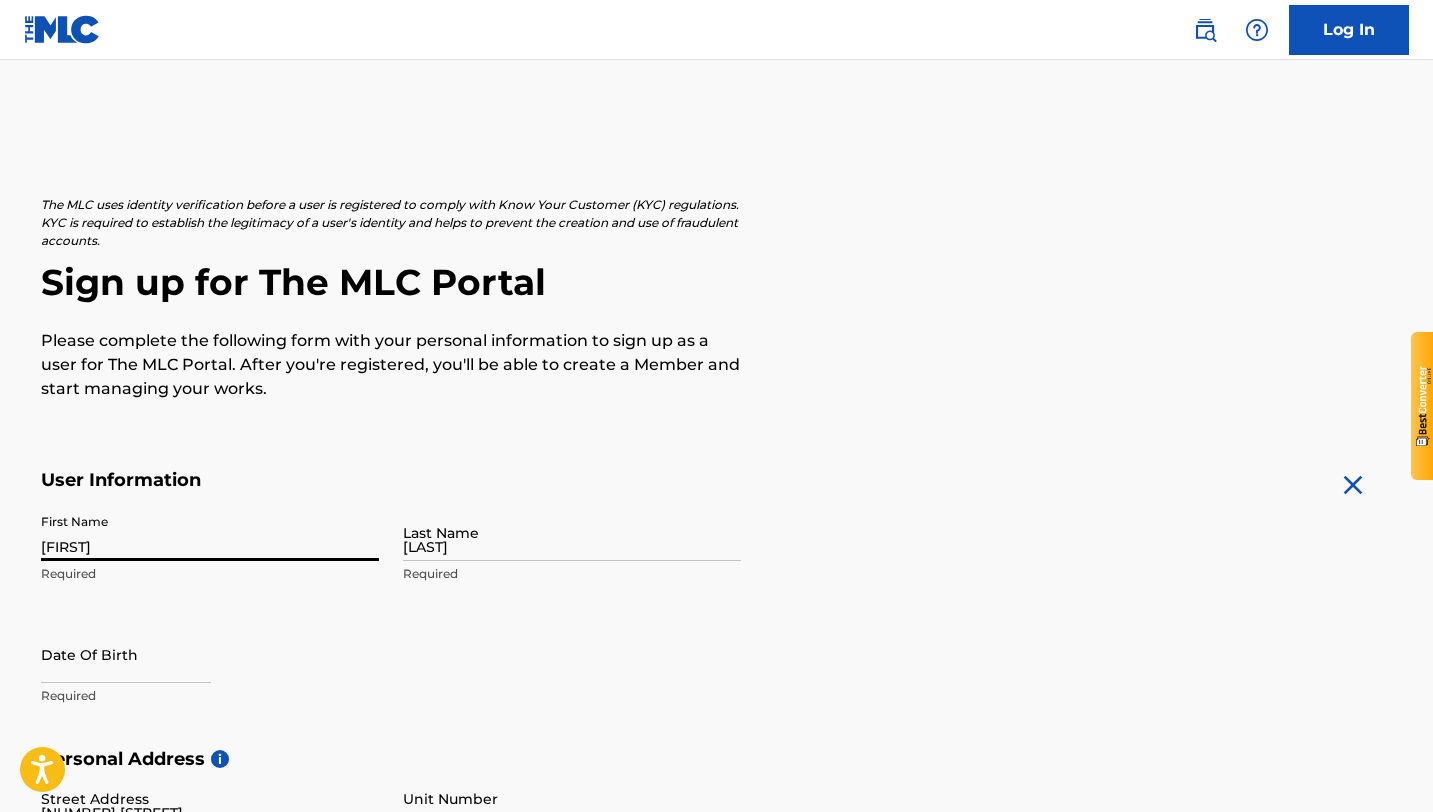 type on "[CITY]" 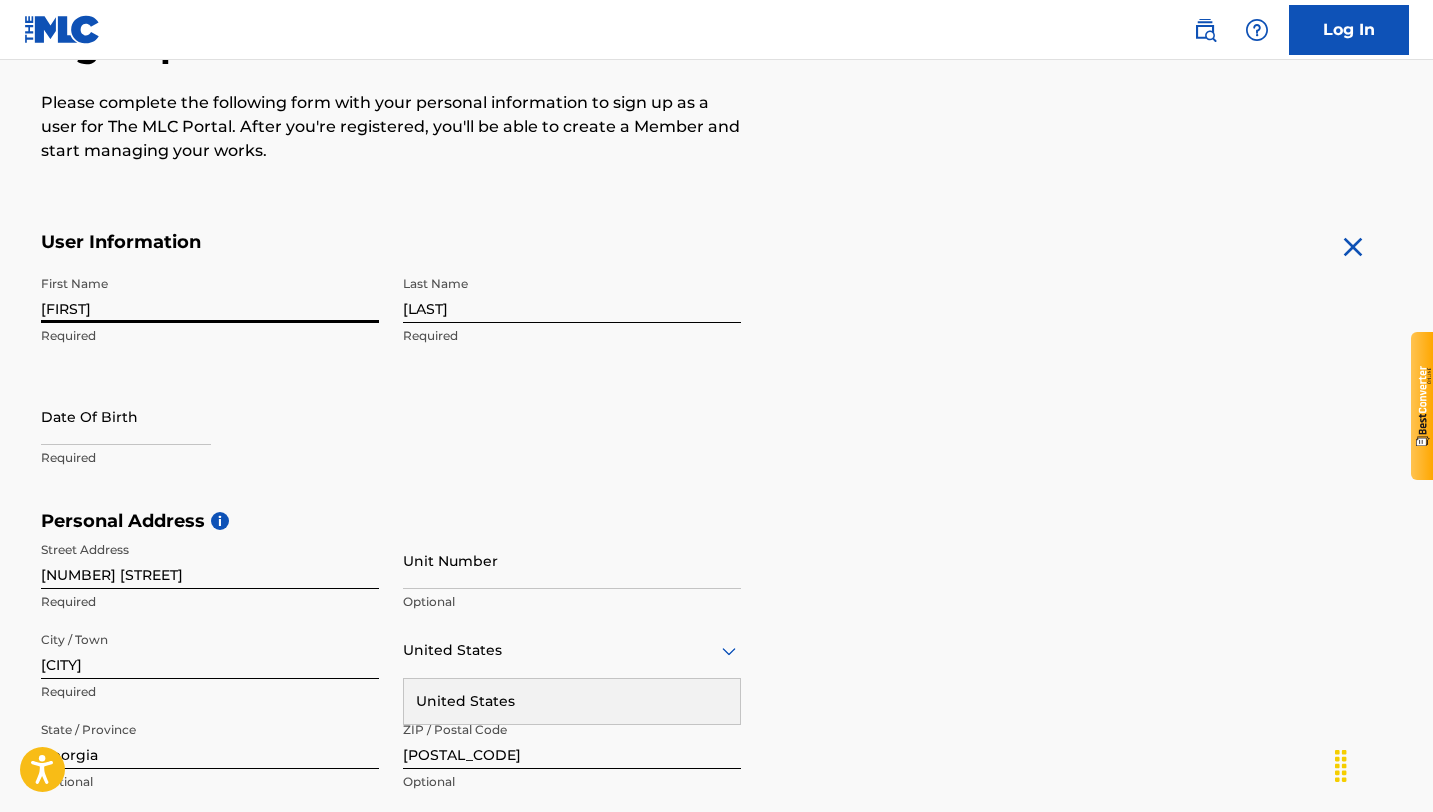 scroll, scrollTop: 261, scrollLeft: 0, axis: vertical 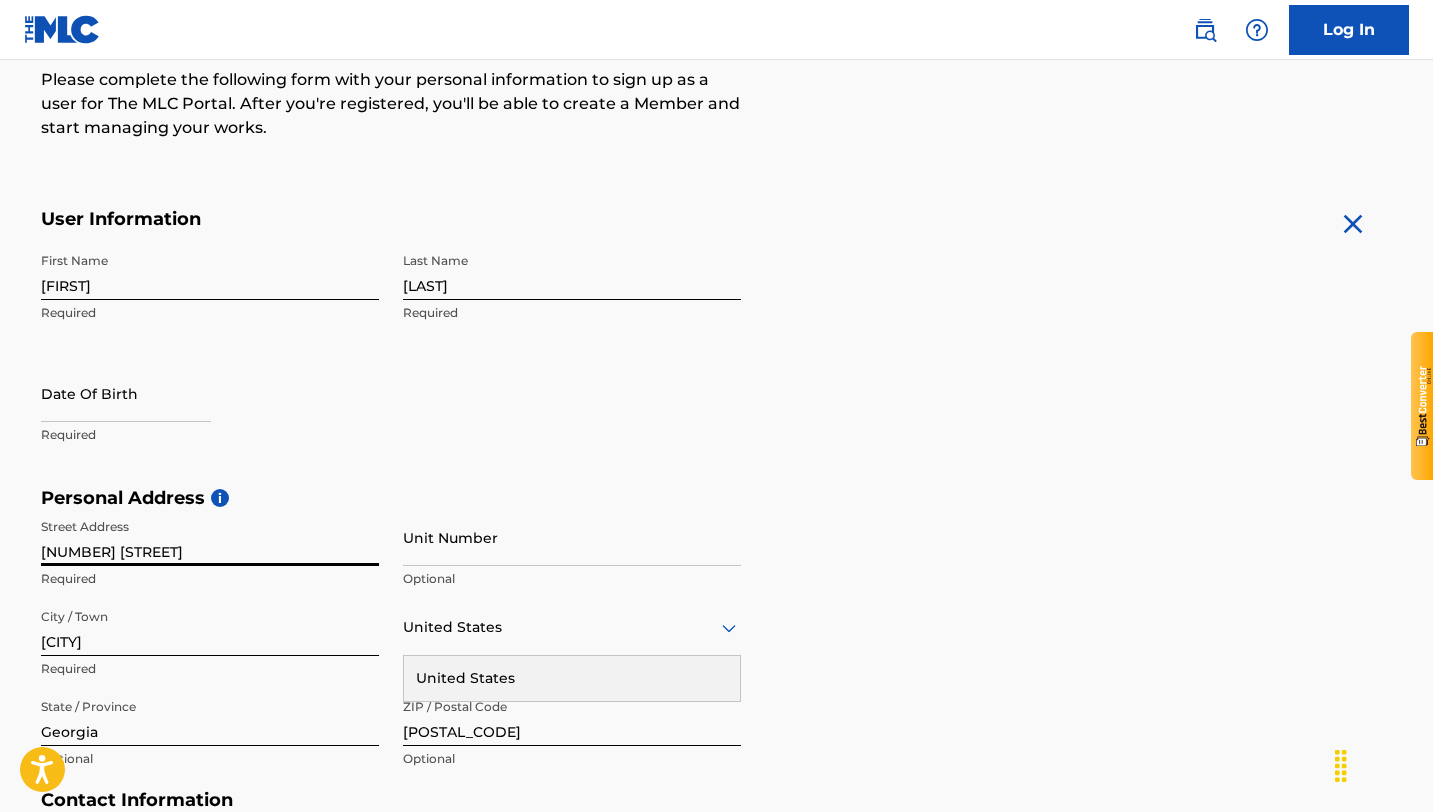 drag, startPoint x: 193, startPoint y: 551, endPoint x: 47, endPoint y: 507, distance: 152.48607 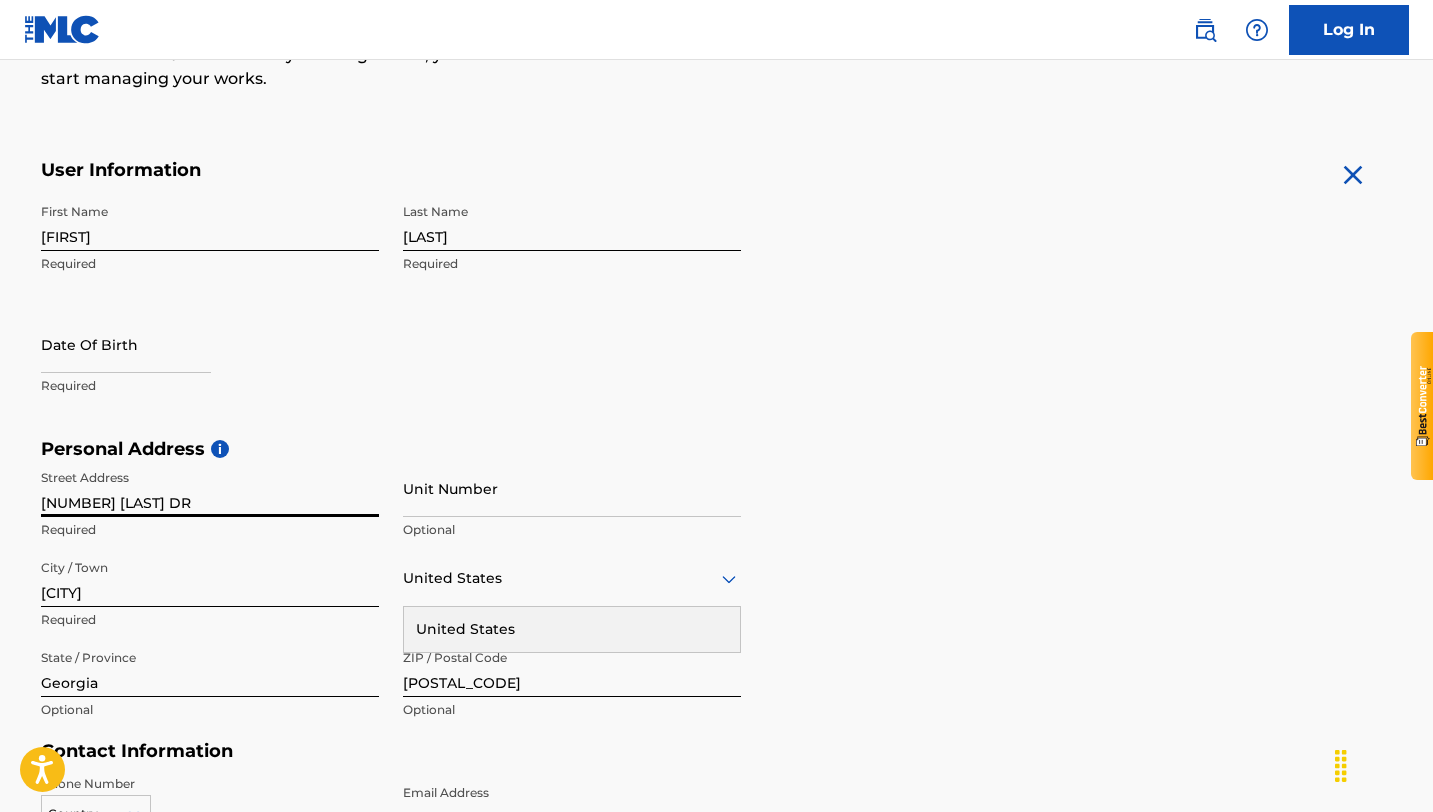 scroll, scrollTop: 318, scrollLeft: 0, axis: vertical 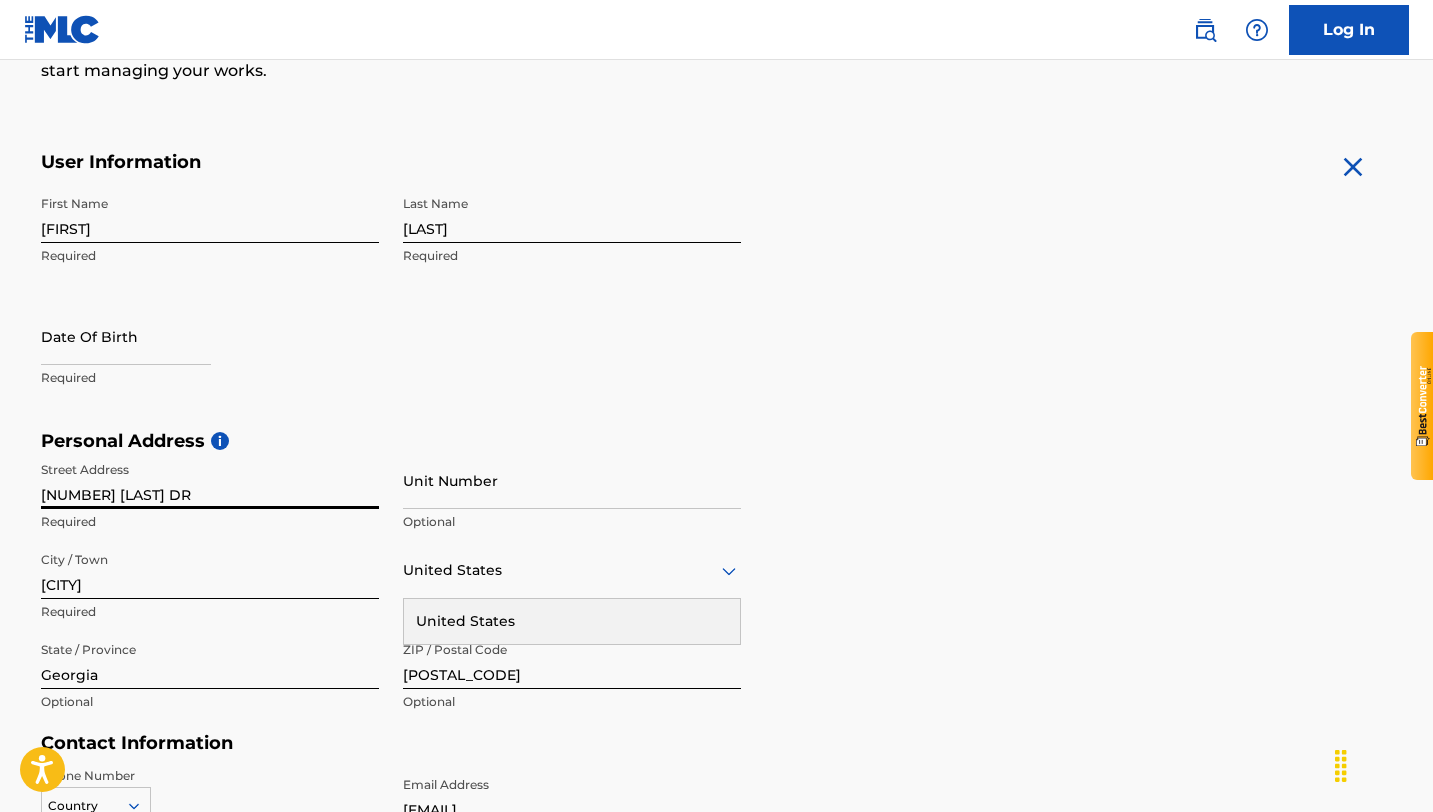 type on "[NUMBER] [LAST] DR" 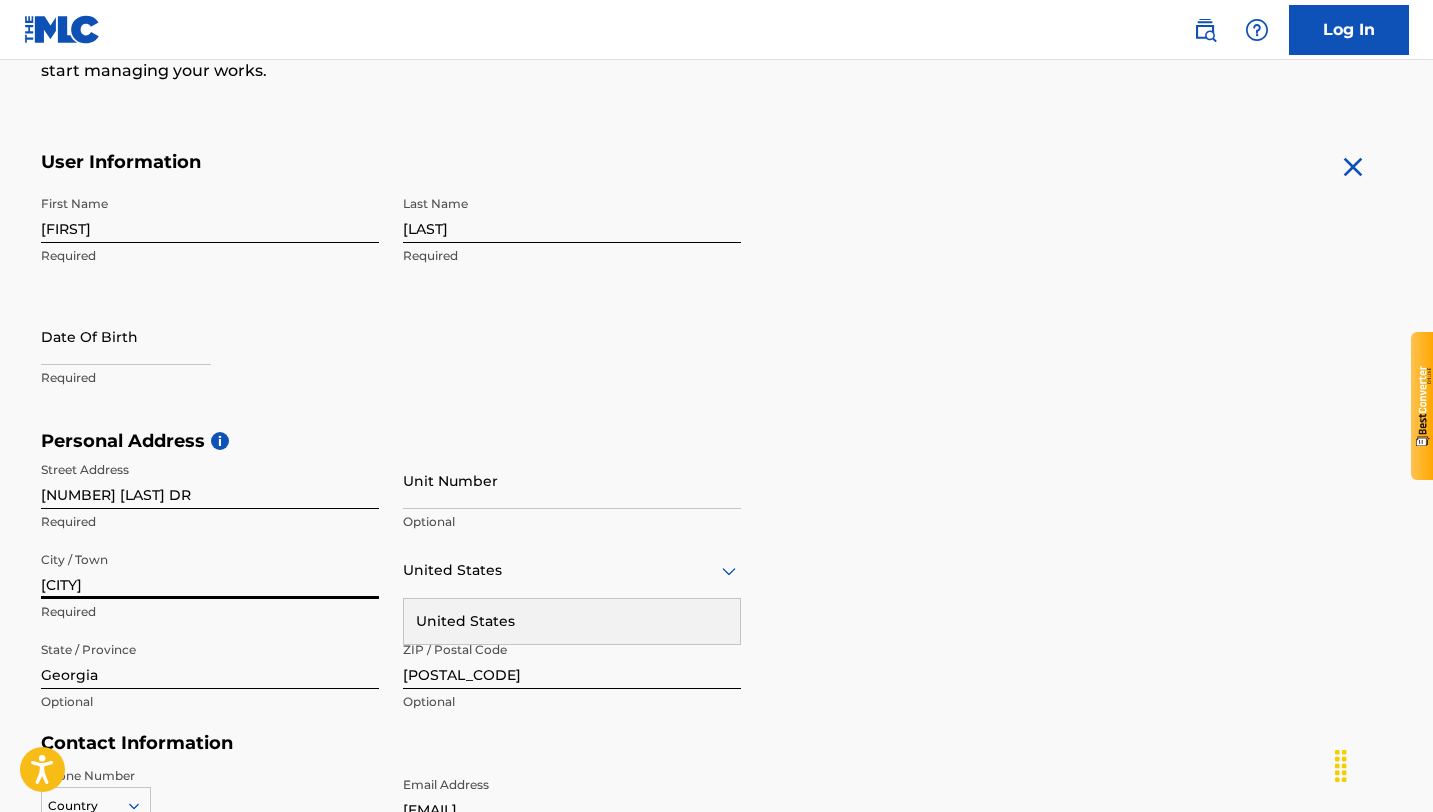 drag, startPoint x: 221, startPoint y: 593, endPoint x: 14, endPoint y: 562, distance: 209.30838 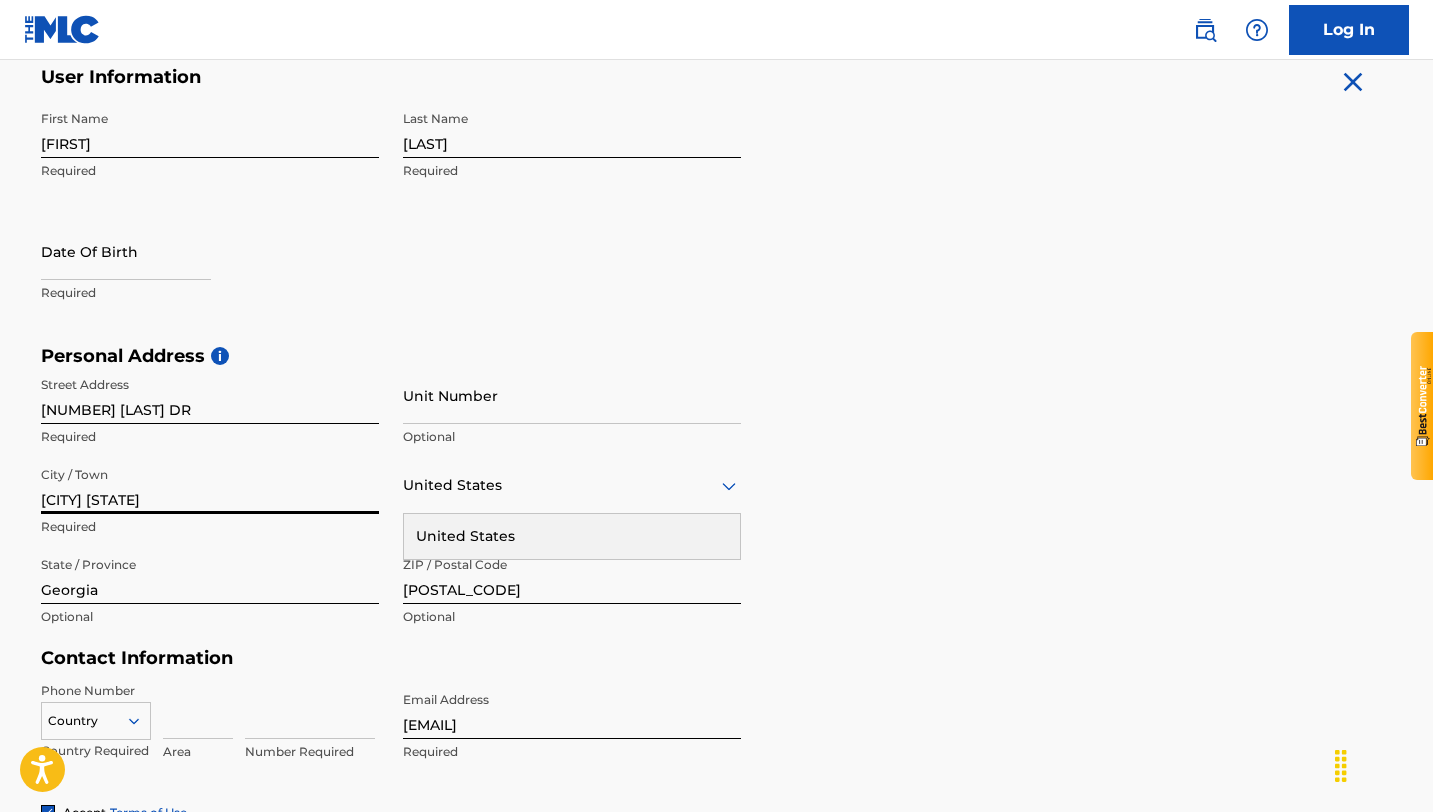 scroll, scrollTop: 411, scrollLeft: 0, axis: vertical 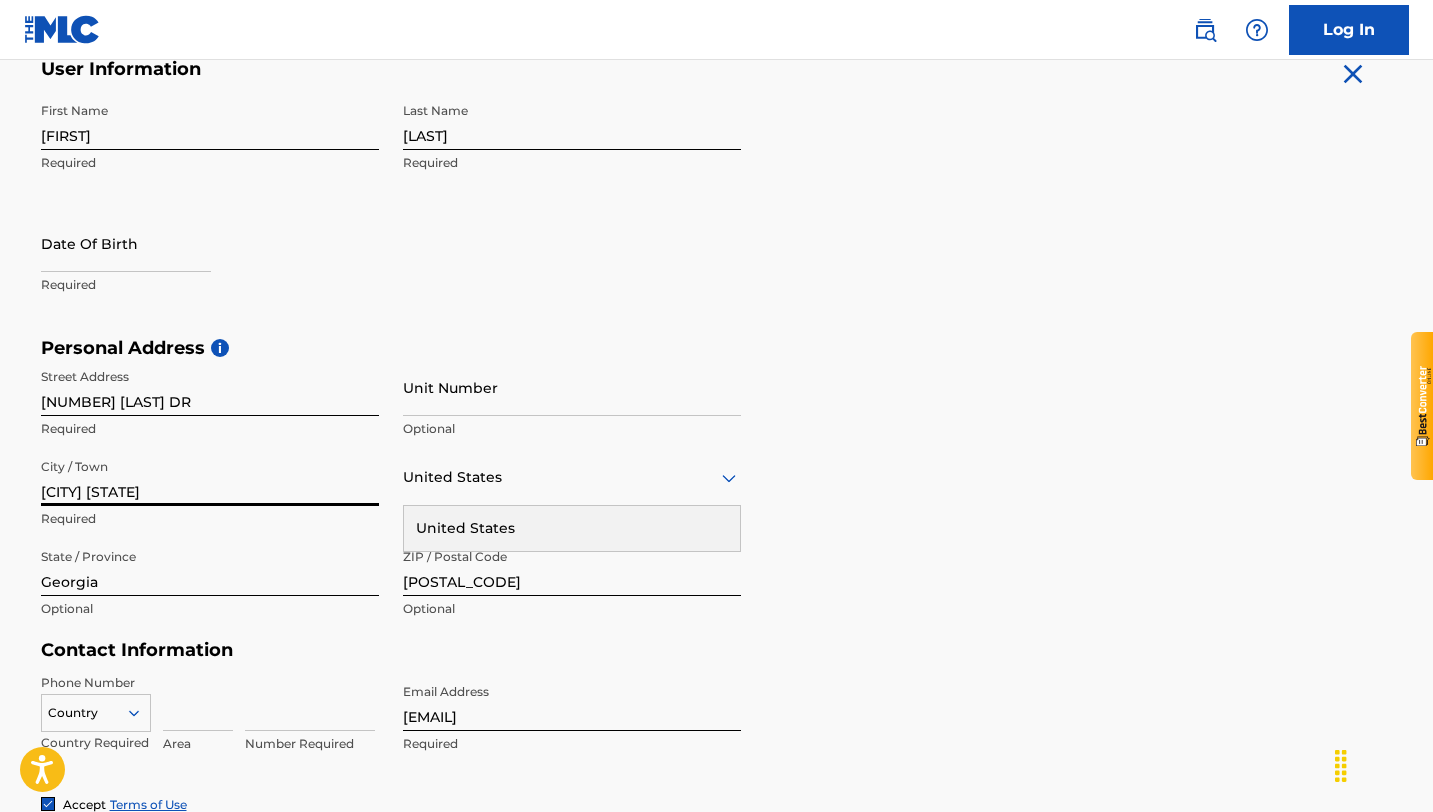 type on "[CITY] [STATE]" 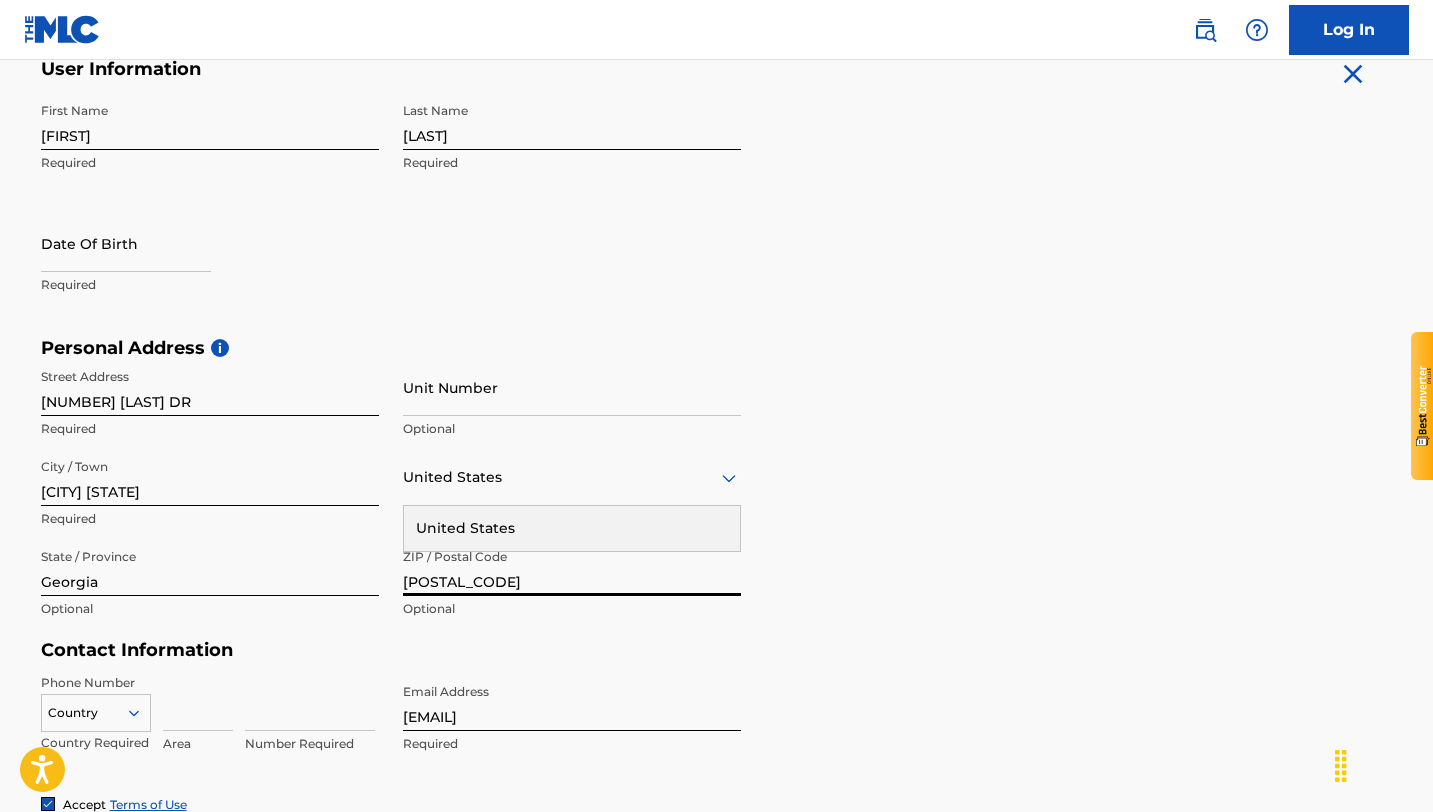 drag, startPoint x: 460, startPoint y: 581, endPoint x: 351, endPoint y: 587, distance: 109.165016 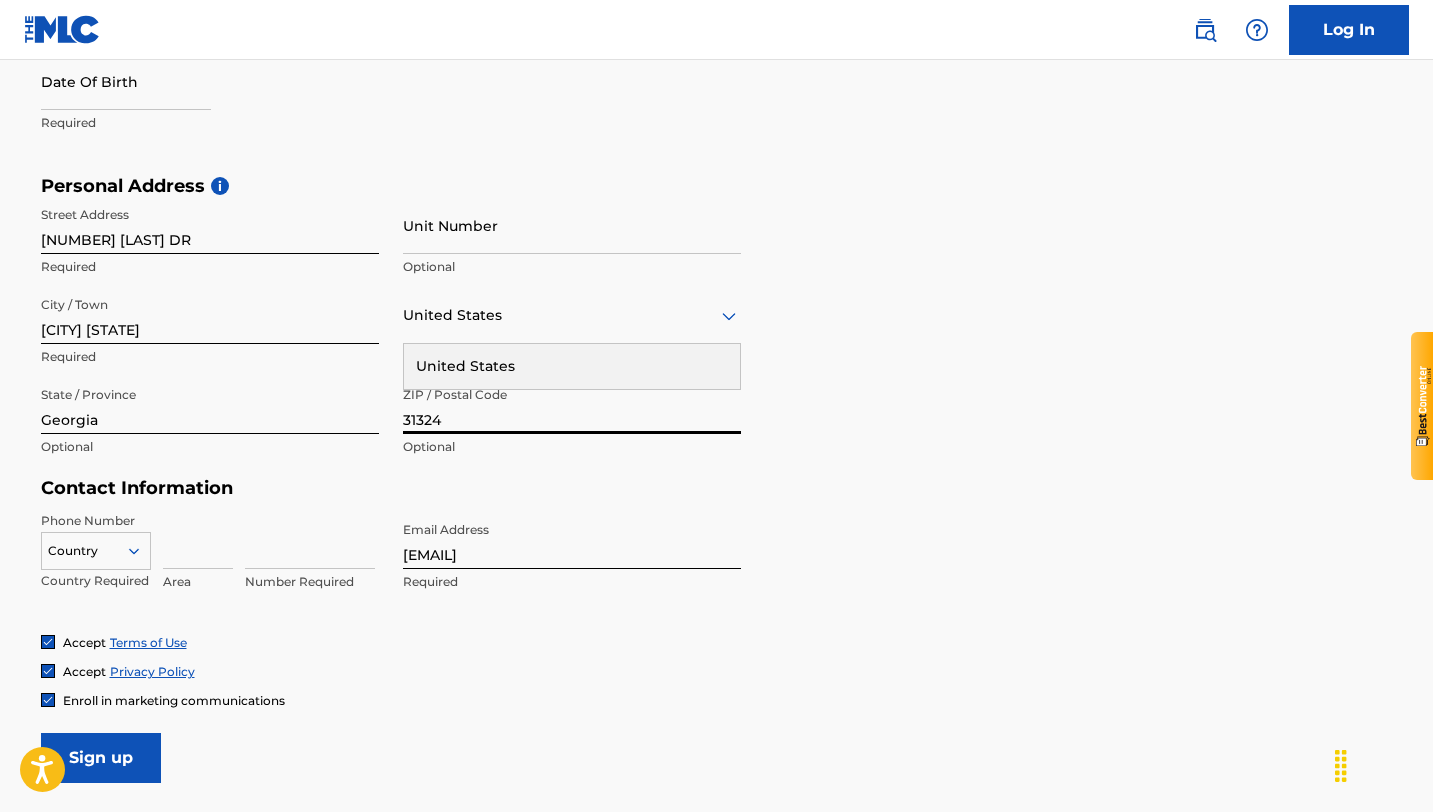scroll, scrollTop: 568, scrollLeft: 0, axis: vertical 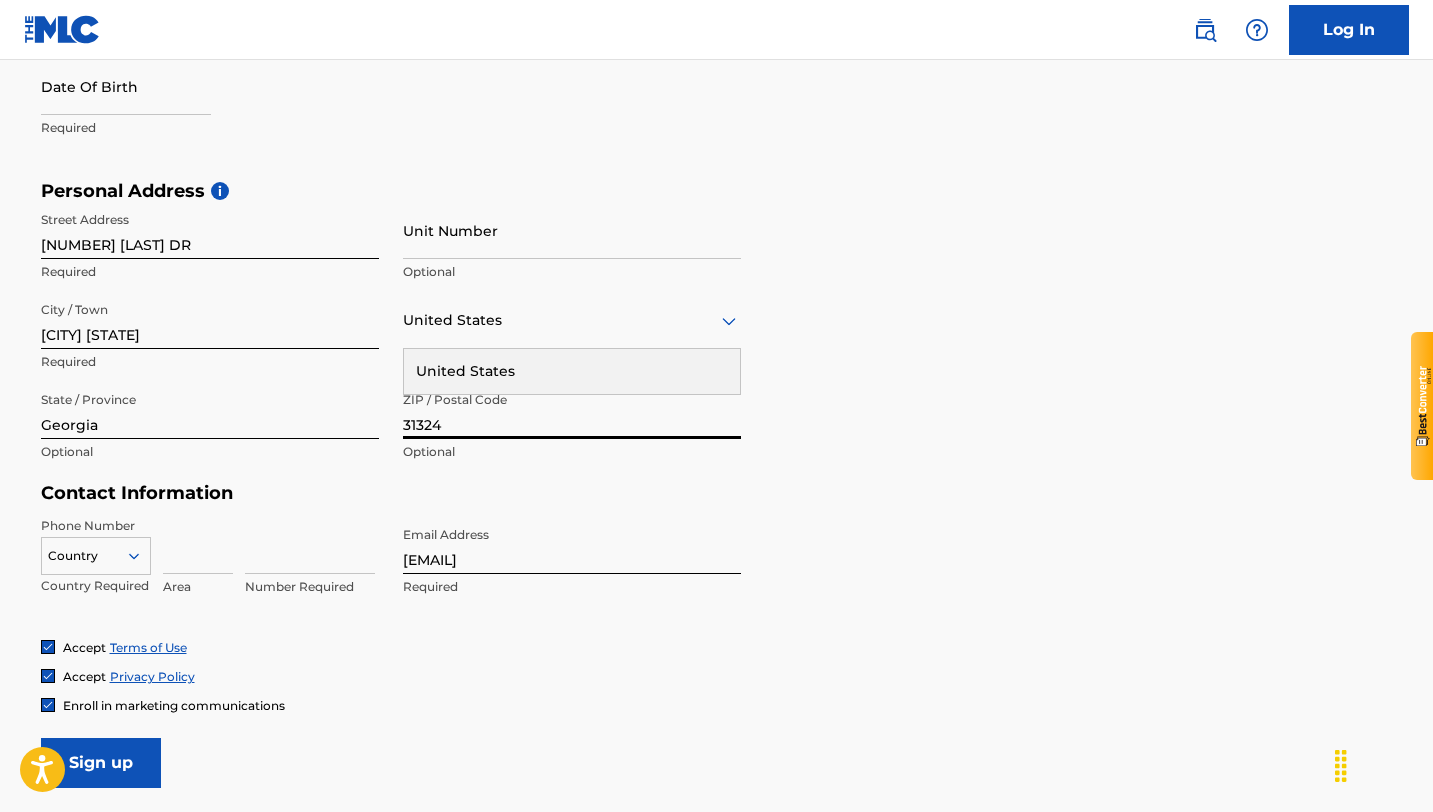 type on "31324" 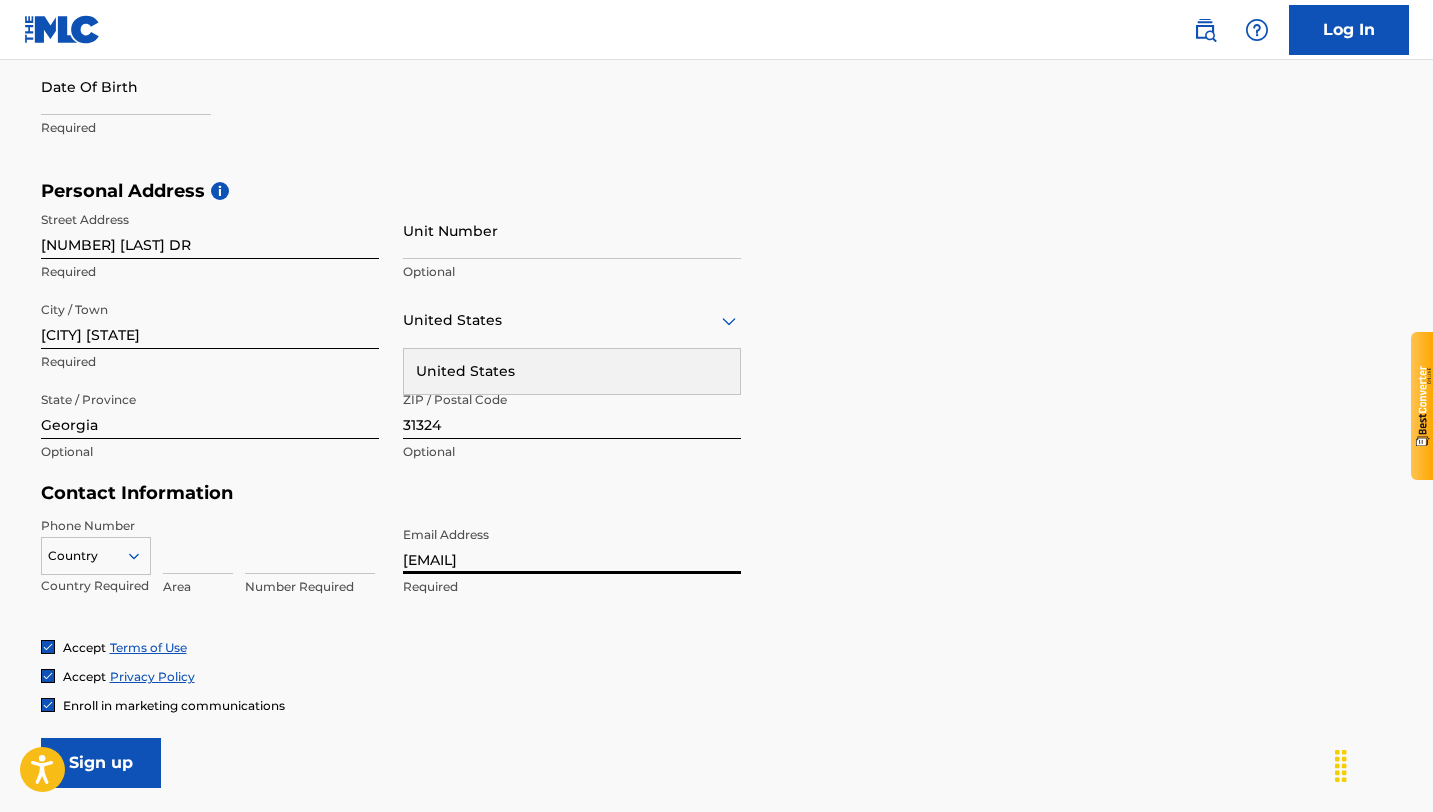 drag, startPoint x: 624, startPoint y: 568, endPoint x: 386, endPoint y: 555, distance: 238.35478 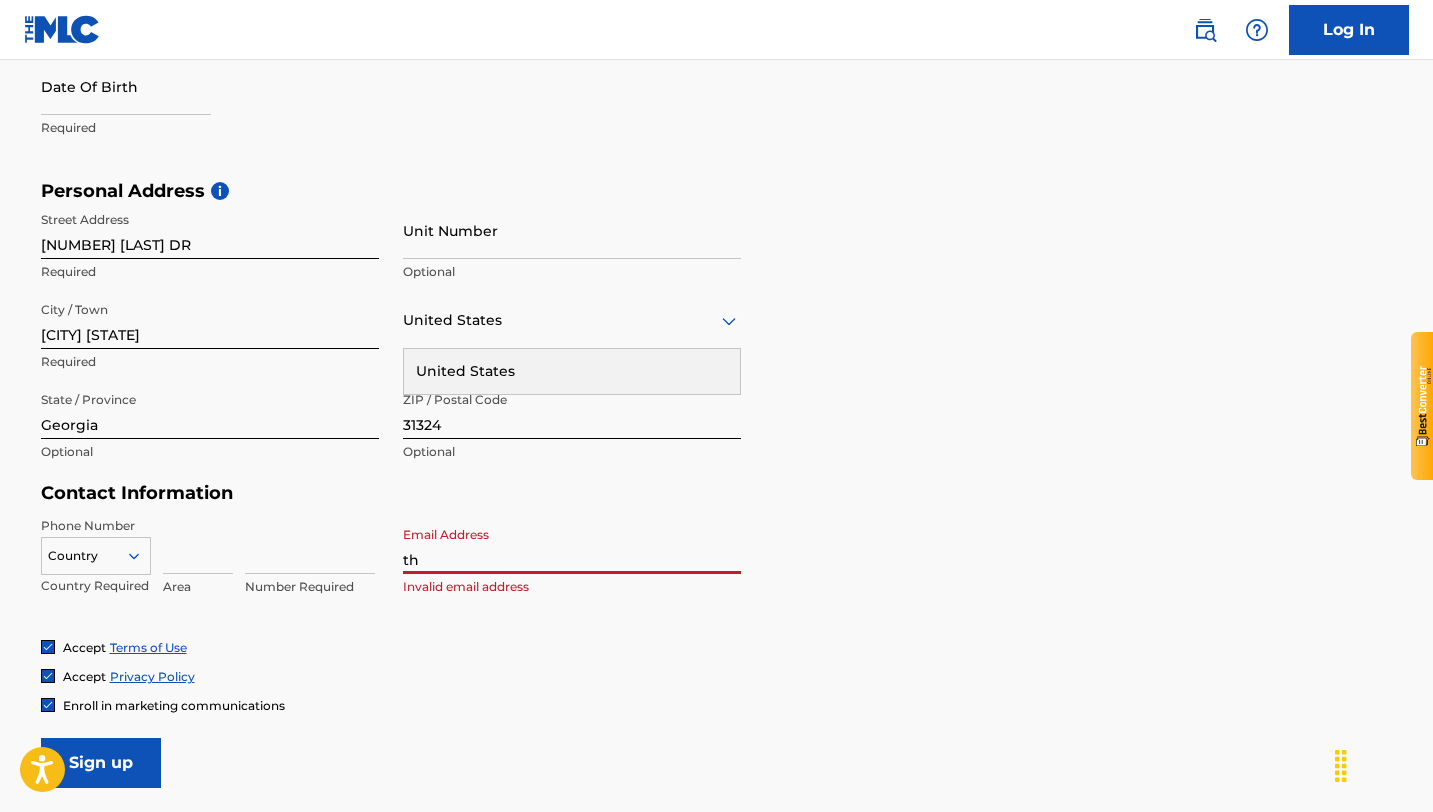 type on "t" 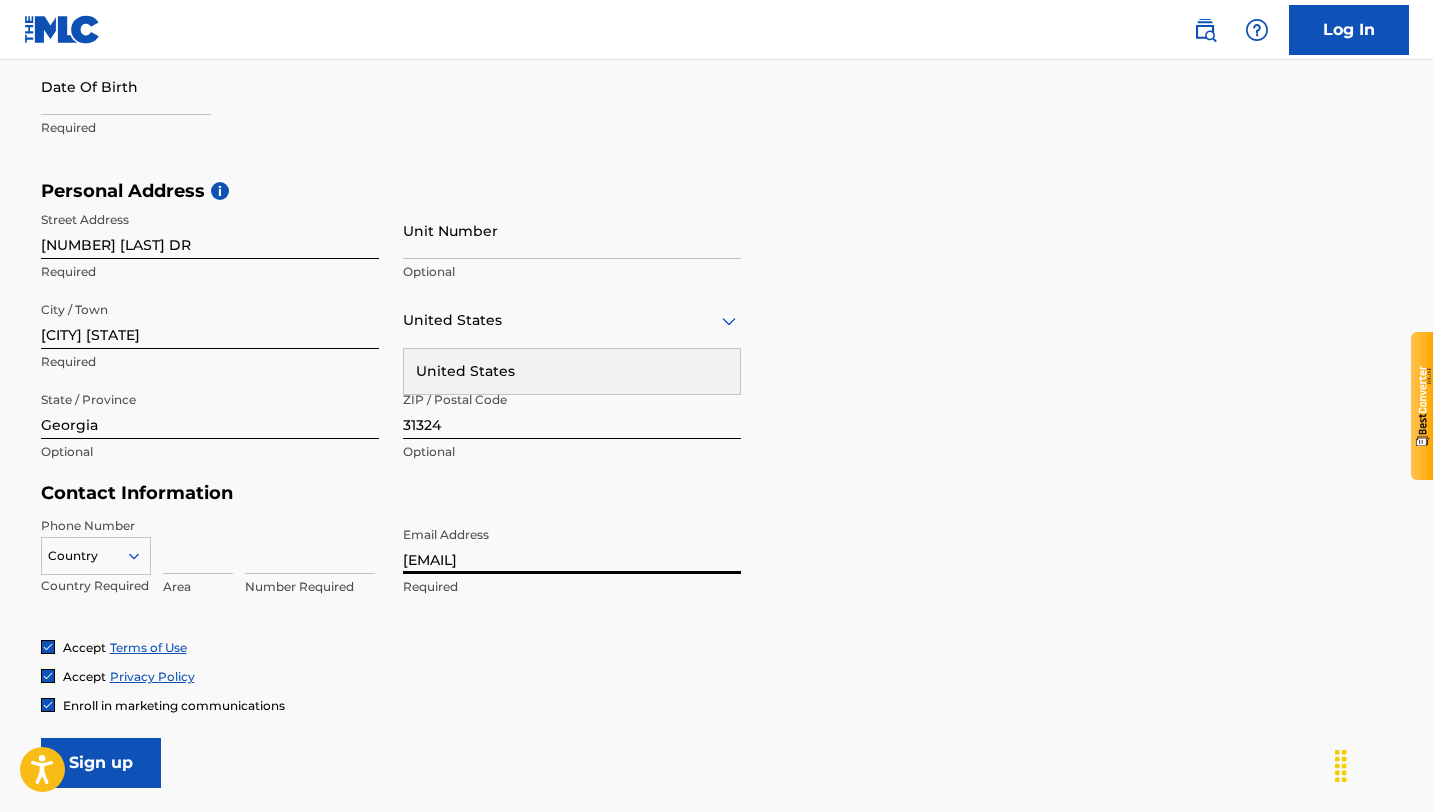 type on "[EMAIL]" 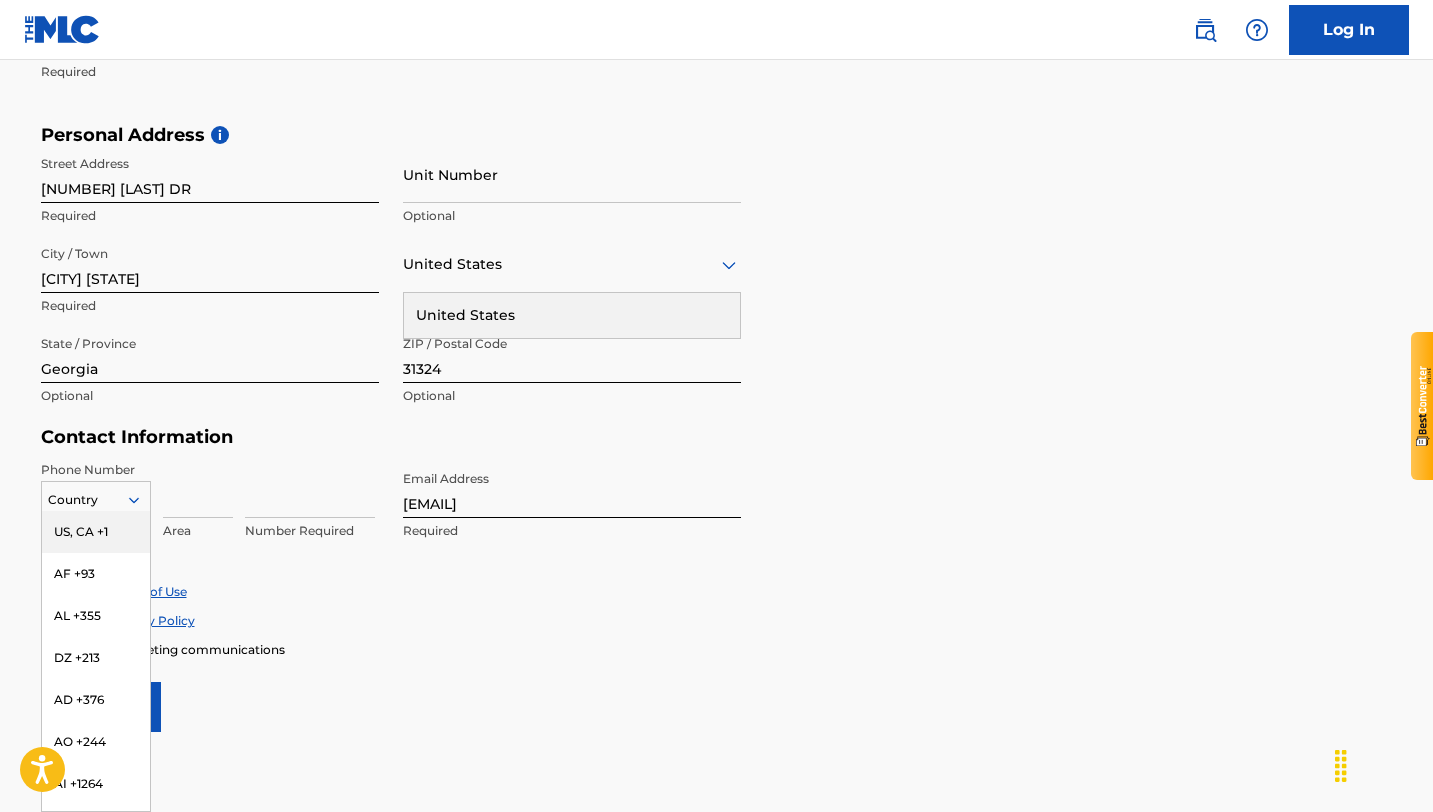 click on "US, CA +1" at bounding box center (96, 532) 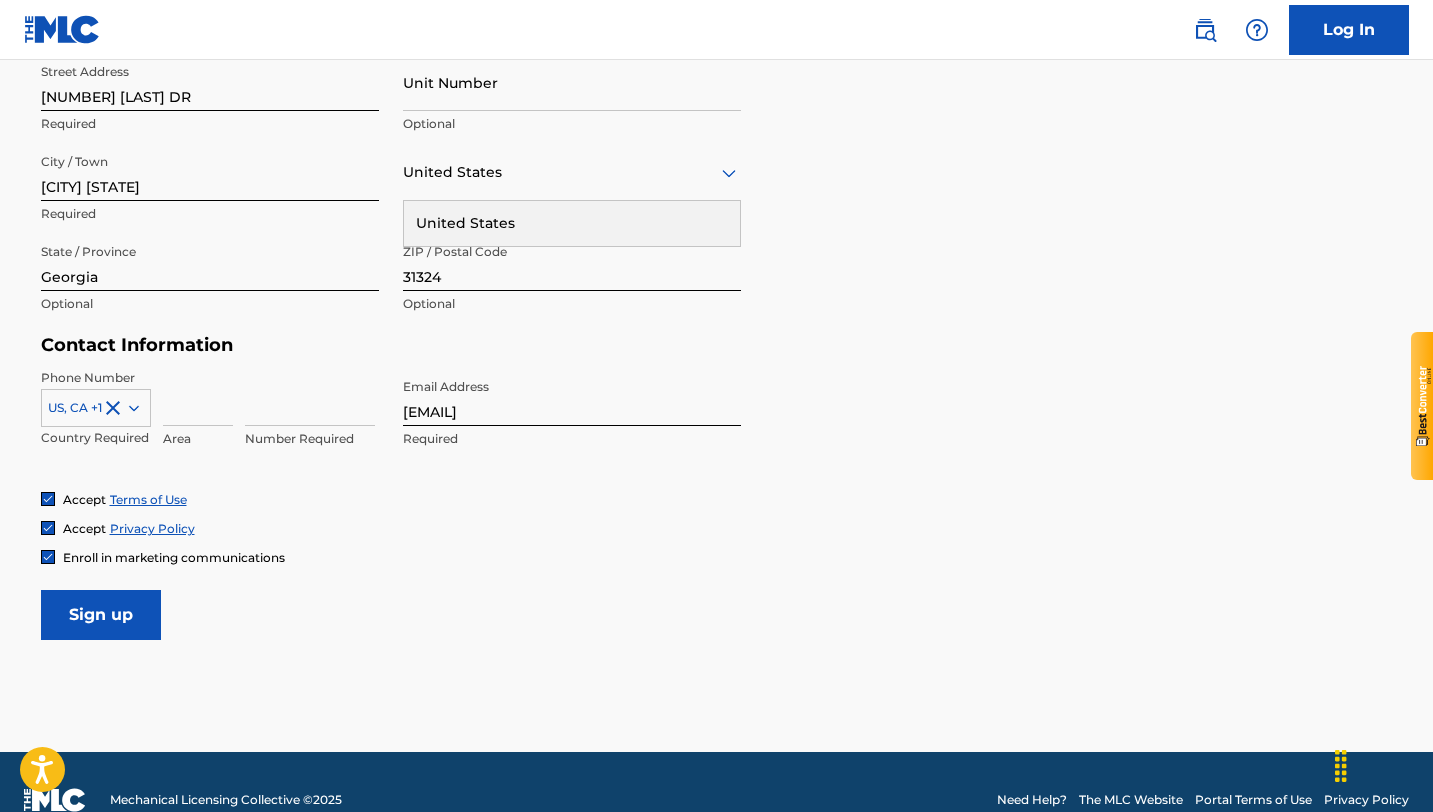 scroll, scrollTop: 717, scrollLeft: 0, axis: vertical 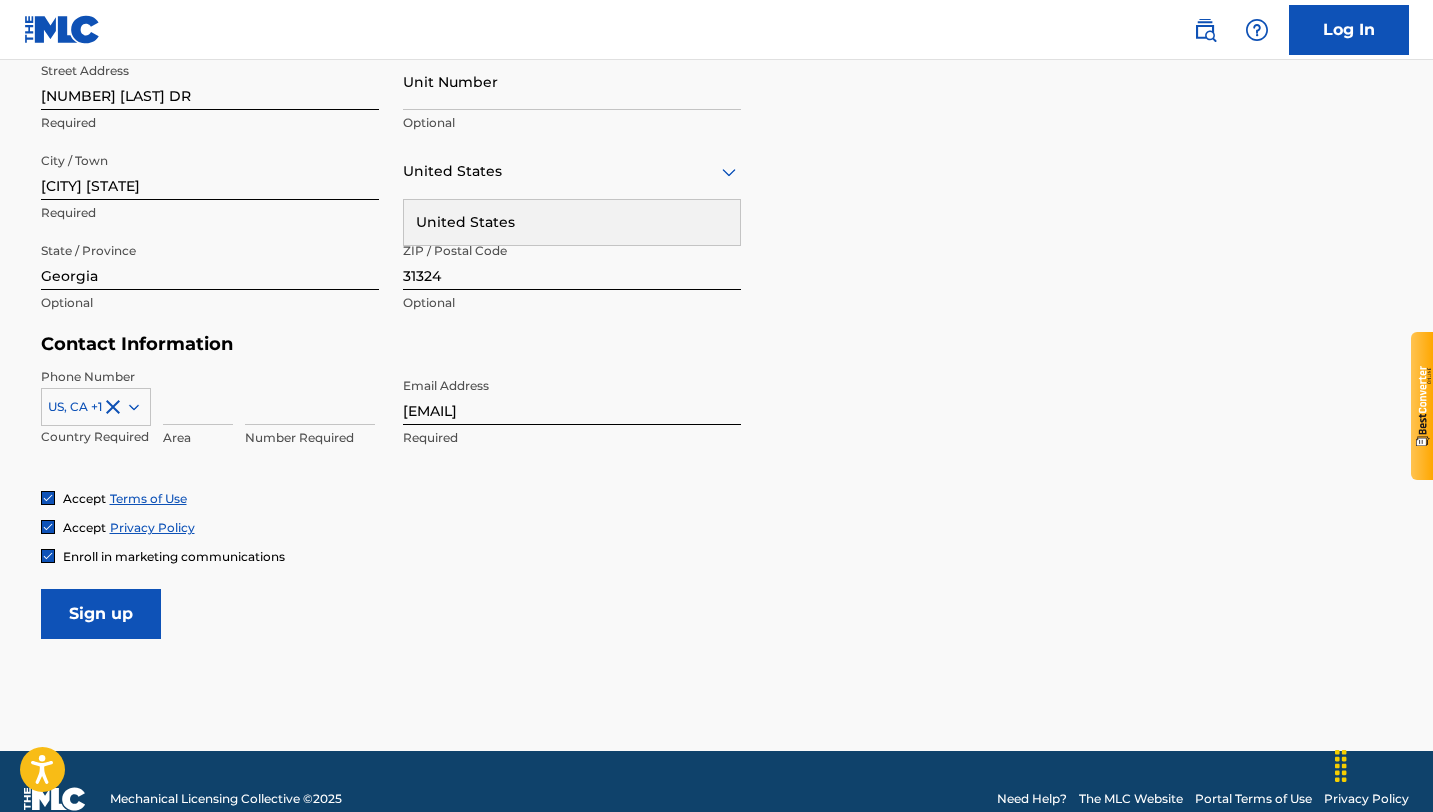 click on "Sign up" at bounding box center [101, 614] 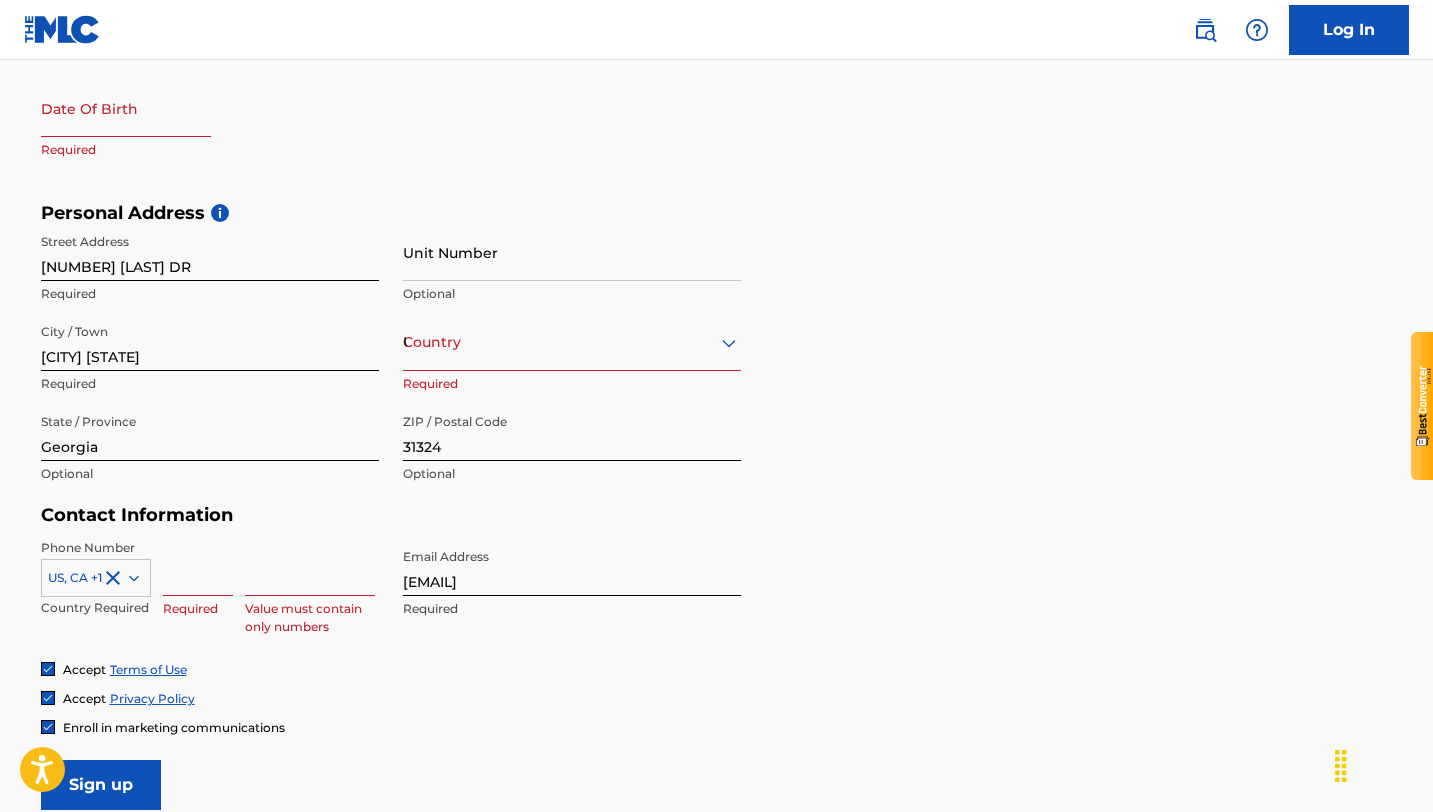 scroll, scrollTop: 495, scrollLeft: 0, axis: vertical 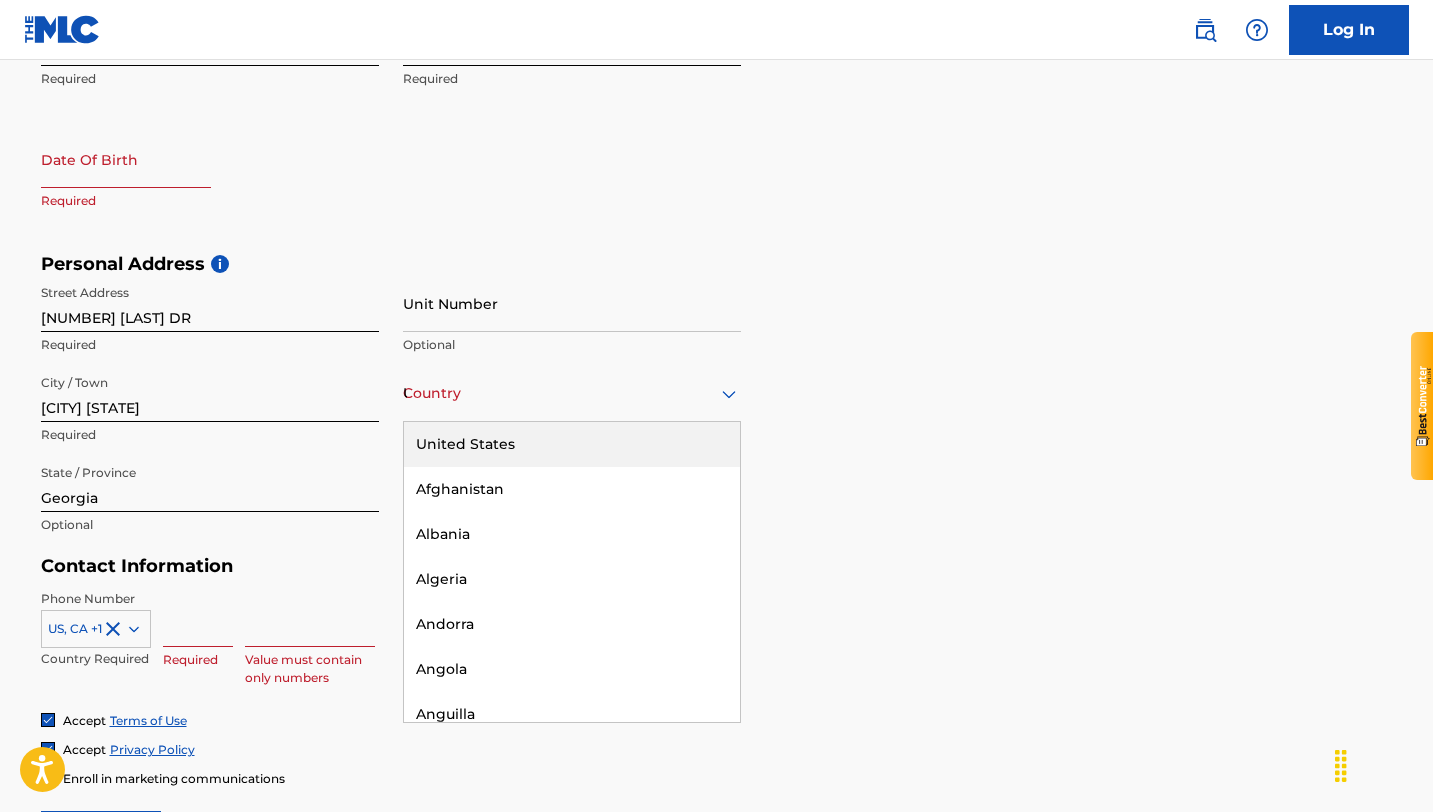 click on "United States" at bounding box center [572, 393] 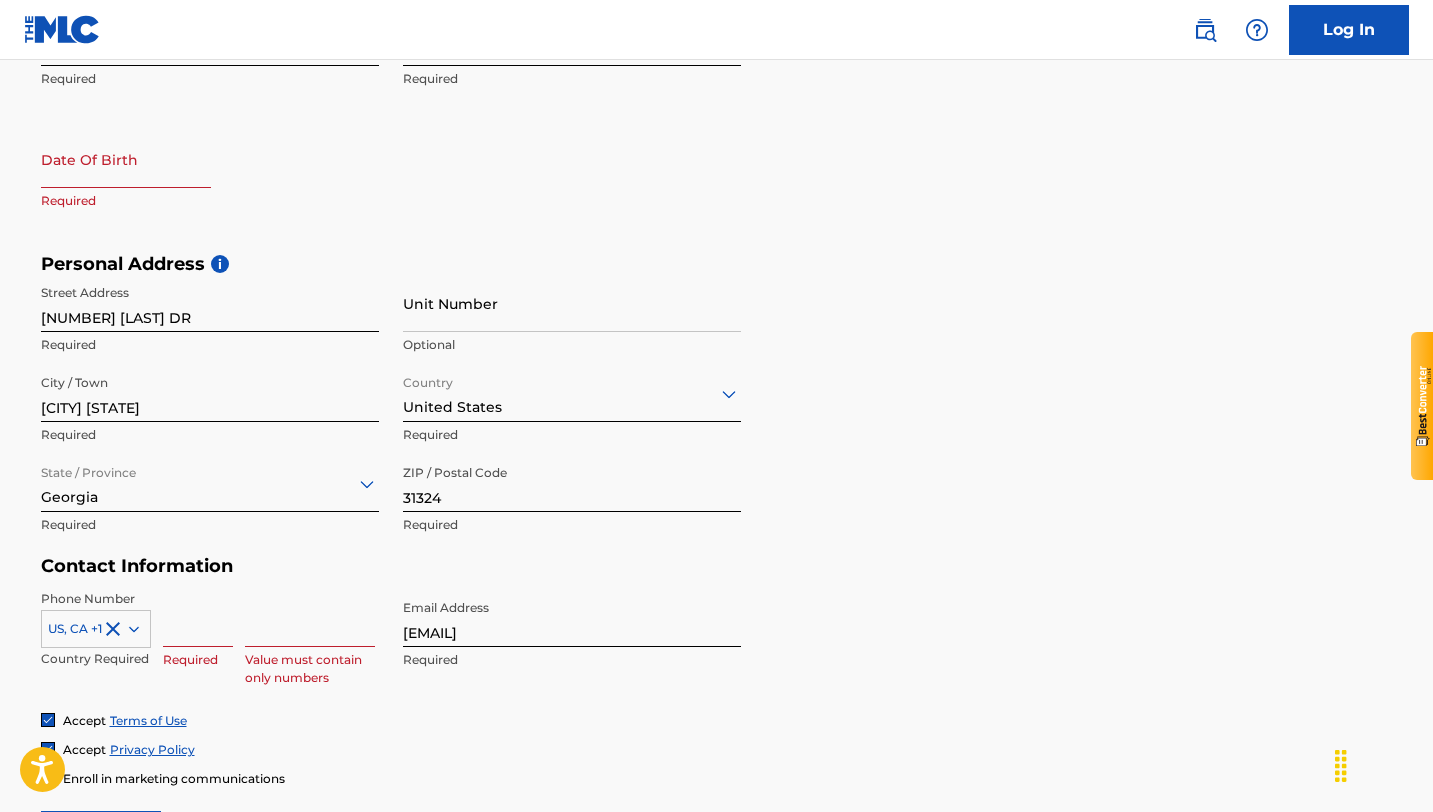 click at bounding box center [198, 618] 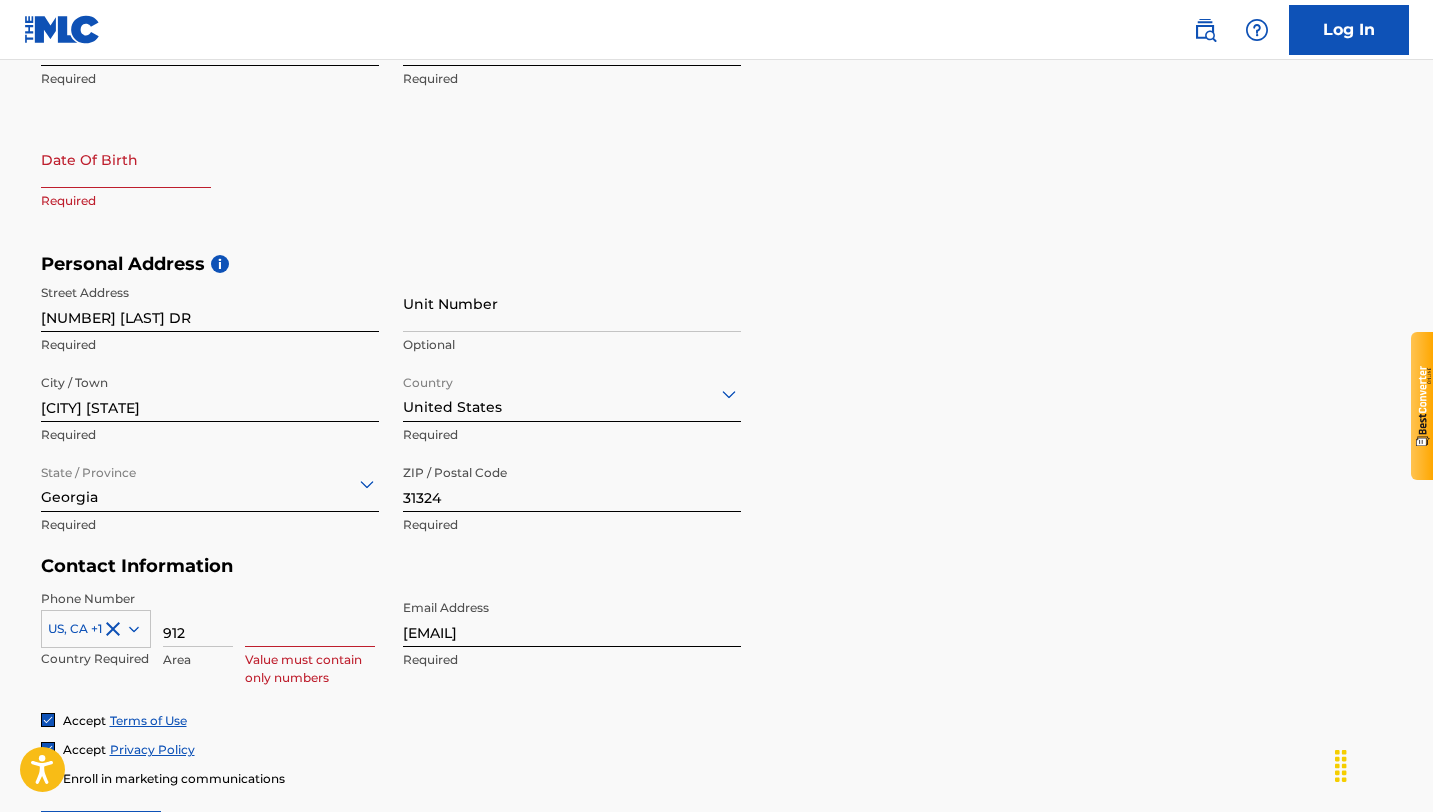 type on "912" 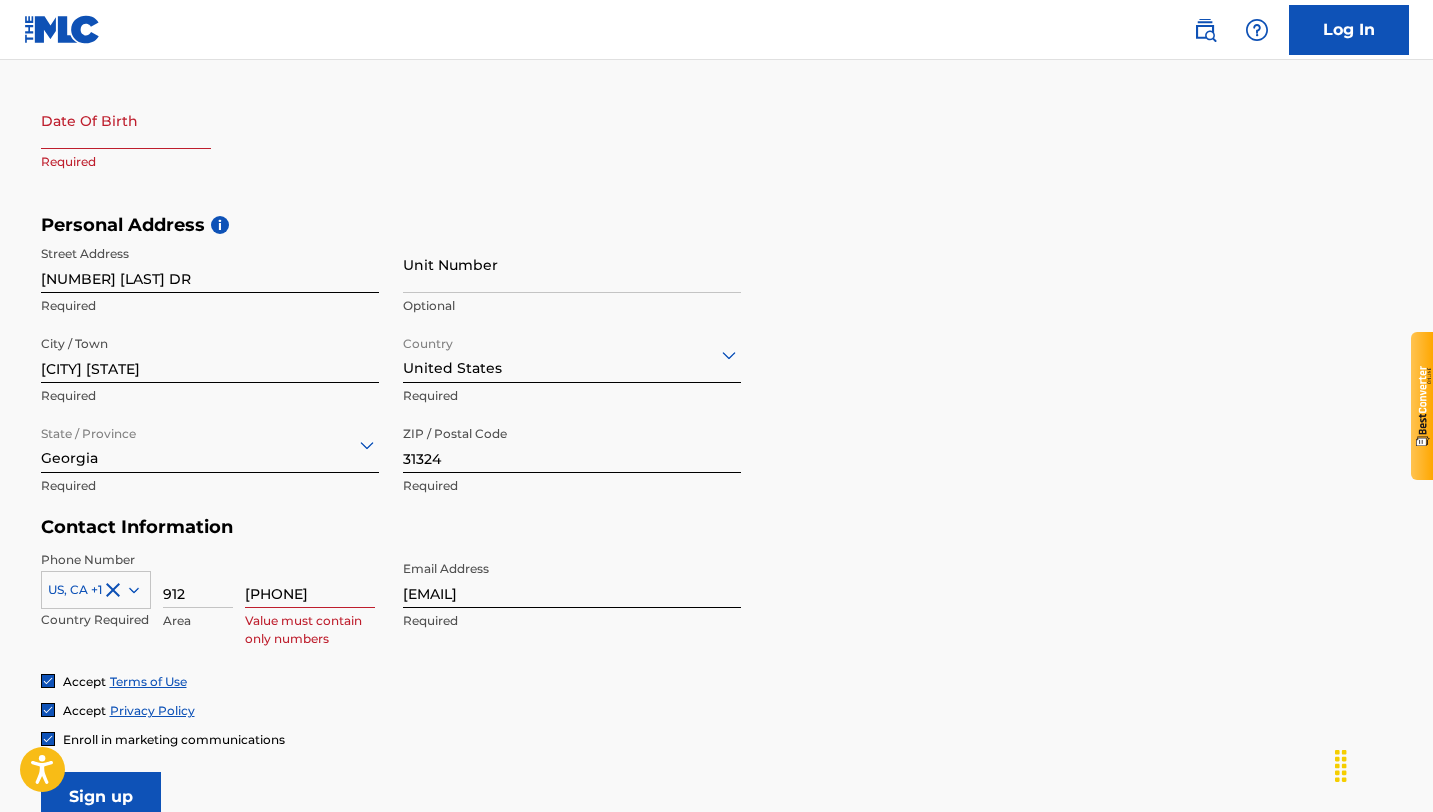 scroll, scrollTop: 535, scrollLeft: 0, axis: vertical 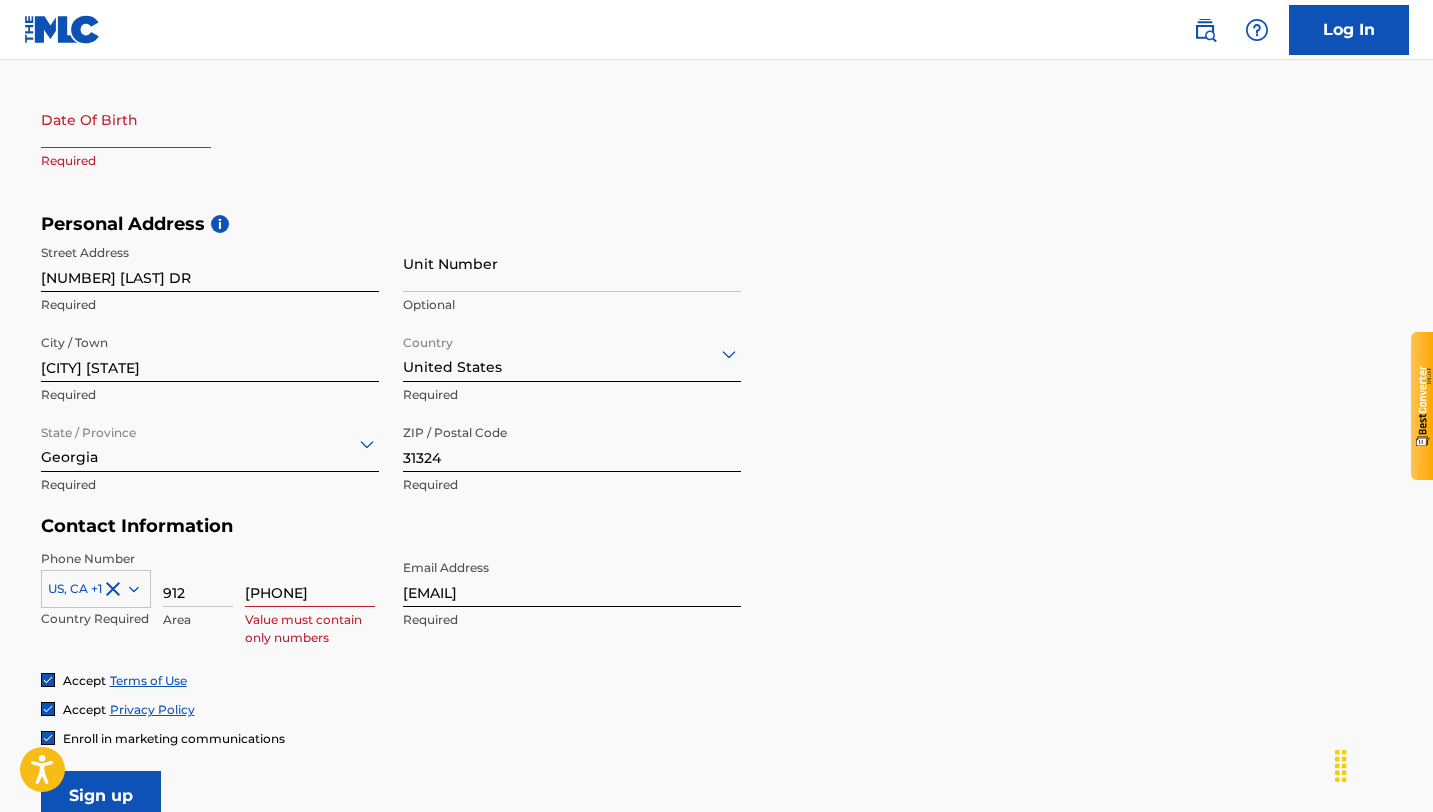 click on "[PHONE]" at bounding box center (310, 578) 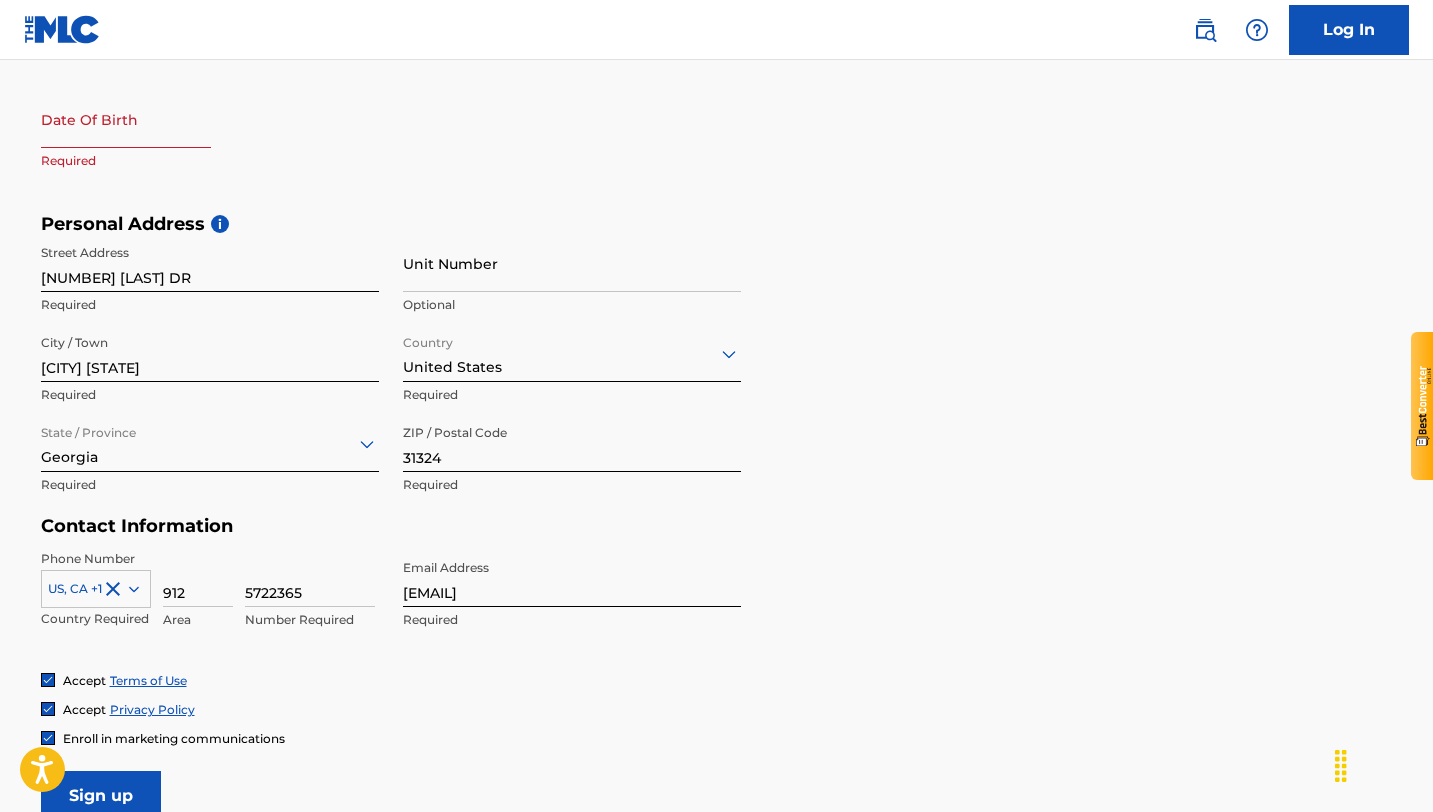 type on "5722365" 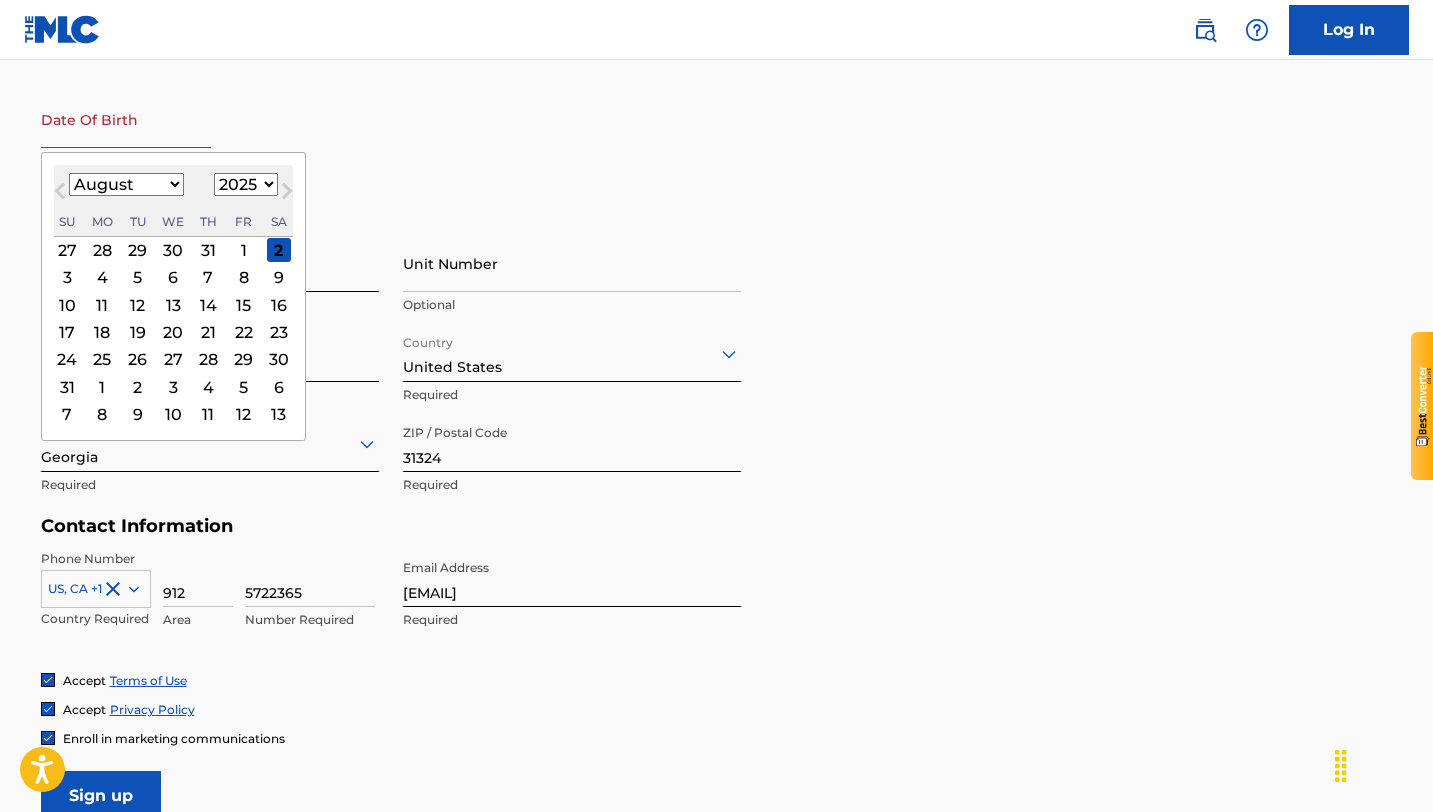 click at bounding box center (126, 119) 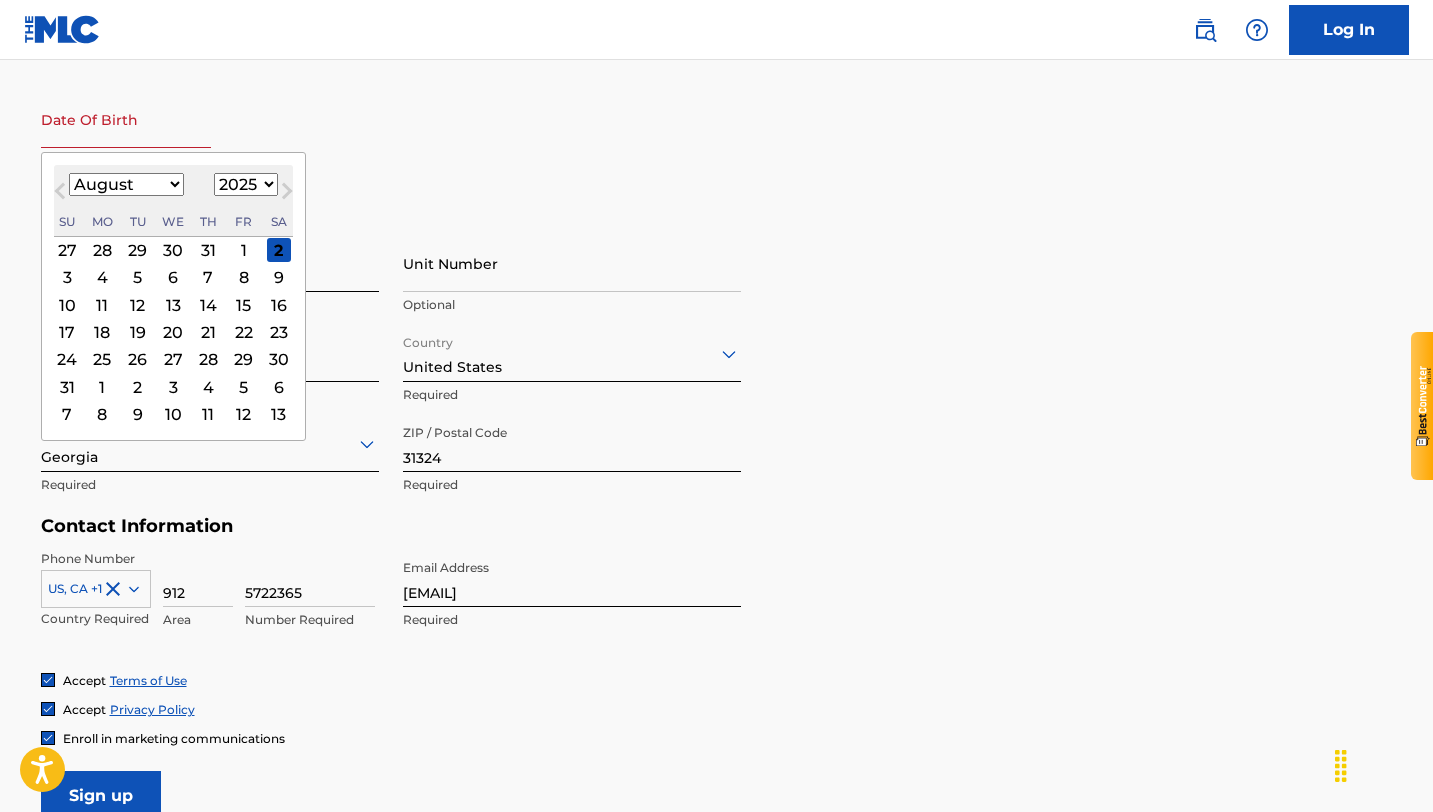 click on "January February March April May June July August September October November December" at bounding box center [126, 184] 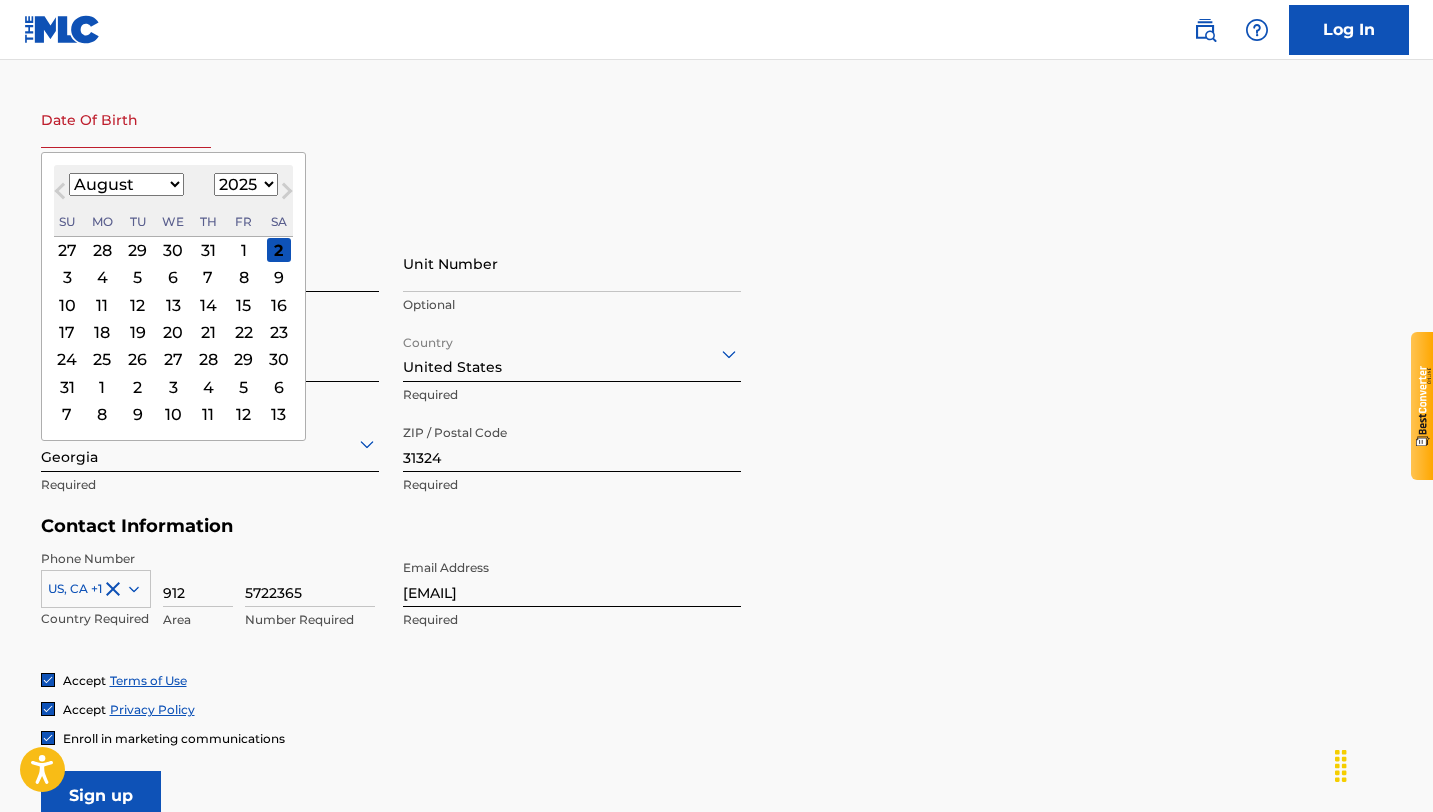 select on "5" 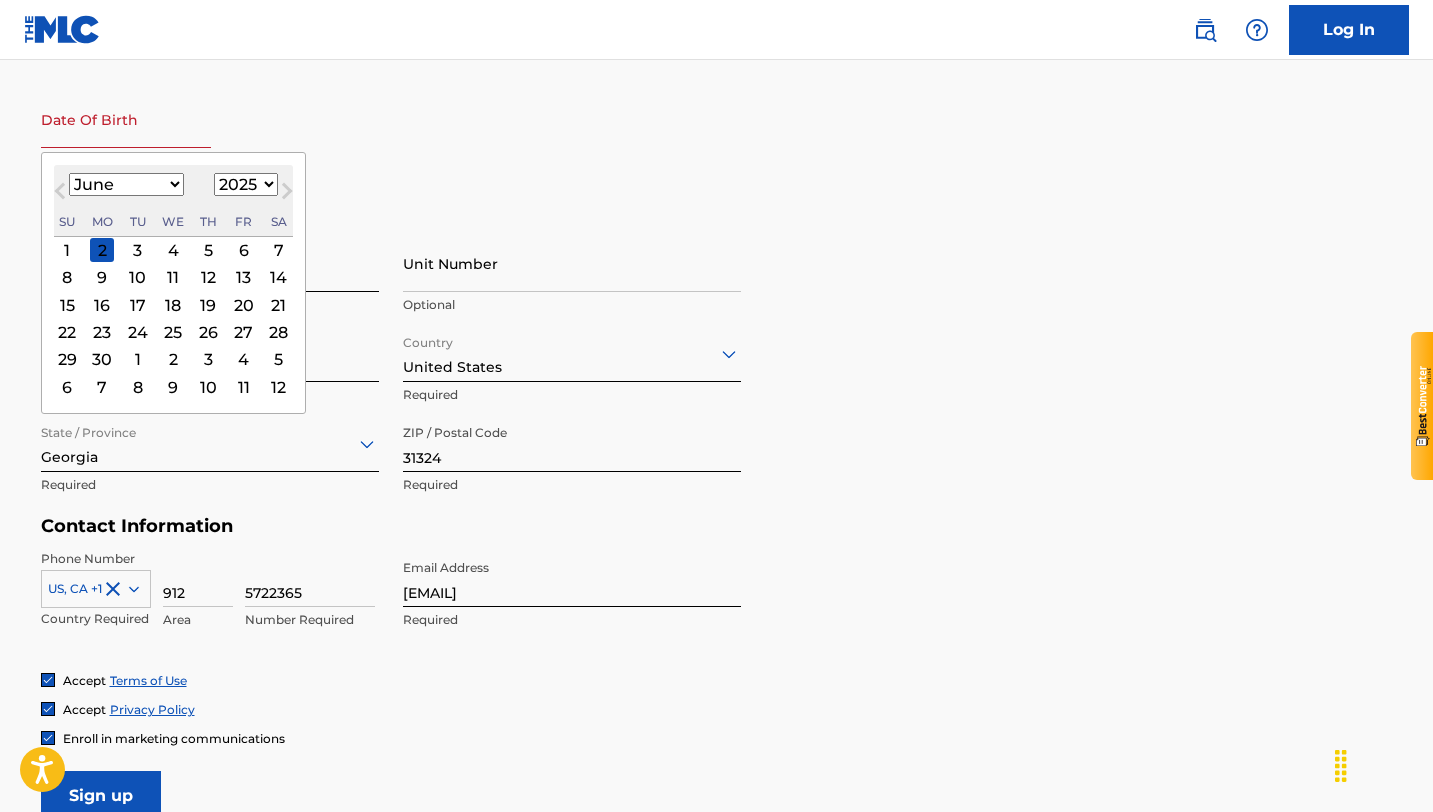 click on "1899 1900 1901 1902 1903 1904 1905 1906 1907 1908 1909 1910 1911 1912 1913 1914 1915 1916 1917 1918 1919 1920 1921 1922 1923 1924 1925 1926 1927 1928 1929 1930 1931 1932 1933 1934 1935 1936 1937 1938 1939 1940 1941 1942 1943 1944 1945 1946 1947 1948 1949 1950 1951 1952 1953 1954 1955 1956 1957 1958 1959 1960 1961 1962 1963 1964 1965 1966 1967 1968 1969 1970 1971 1972 1973 1974 1975 1976 1977 1978 1979 1980 1981 1982 1983 1984 1985 1986 1987 1988 1989 1990 1991 1992 1993 1994 1995 1996 1997 1998 1999 2000 2001 2002 2003 2004 2005 2006 2007 2008 2009 2010 2011 2012 2013 2014 2015 2016 2017 2018 2019 2020 2021 2022 2023 2024 2025 2026 2027 2028 2029 2030 2031 2032 2033 2034 2035 2036 2037 2038 2039 2040 2041 2042 2043 2044 2045 2046 2047 2048 2049 2050 2051 2052 2053 2054 2055 2056 2057 2058 2059 2060 2061 2062 2063 2064 2065 2066 2067 2068 2069 2070 2071 2072 2073 2074 2075 2076 2077 2078 2079 2080 2081 2082 2083 2084 2085 2086 2087 2088 2089 2090 2091 2092 2093 2094 2095 2096 2097 2098 2099 2100" at bounding box center [246, 184] 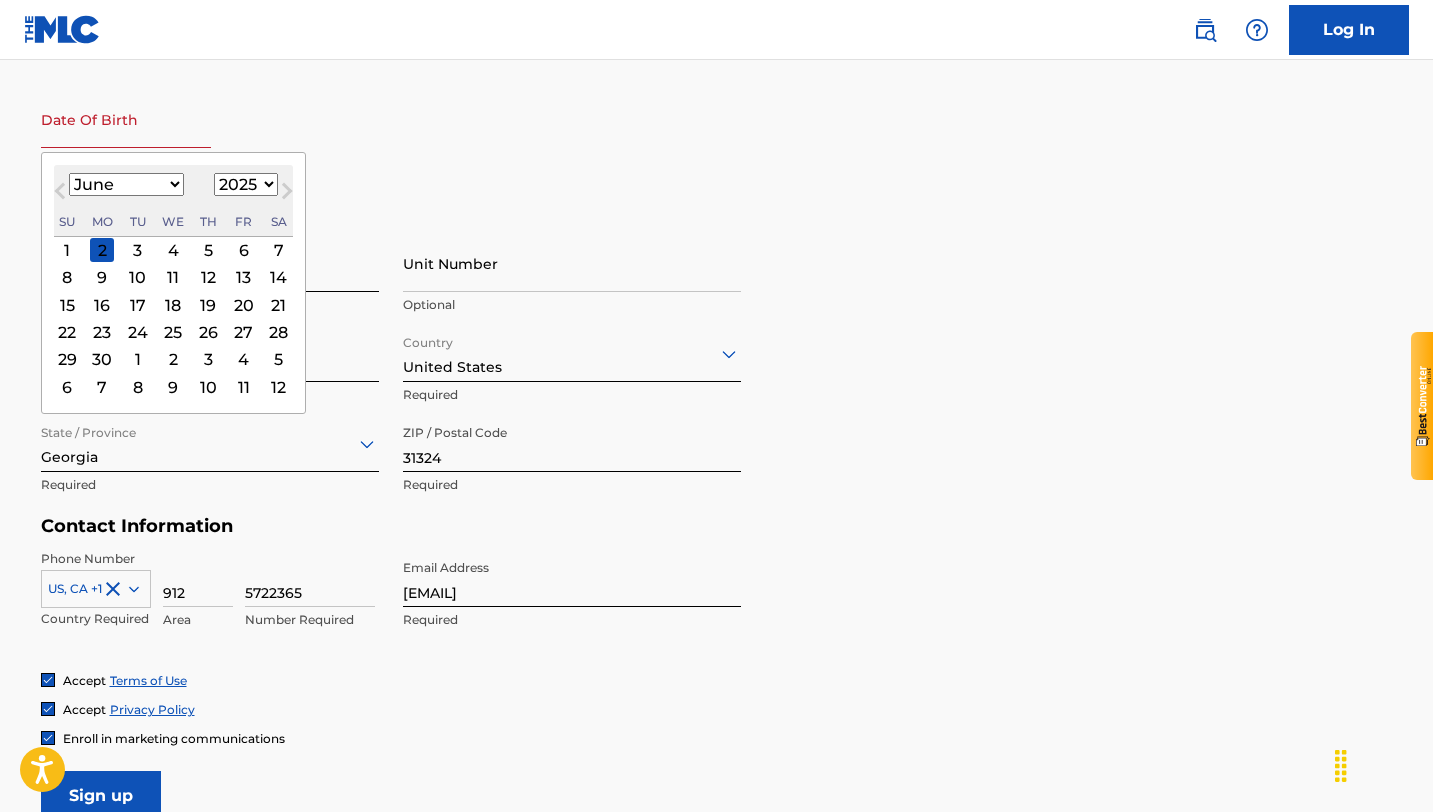 select on "1997" 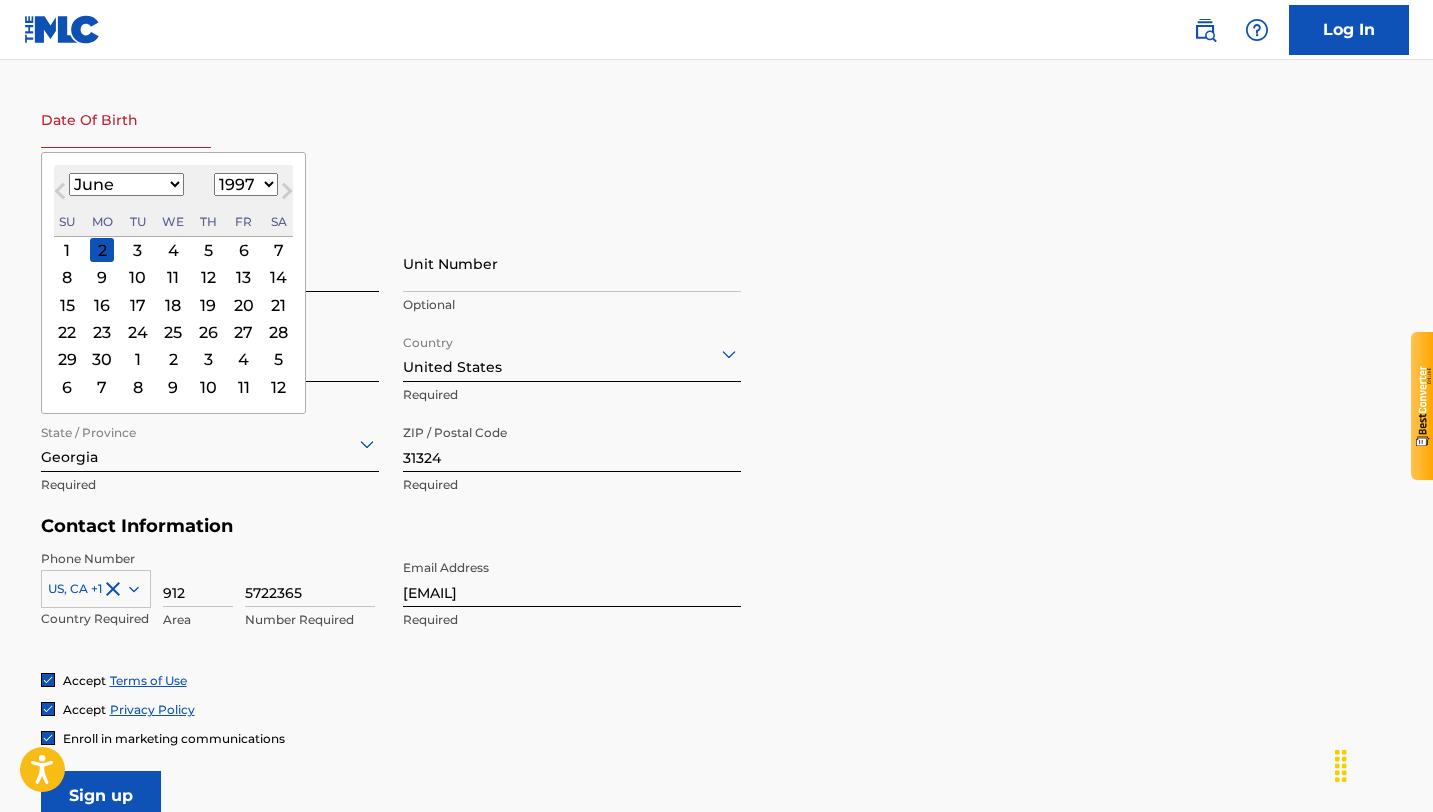 click on "13" at bounding box center (244, 278) 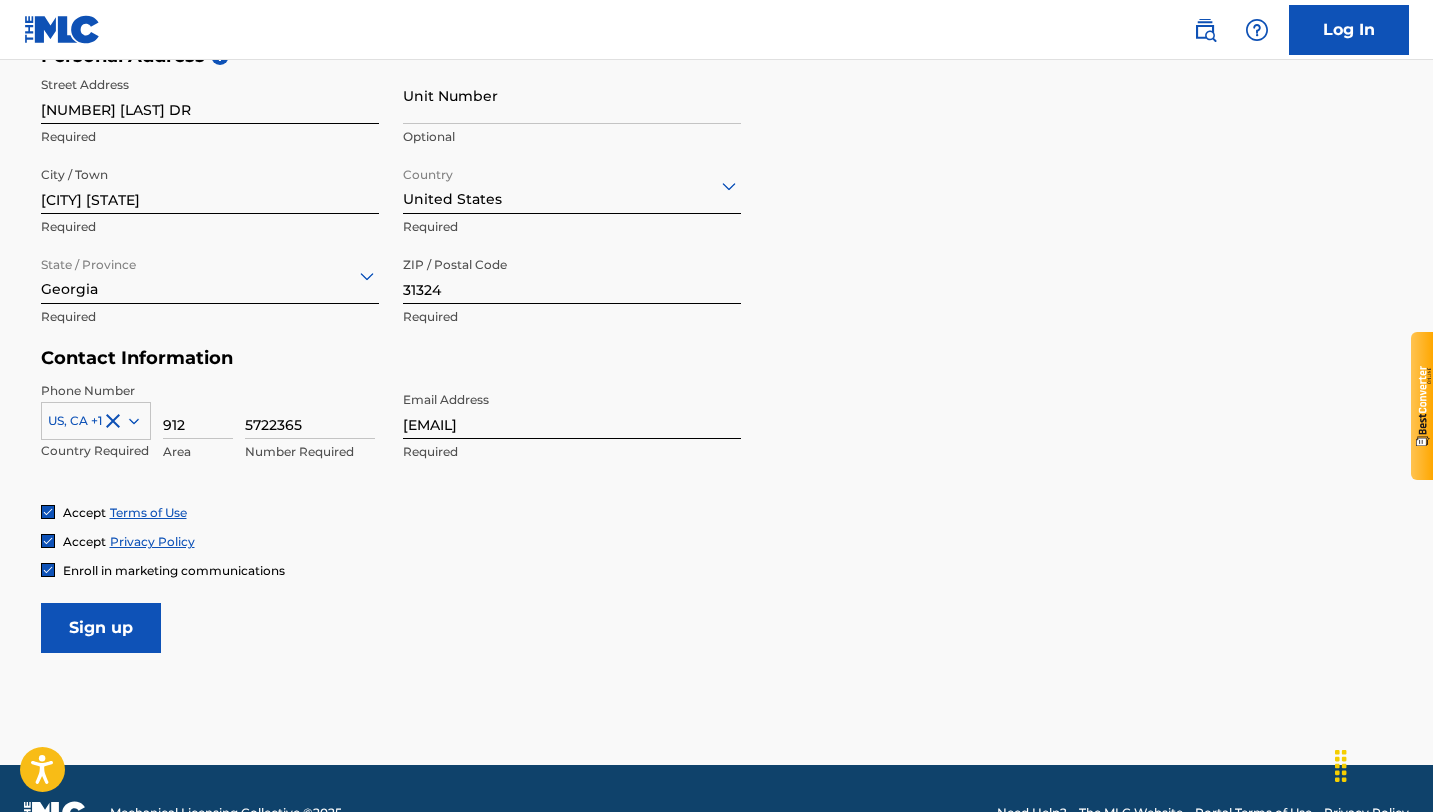 scroll, scrollTop: 752, scrollLeft: 0, axis: vertical 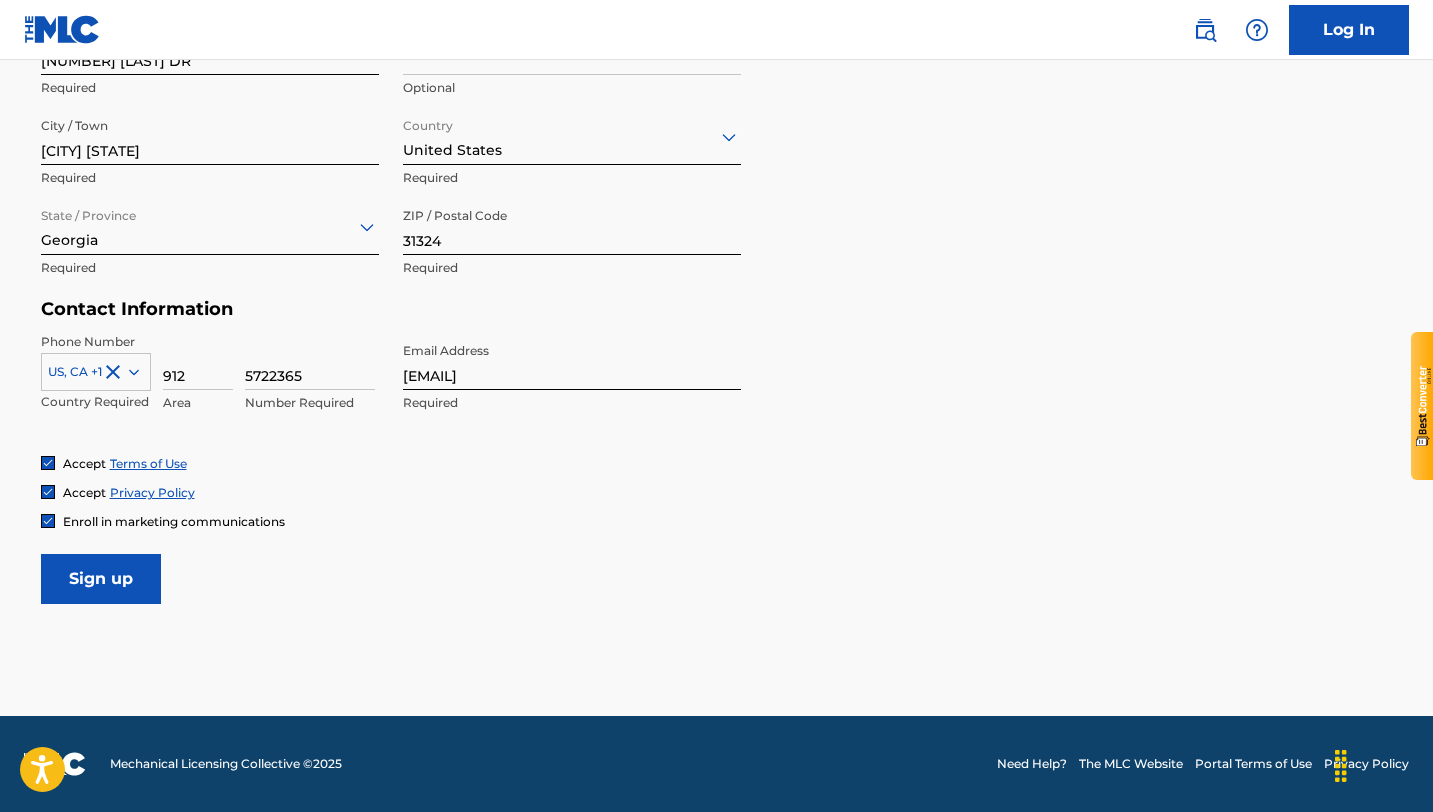click on "Sign up" at bounding box center (101, 579) 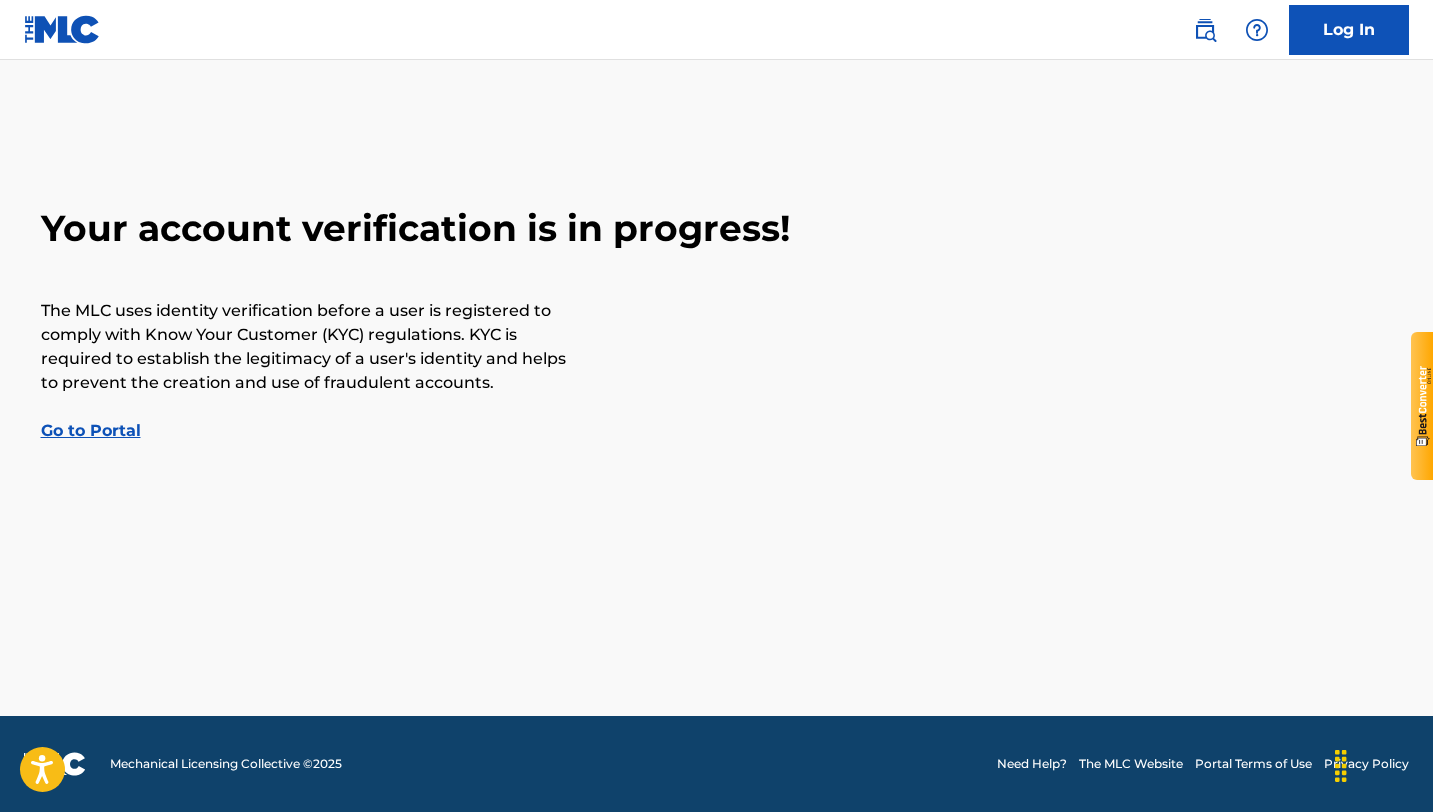 scroll, scrollTop: 0, scrollLeft: 0, axis: both 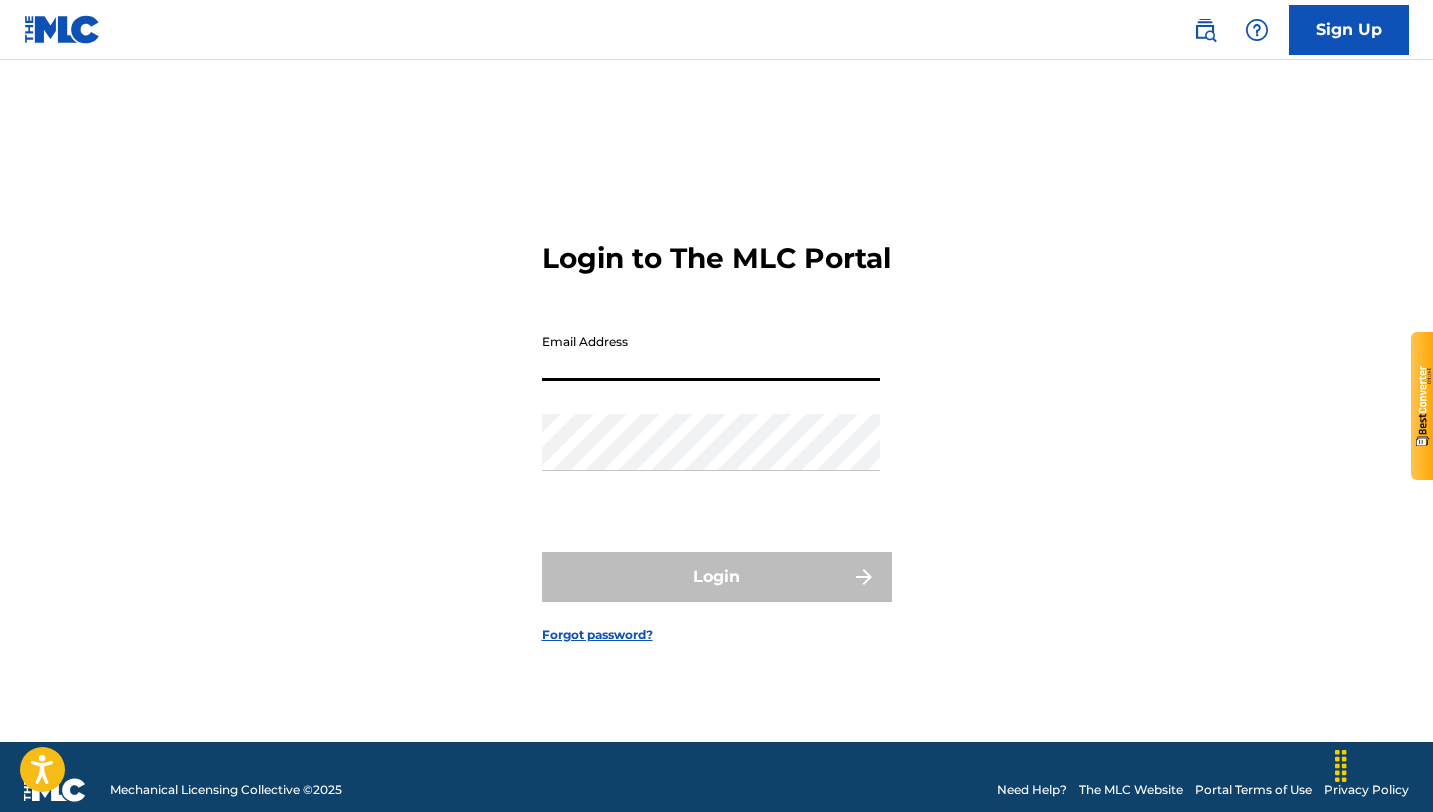 click on "Email Address" at bounding box center [711, 352] 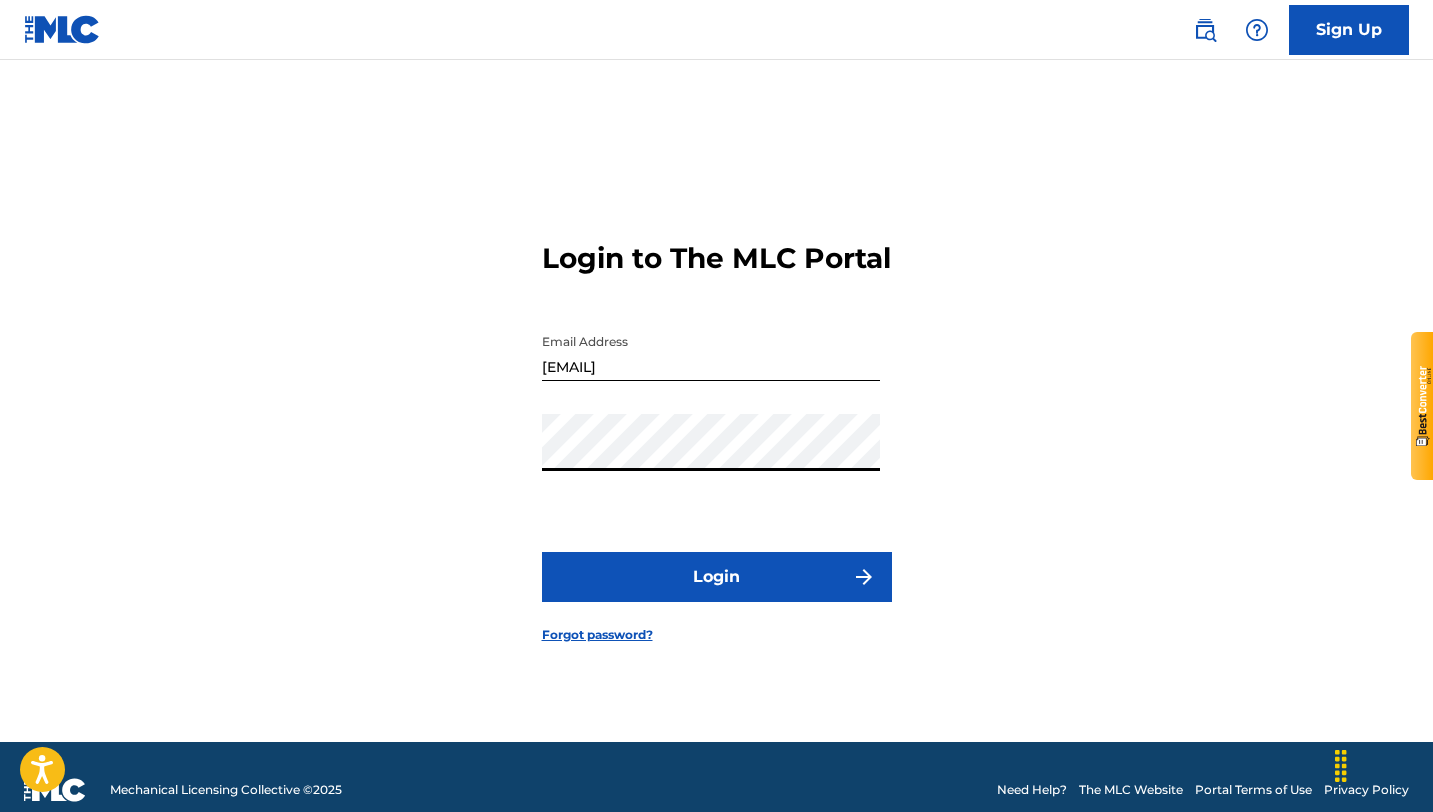 click on "Login" at bounding box center (717, 577) 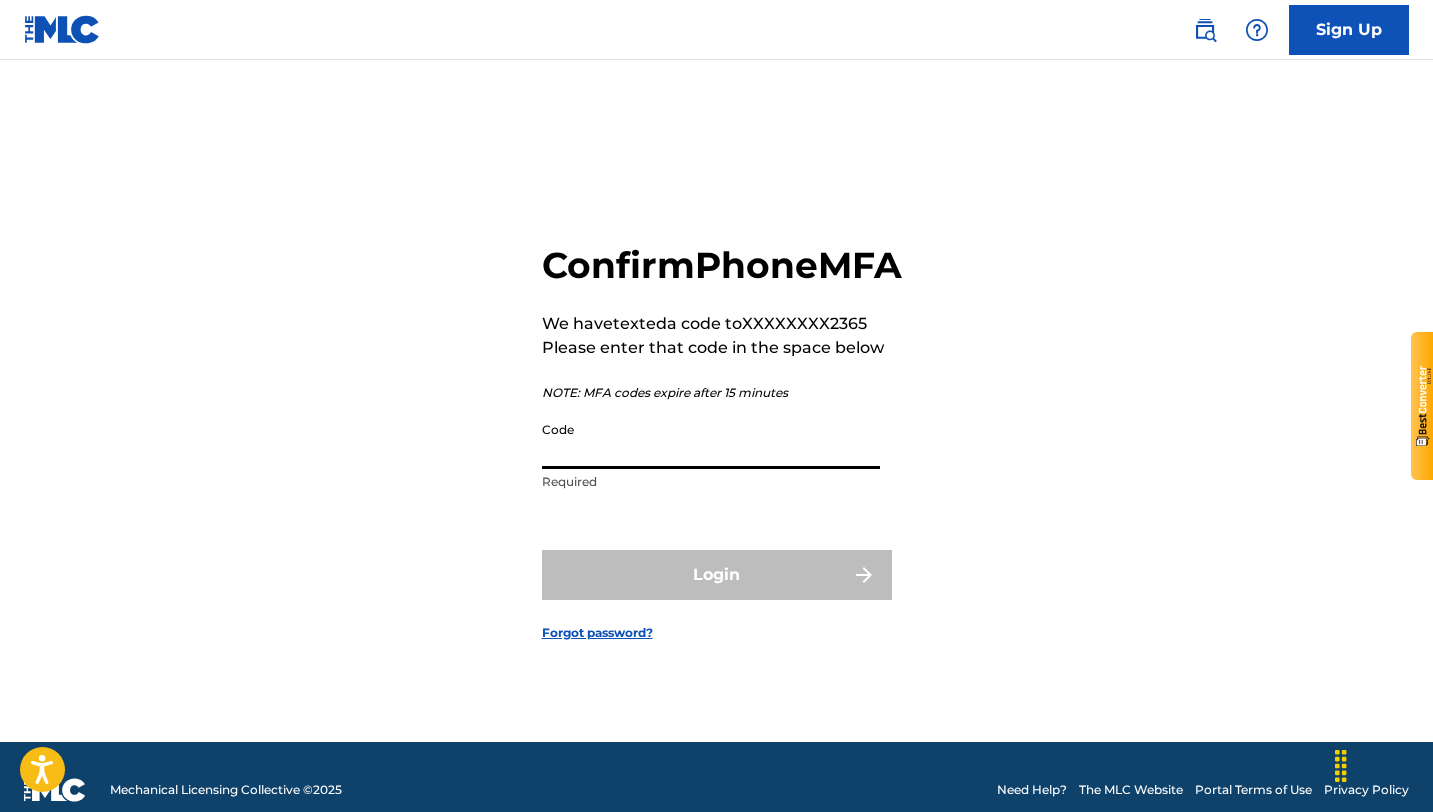 click on "Code" at bounding box center (711, 440) 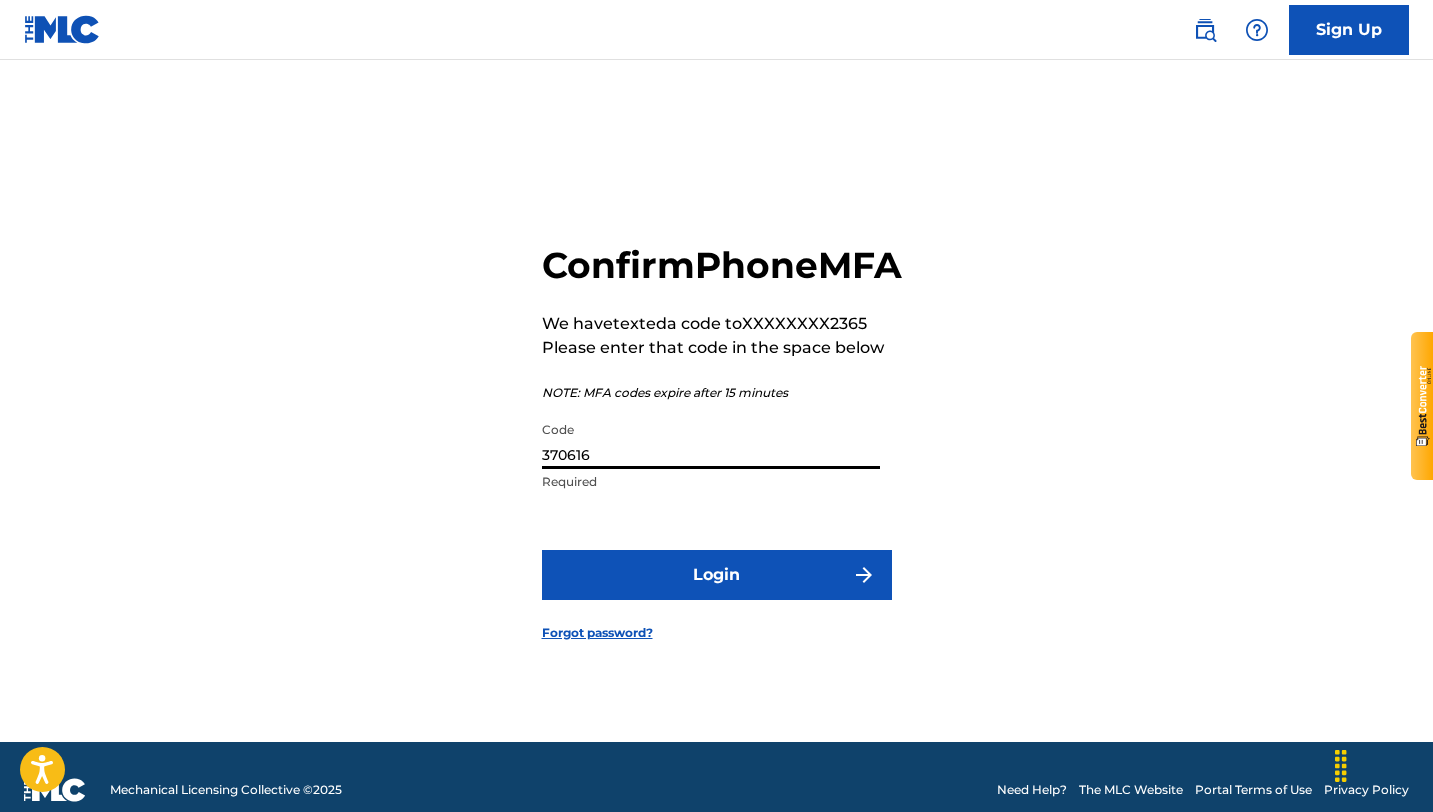 type on "370616" 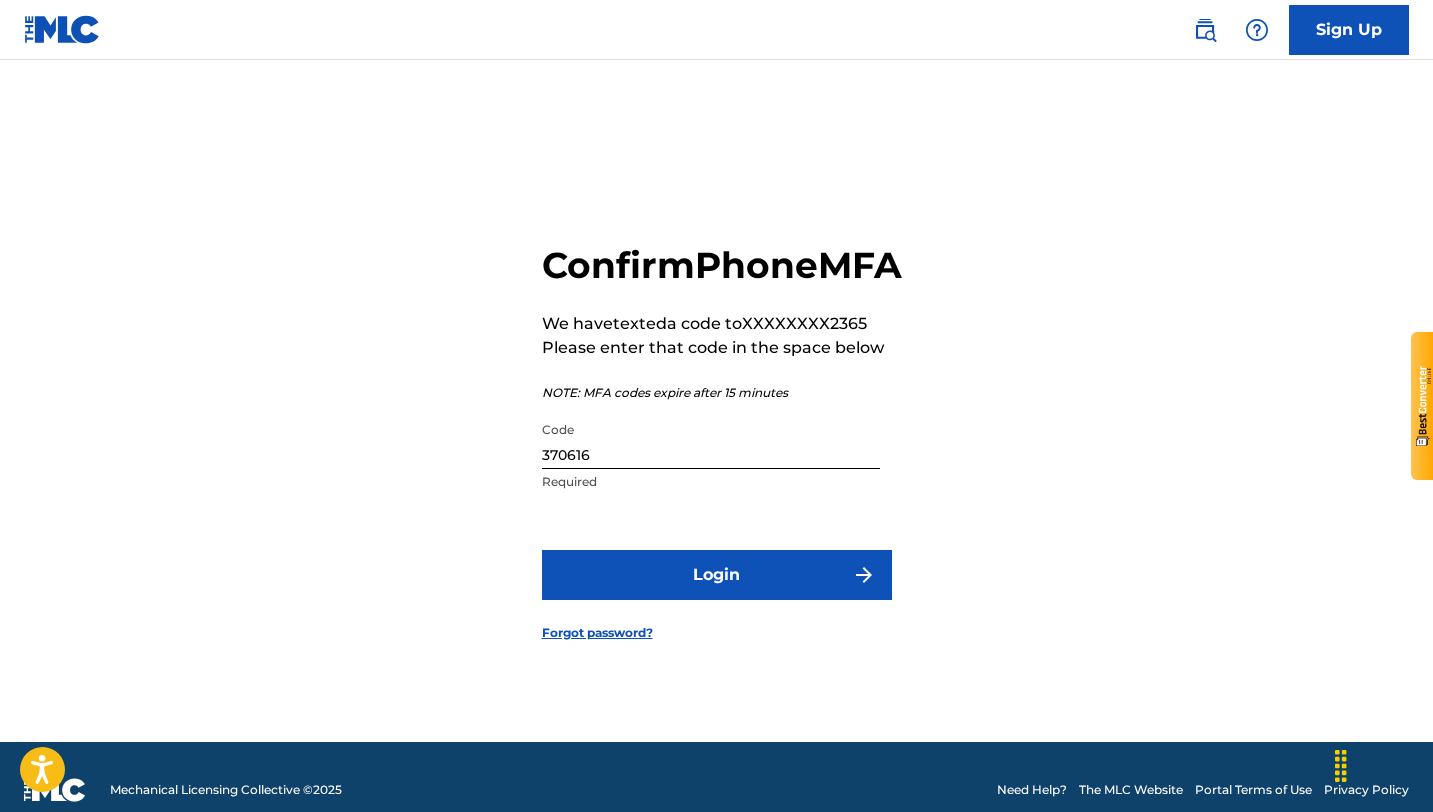 click on "Login" at bounding box center (717, 575) 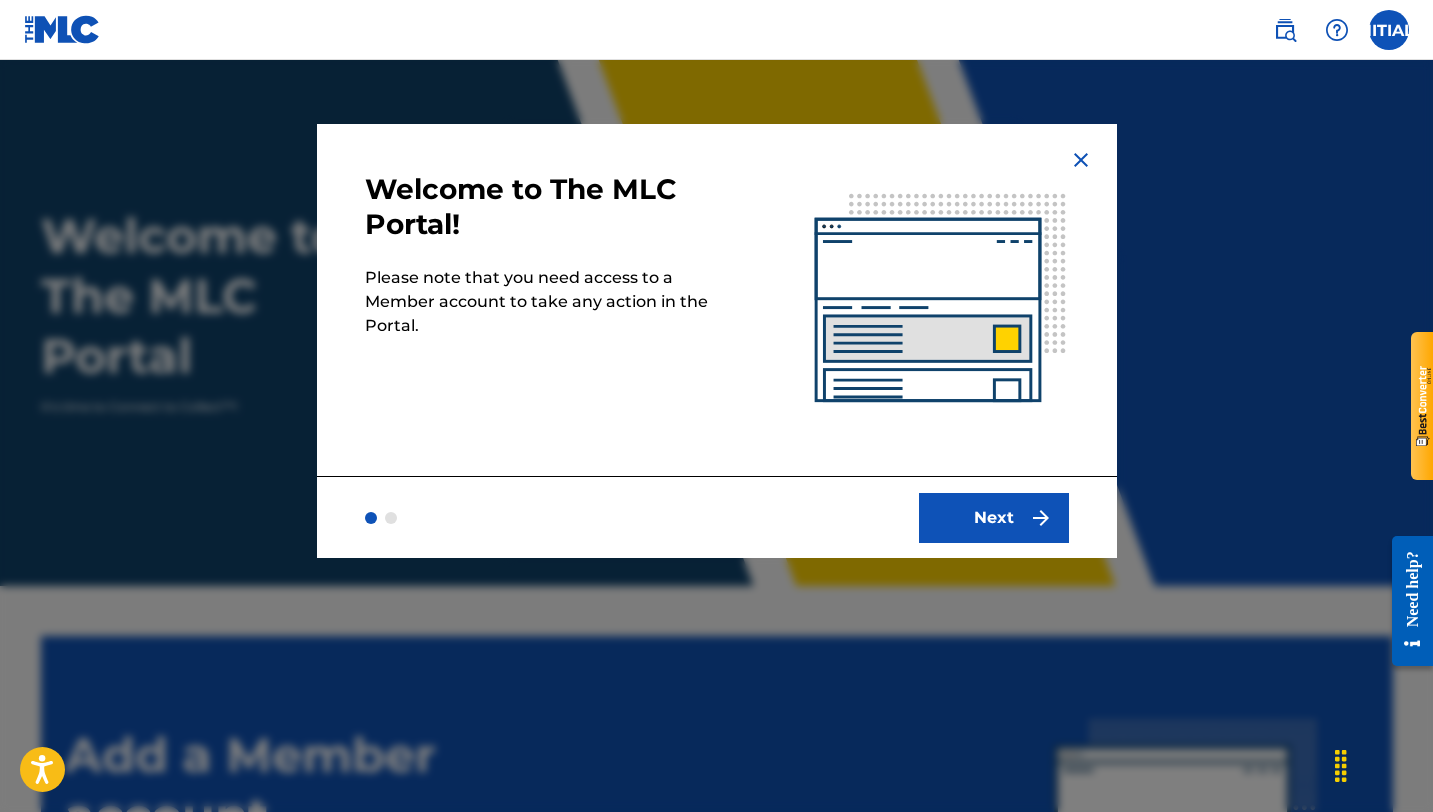 scroll, scrollTop: 0, scrollLeft: 0, axis: both 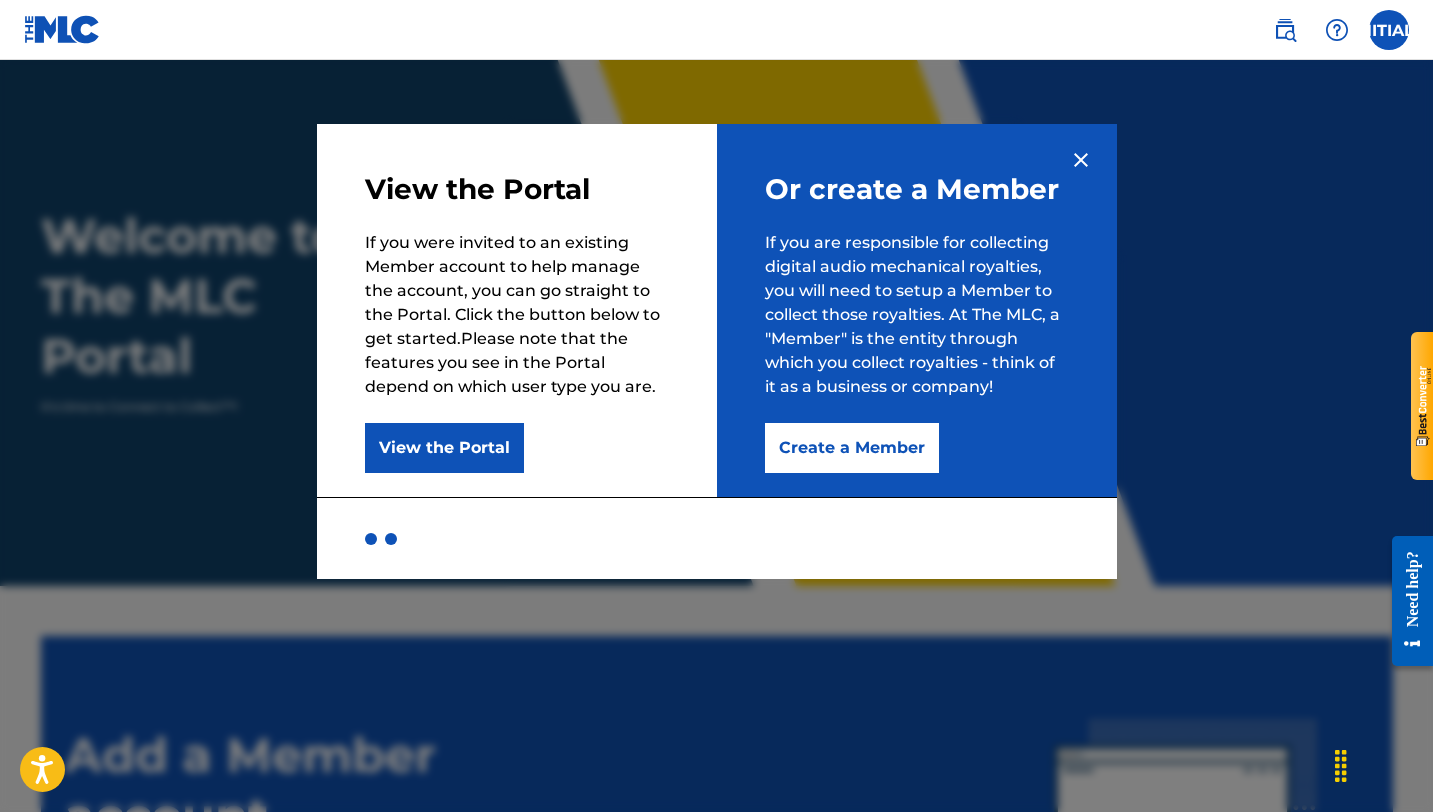 click on "Create a Member" at bounding box center [852, 448] 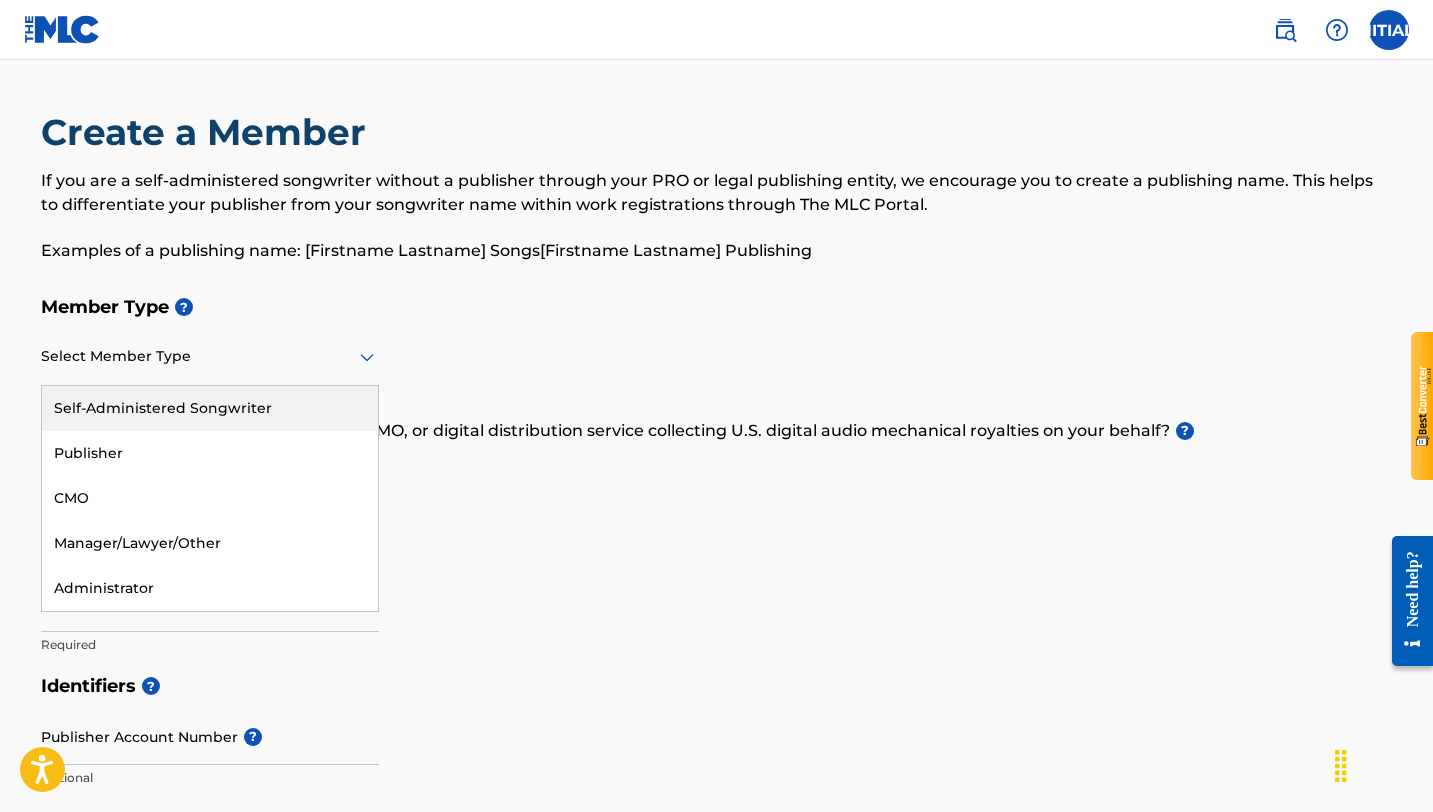 click at bounding box center (210, 356) 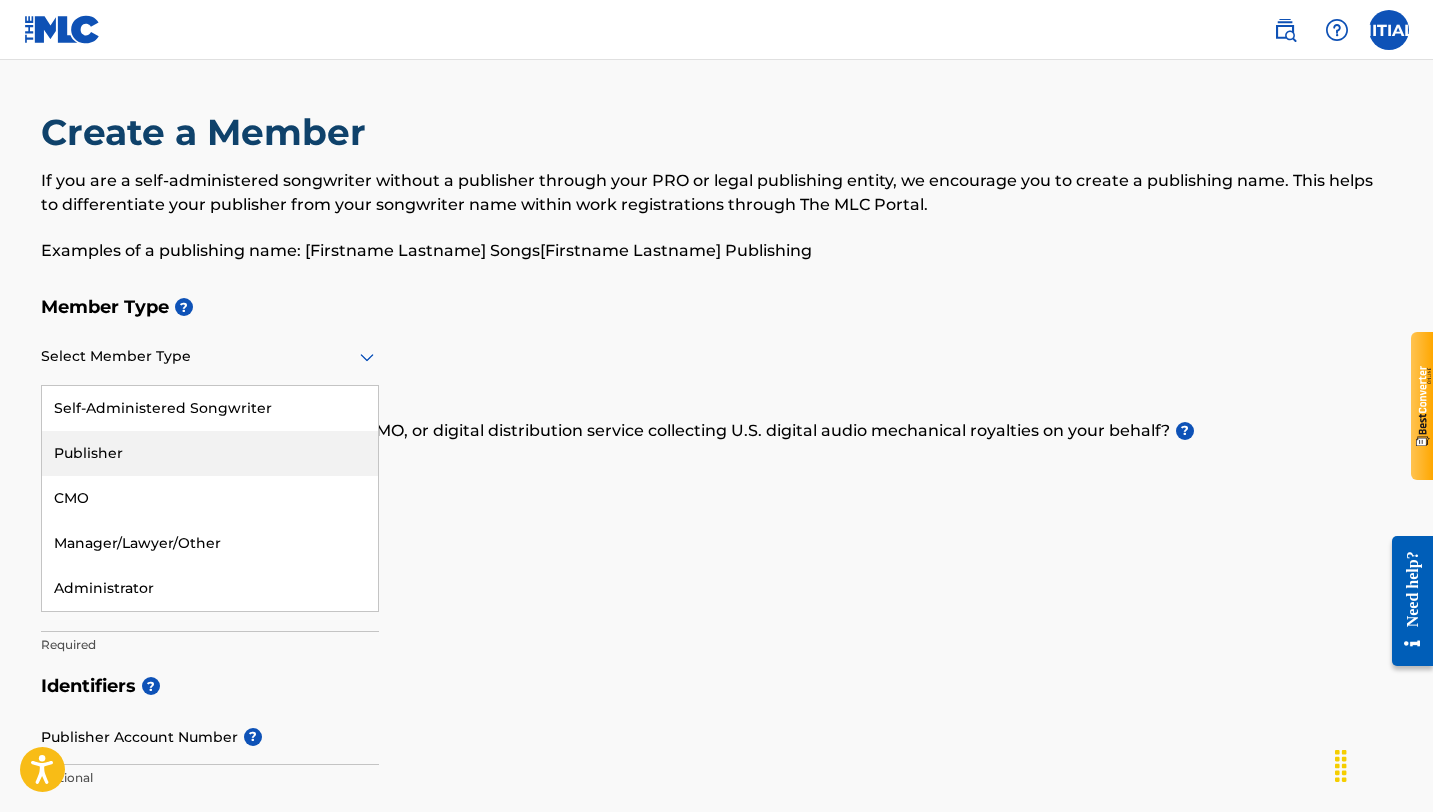 click on "Publisher" at bounding box center (210, 453) 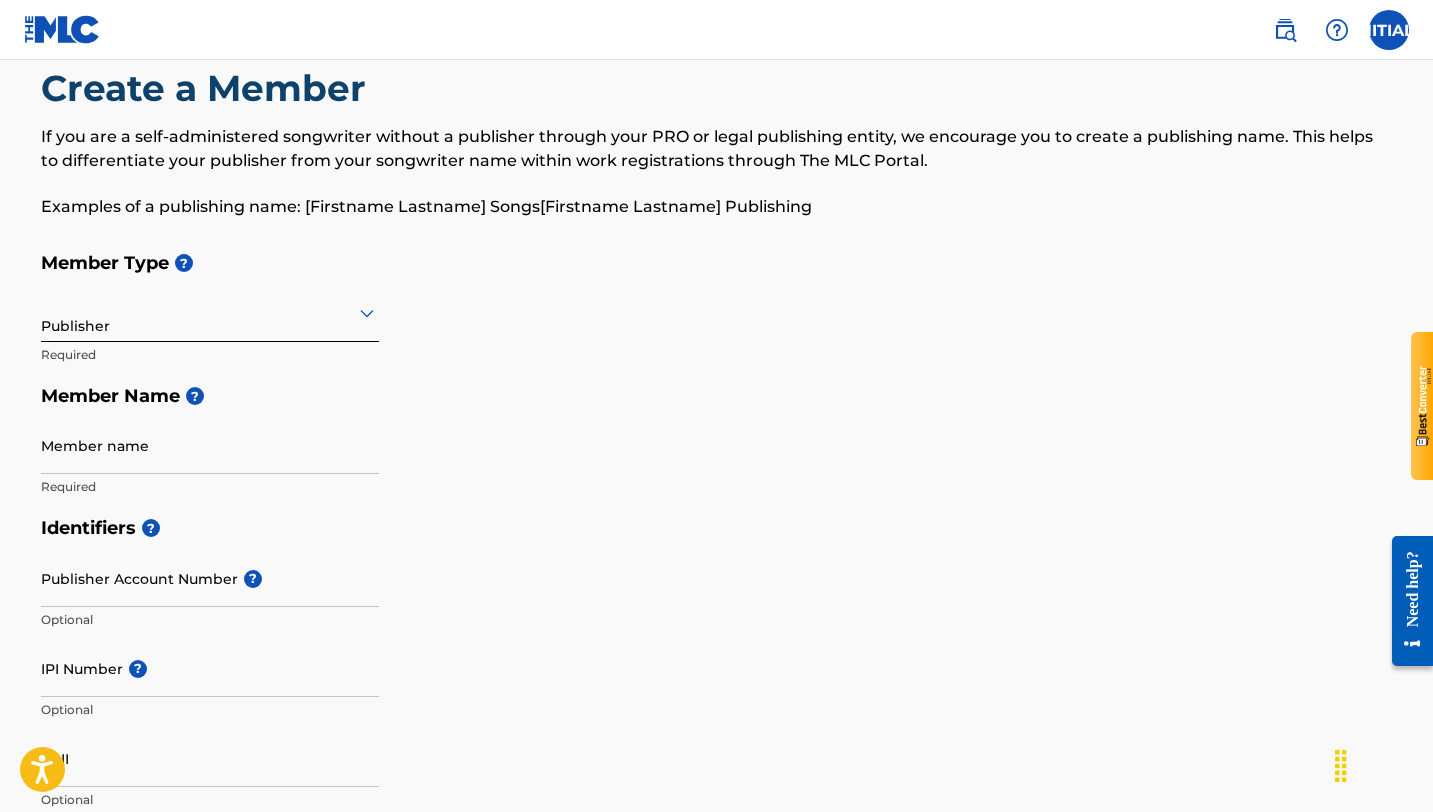 scroll, scrollTop: 60, scrollLeft: 0, axis: vertical 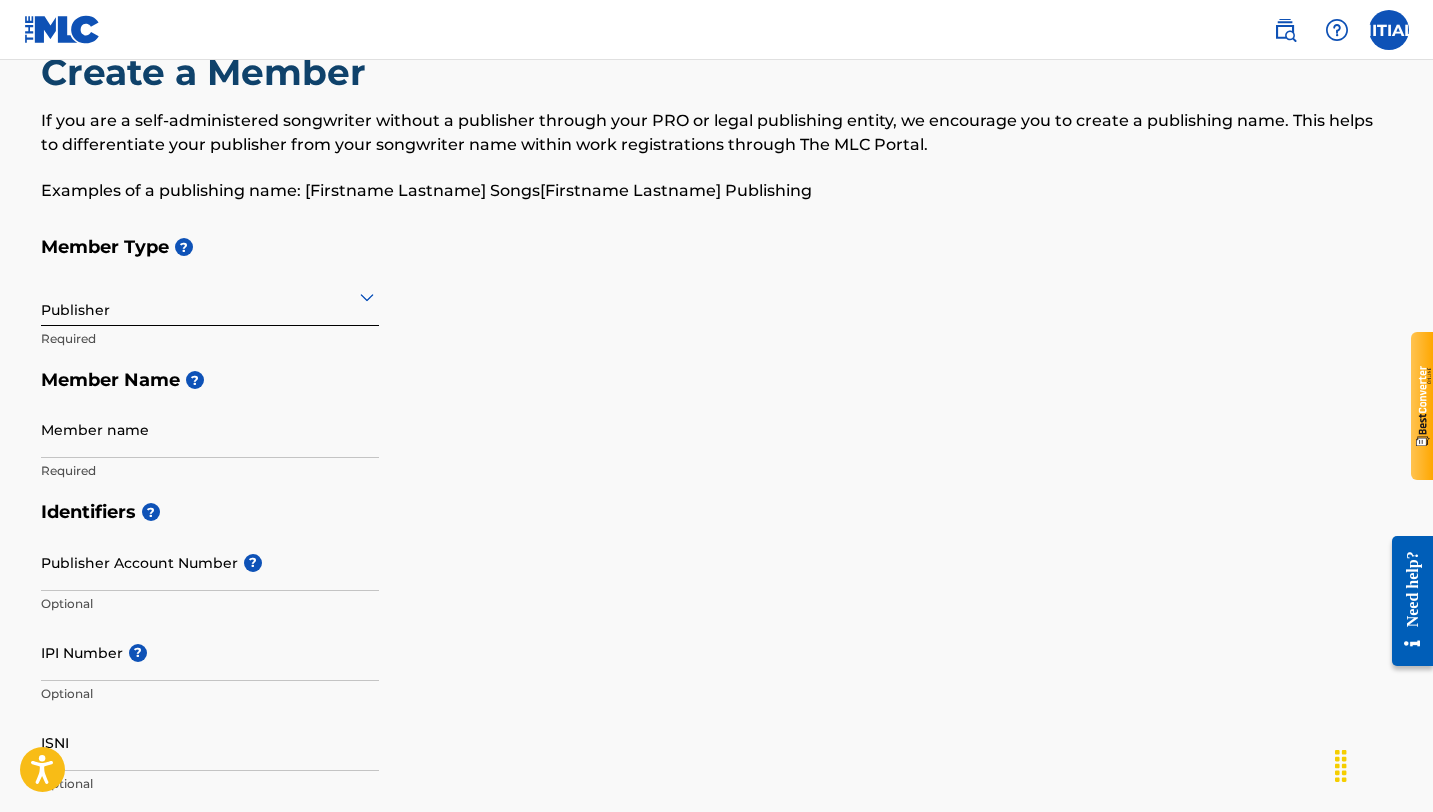 click on "Member name" at bounding box center (210, 429) 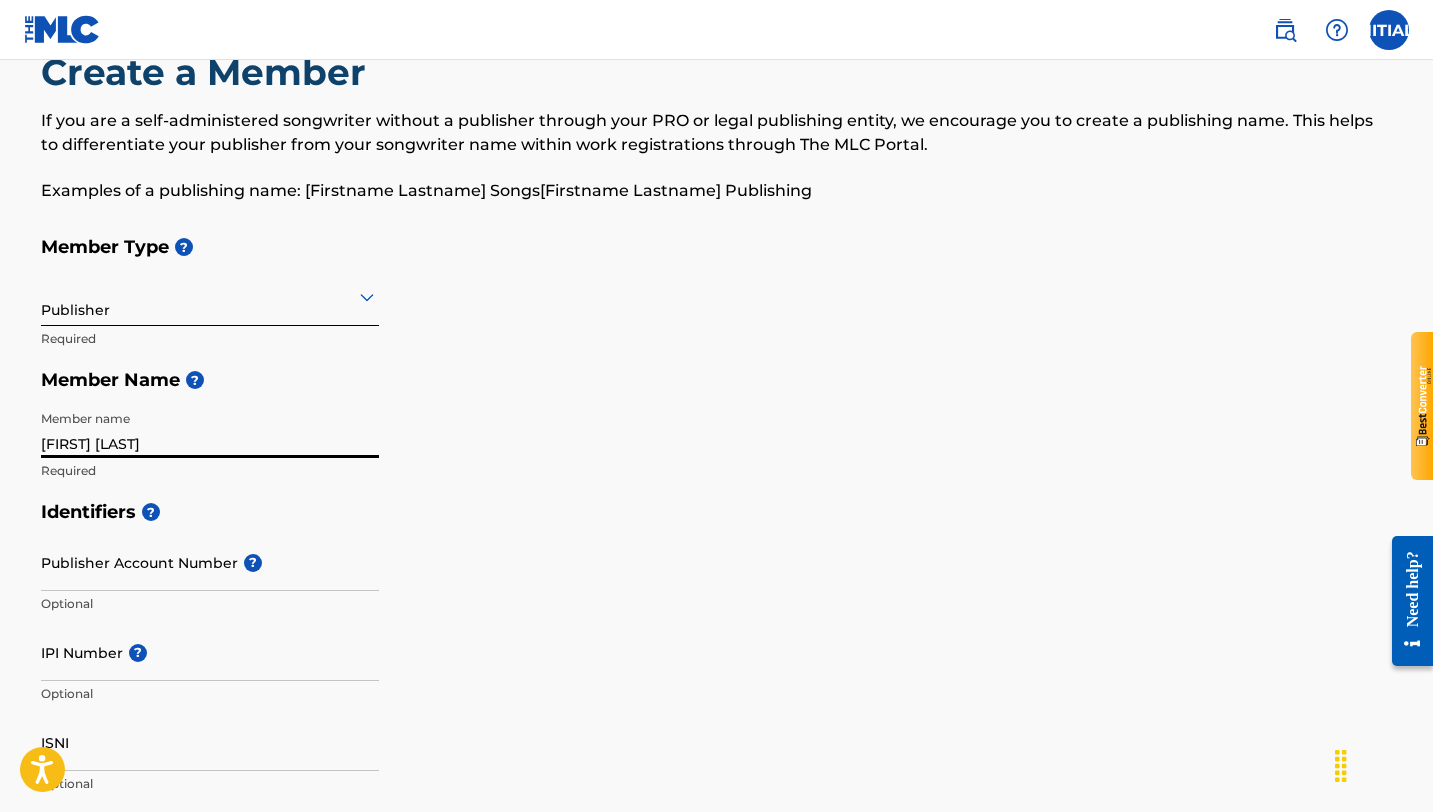 type on "[FIRST] [LAST]" 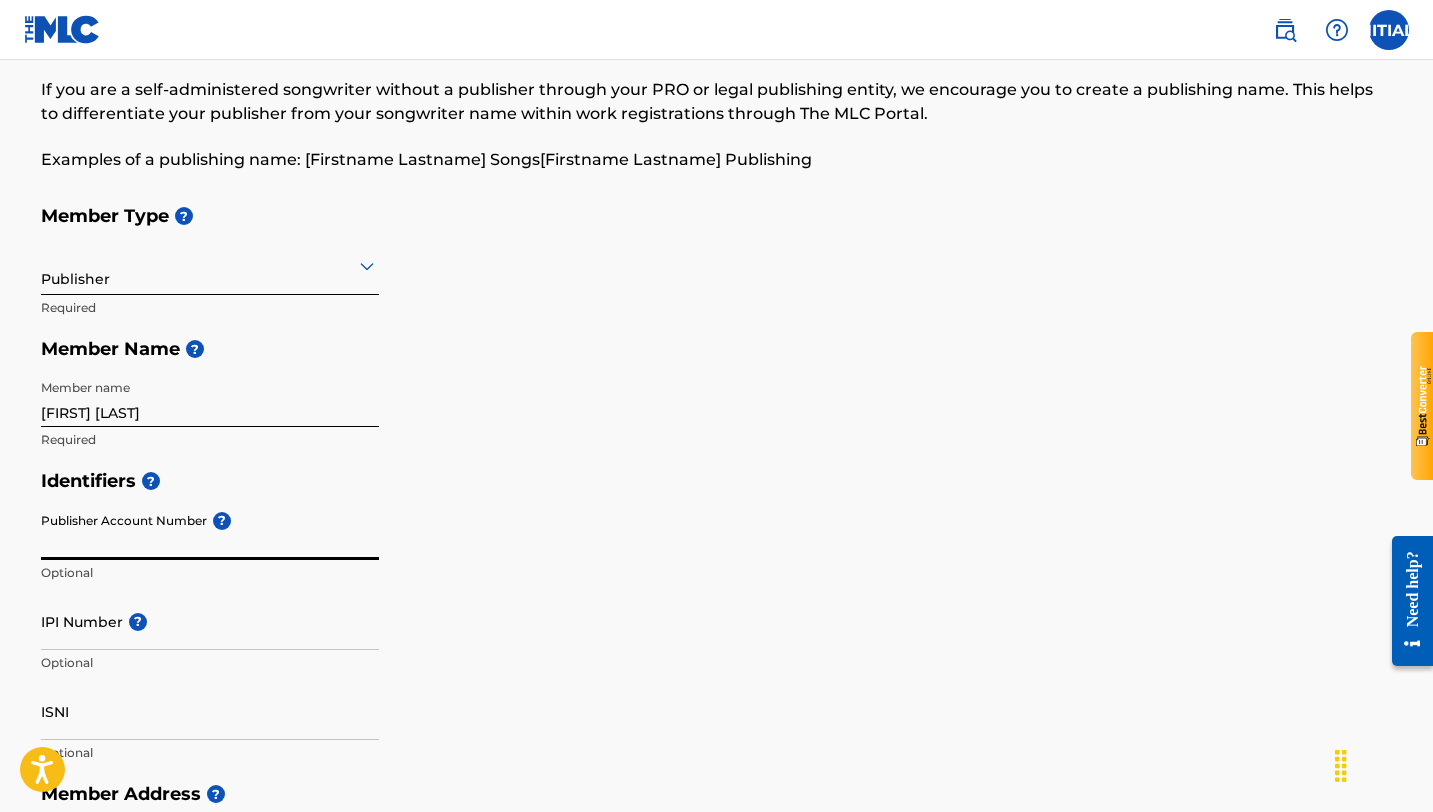 scroll, scrollTop: 97, scrollLeft: 0, axis: vertical 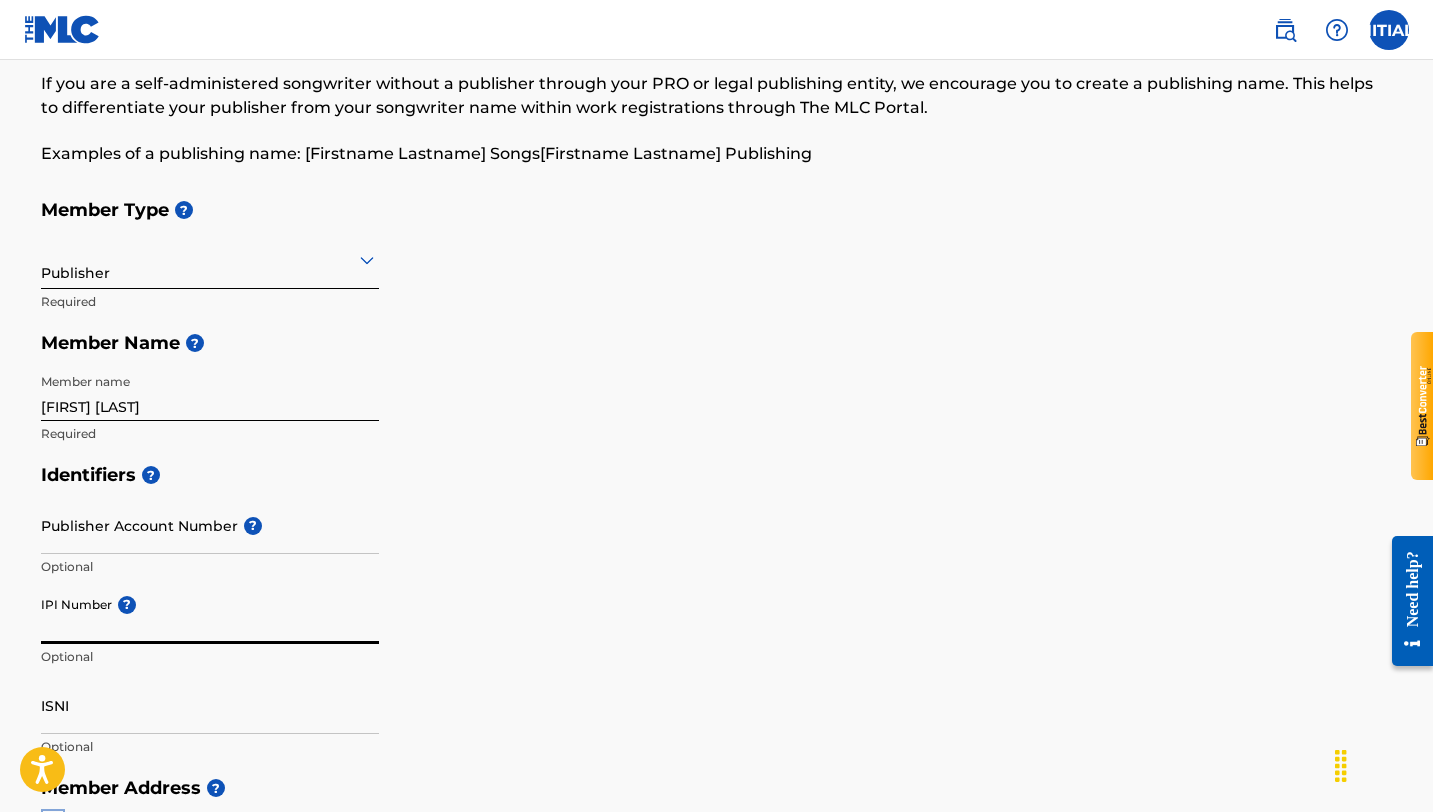 click on "IPI Number ?" at bounding box center [210, 615] 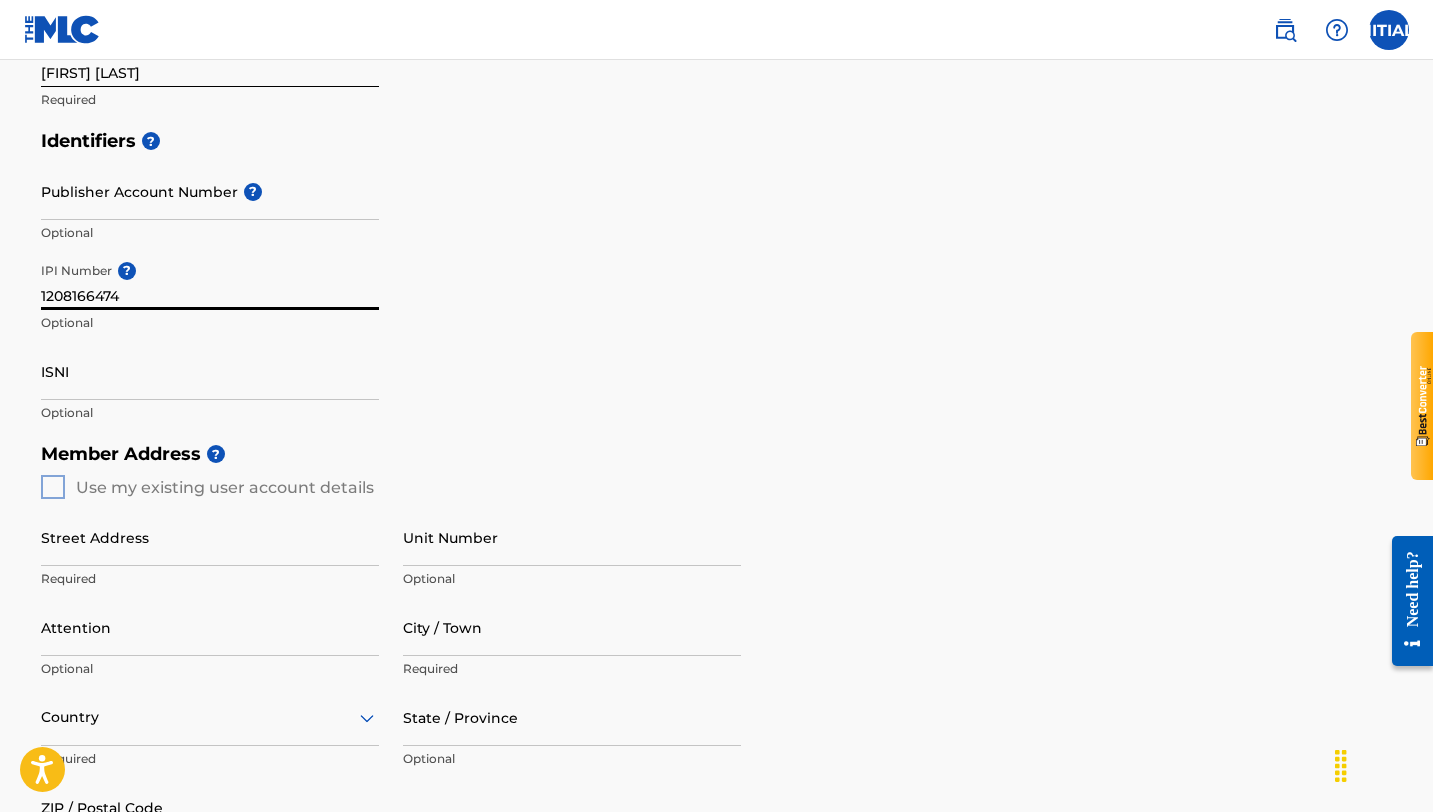 scroll, scrollTop: 460, scrollLeft: 0, axis: vertical 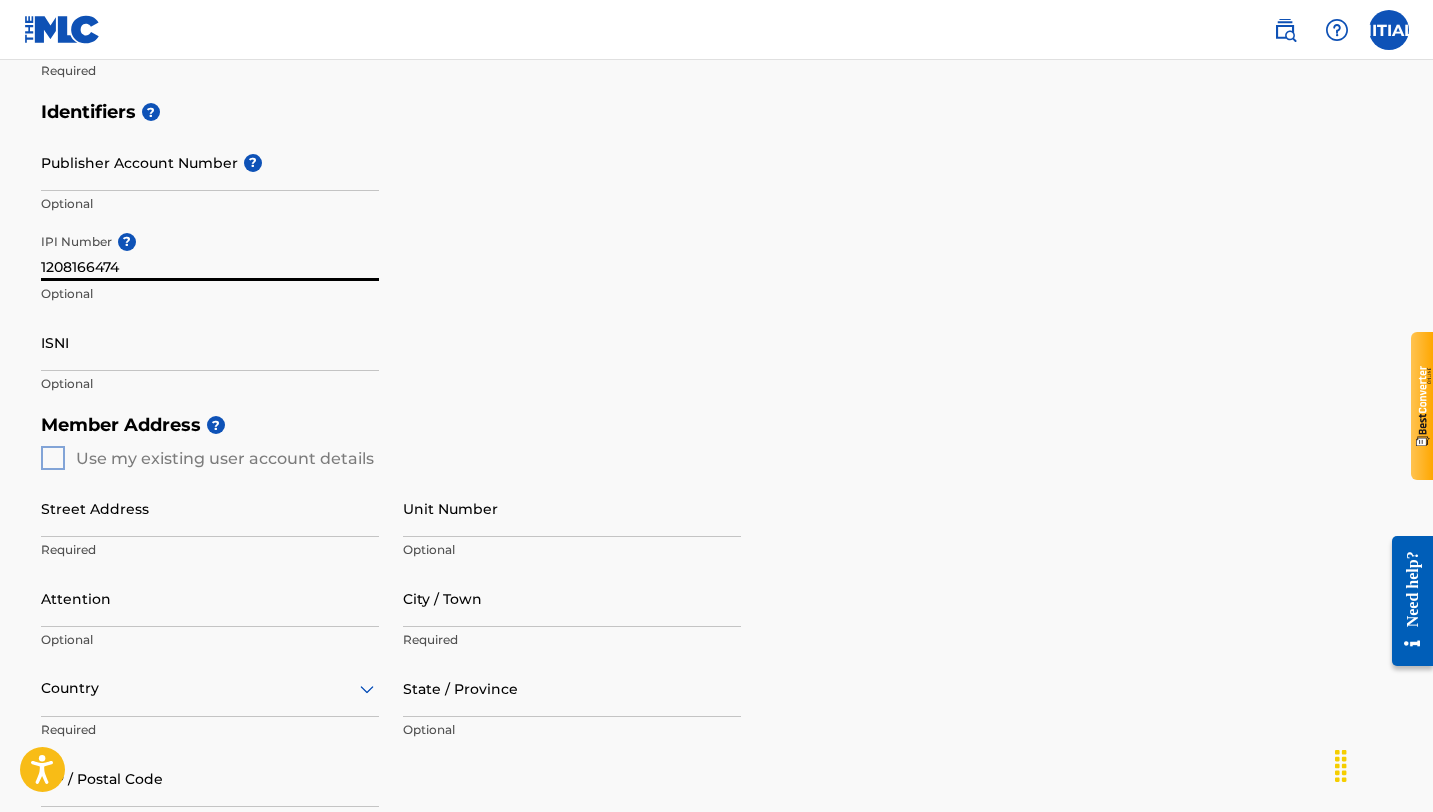 type on "1208166474" 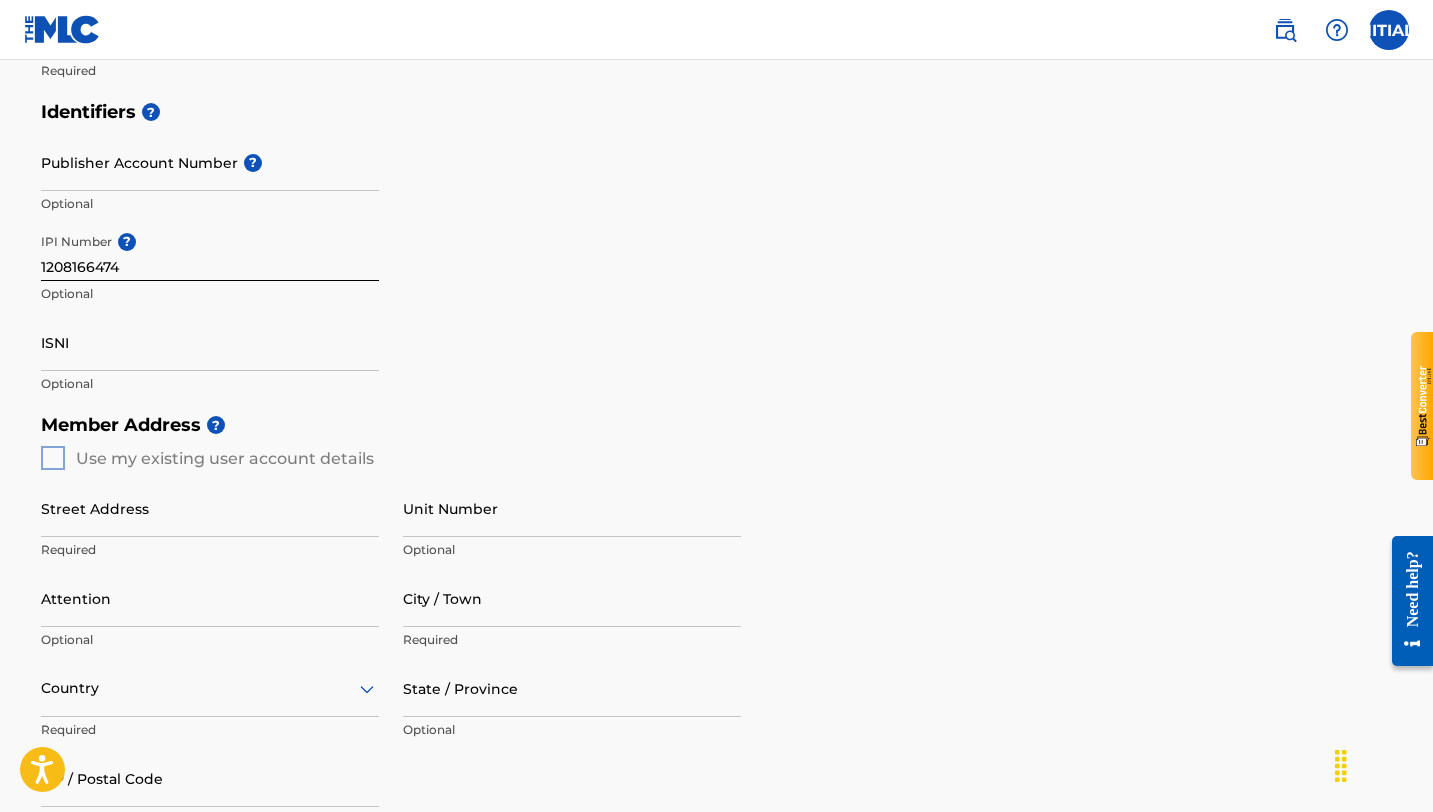 click on "Member Address ? Use my existing user account details Street Address Required Unit Number Optional Attention Optional City / Town Required Country Required State / Province Optional ZIP / Postal Code Optional" at bounding box center (717, 632) 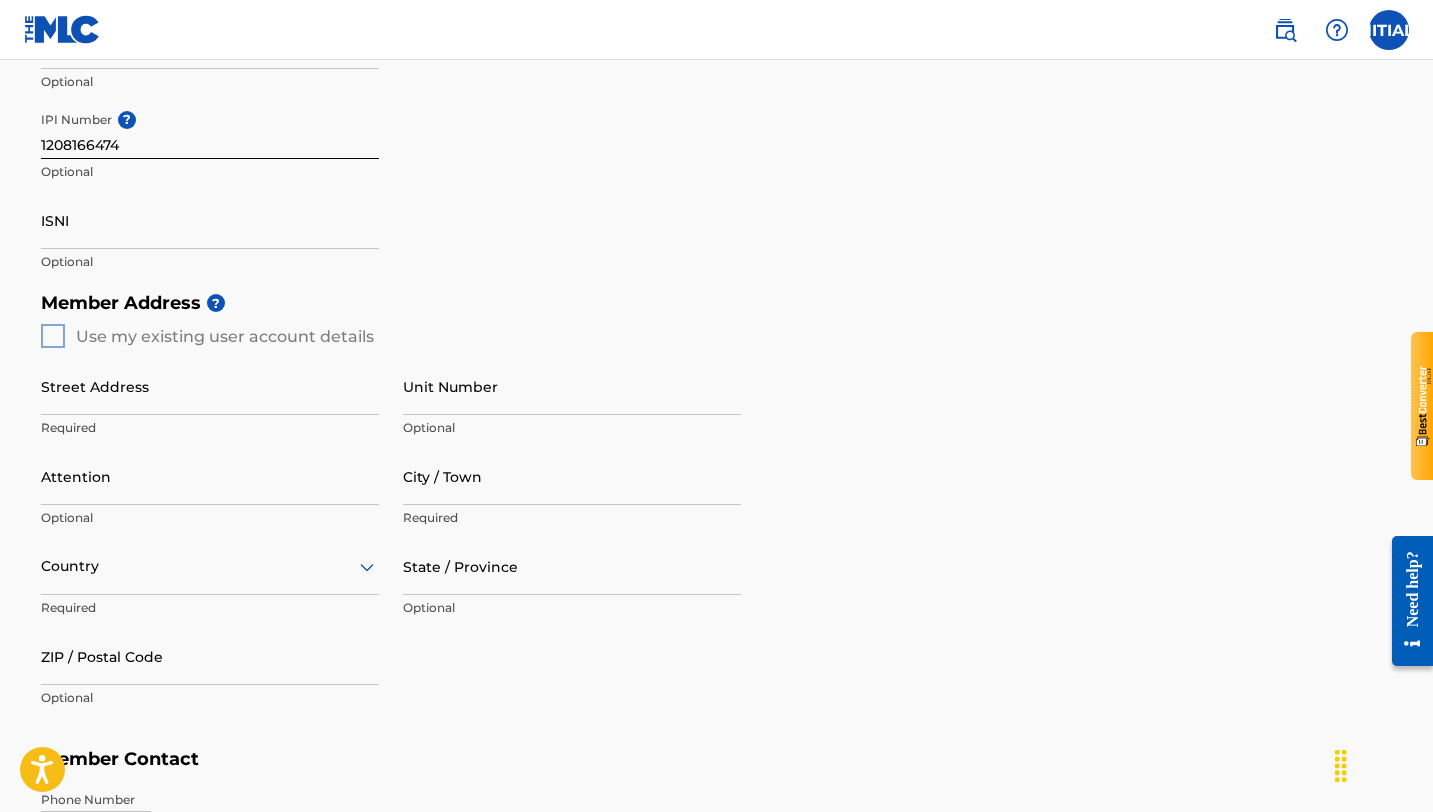 scroll, scrollTop: 603, scrollLeft: 0, axis: vertical 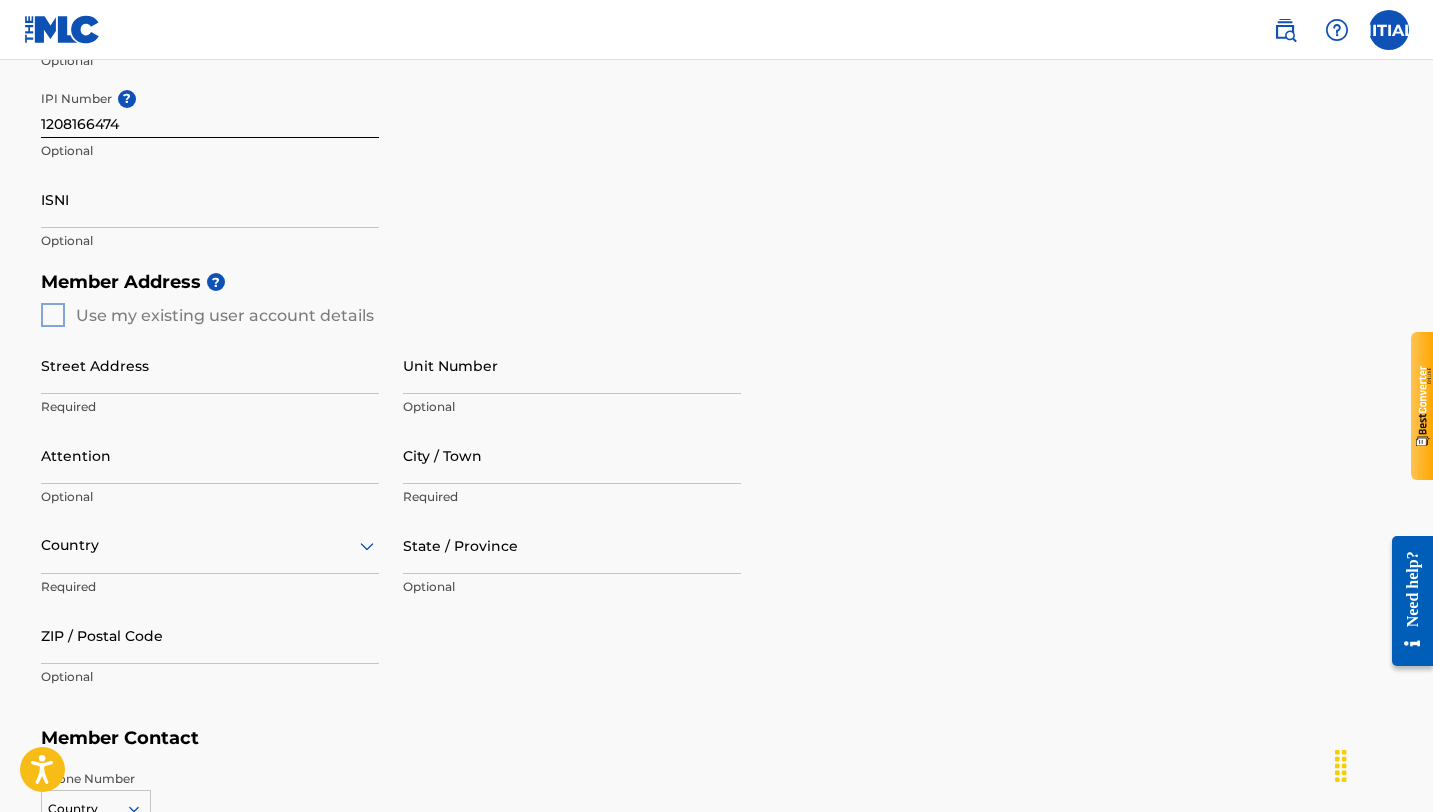 click on "Member Address ? Use my existing user account details Street Address Required Unit Number Optional Attention Optional City / Town Required Country Required State / Province Optional ZIP / Postal Code Optional" at bounding box center [717, 489] 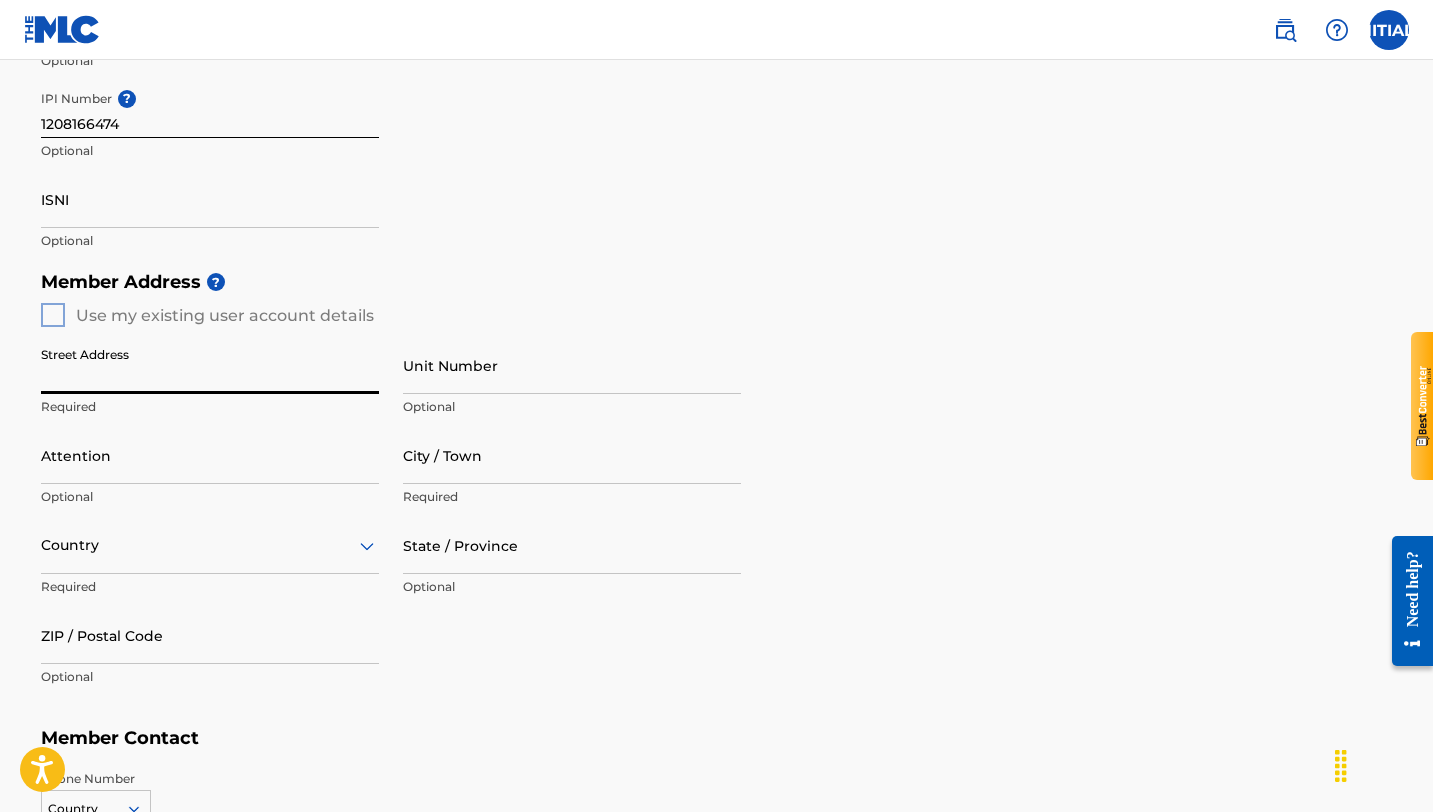 type on "[NUMBER] [LAST] DR" 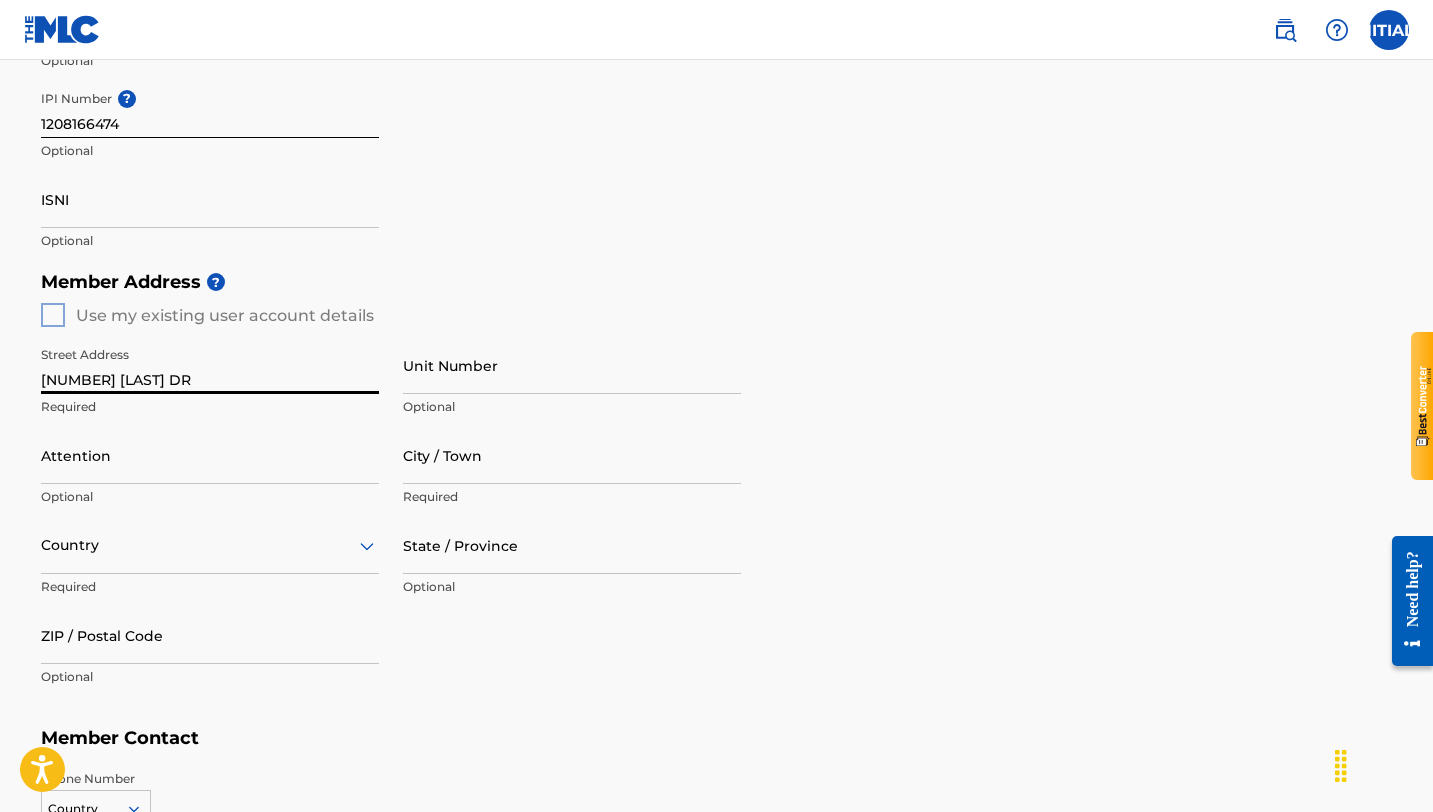 click on "City / Town" at bounding box center [572, 455] 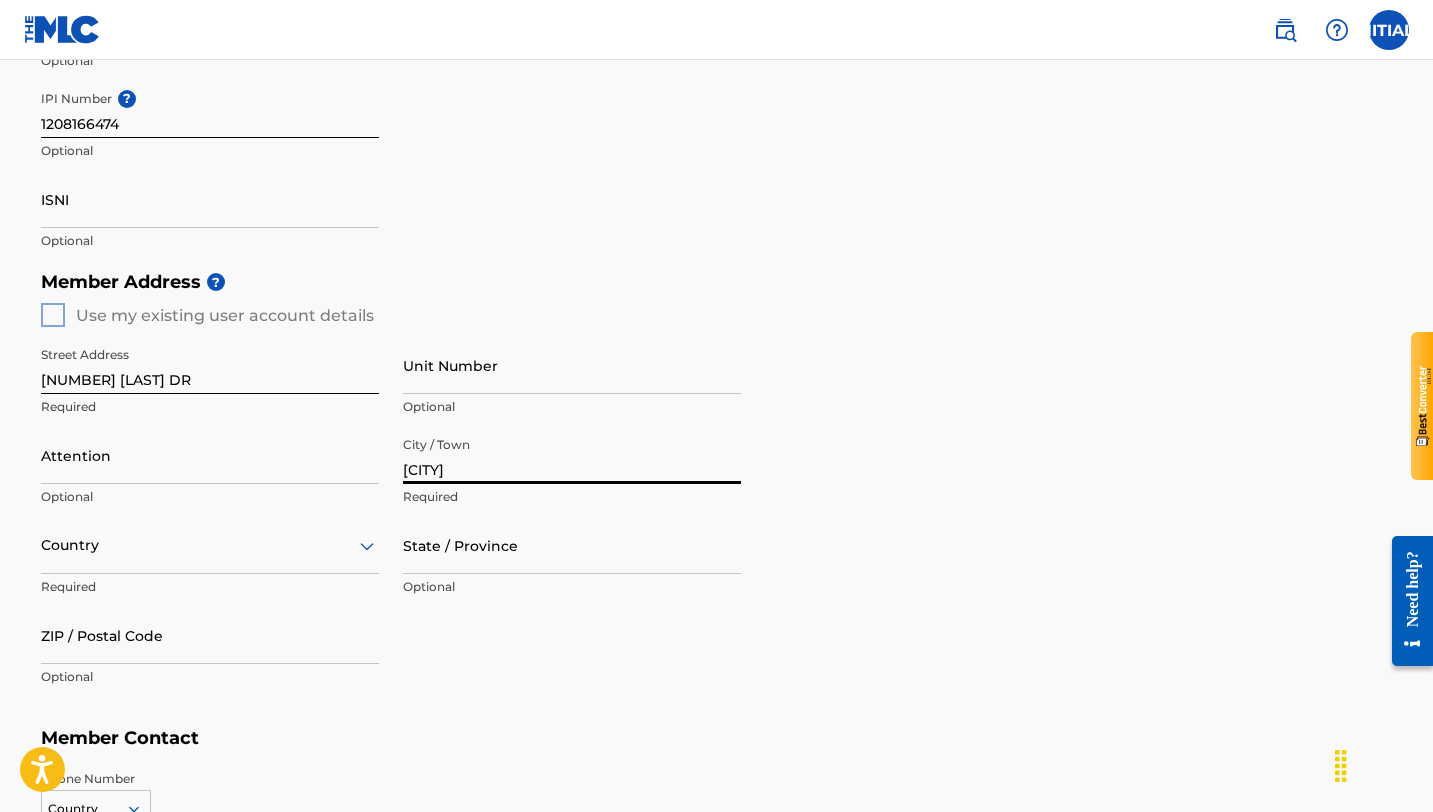 type on "[CITY]" 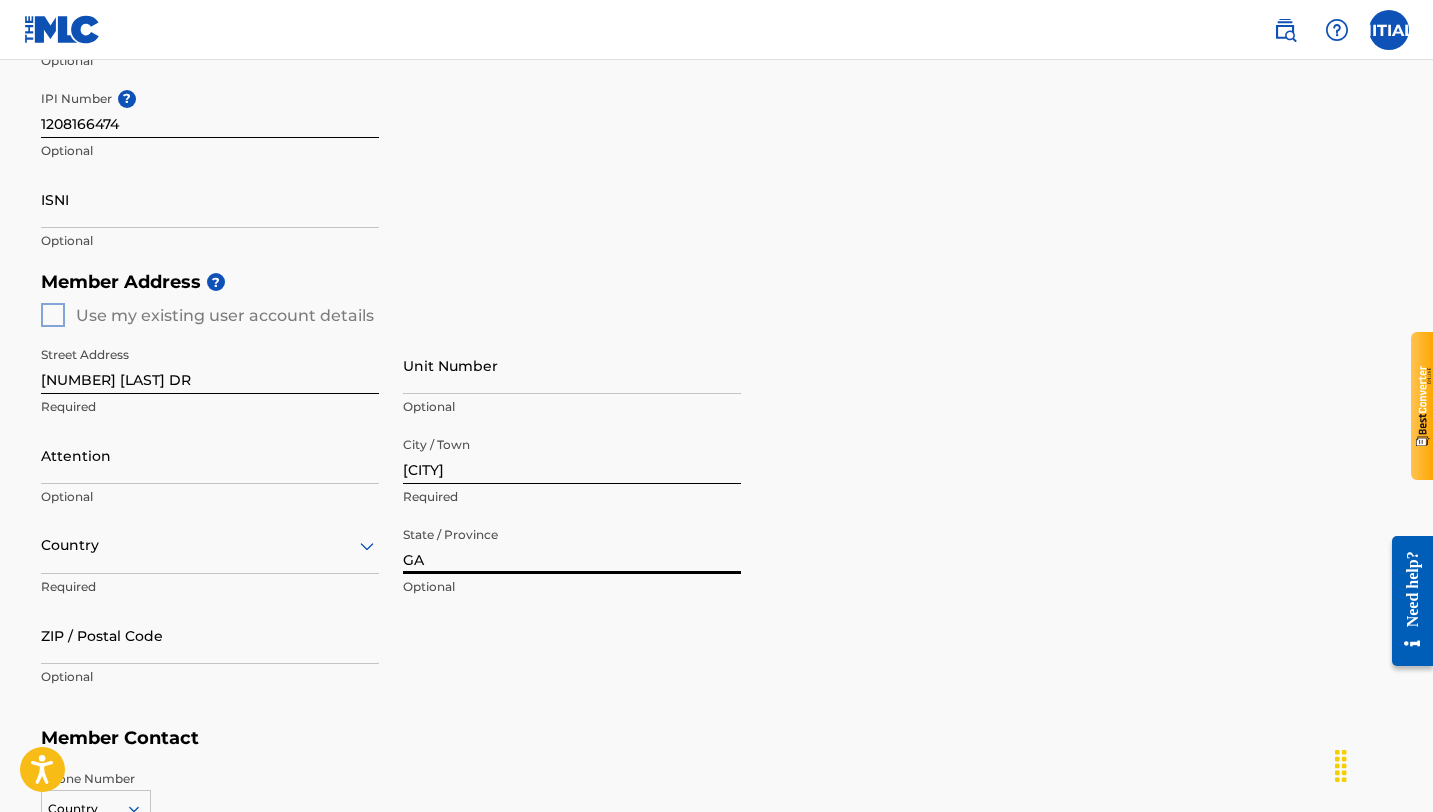 type on "GA" 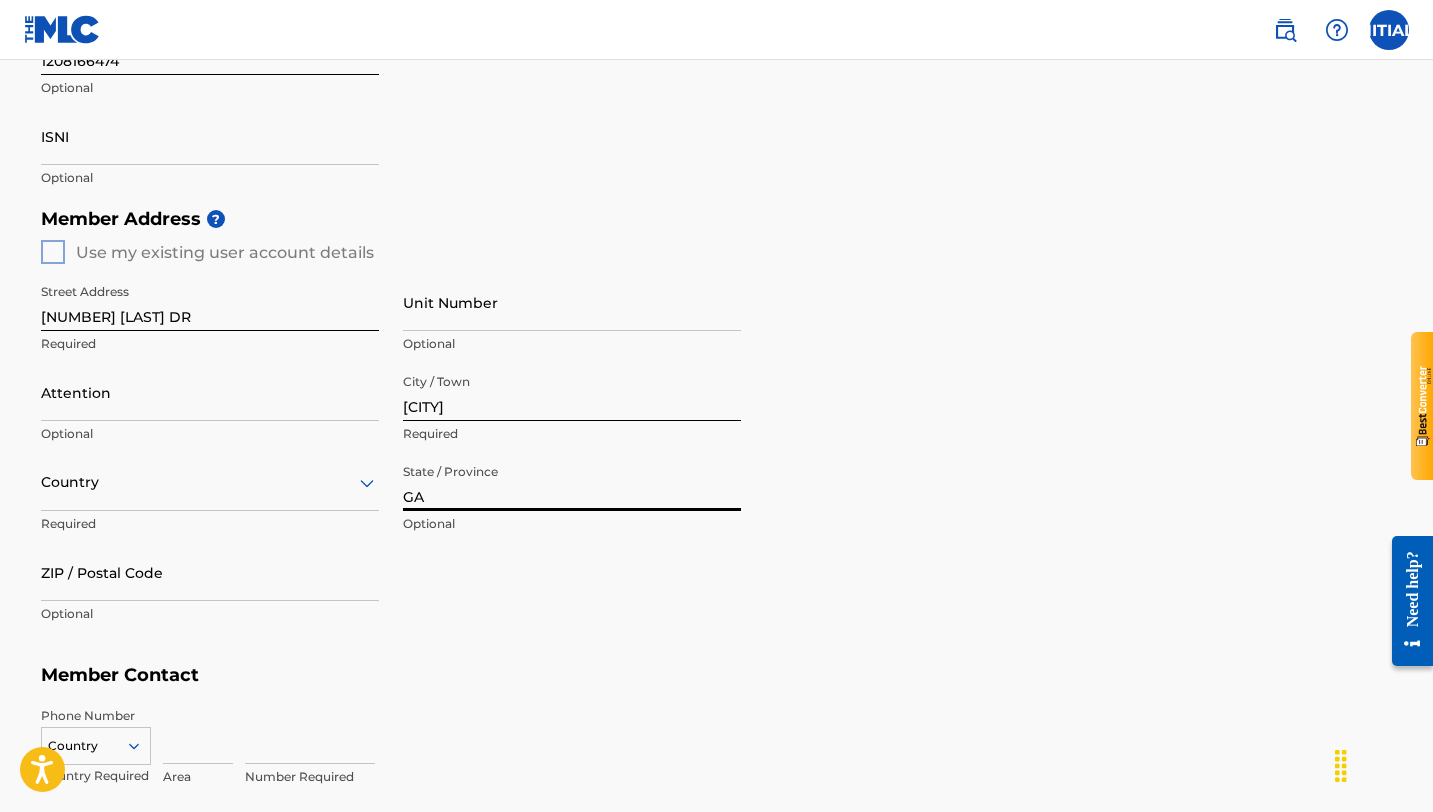 click on "Country" at bounding box center [210, 482] 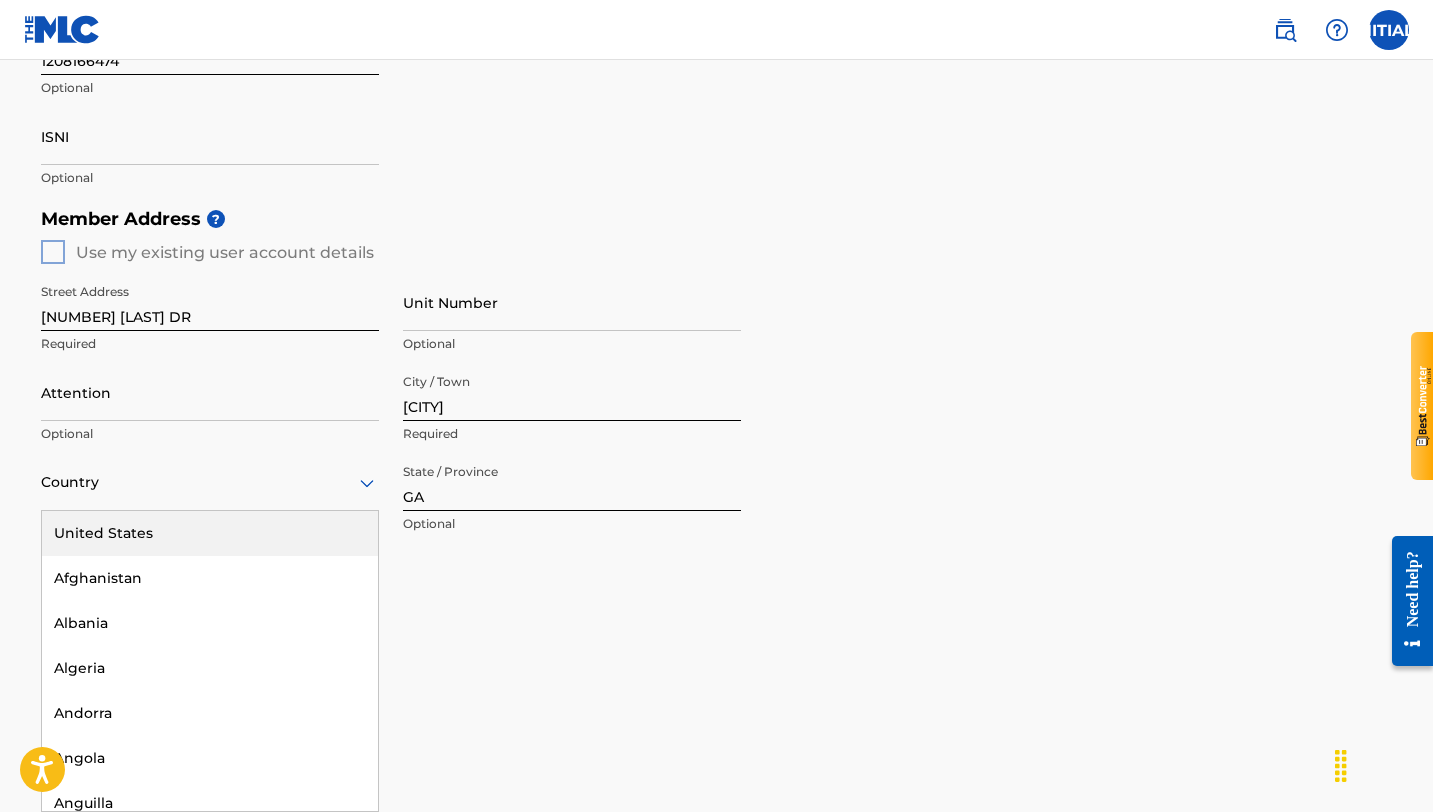 click on "United States" at bounding box center (210, 533) 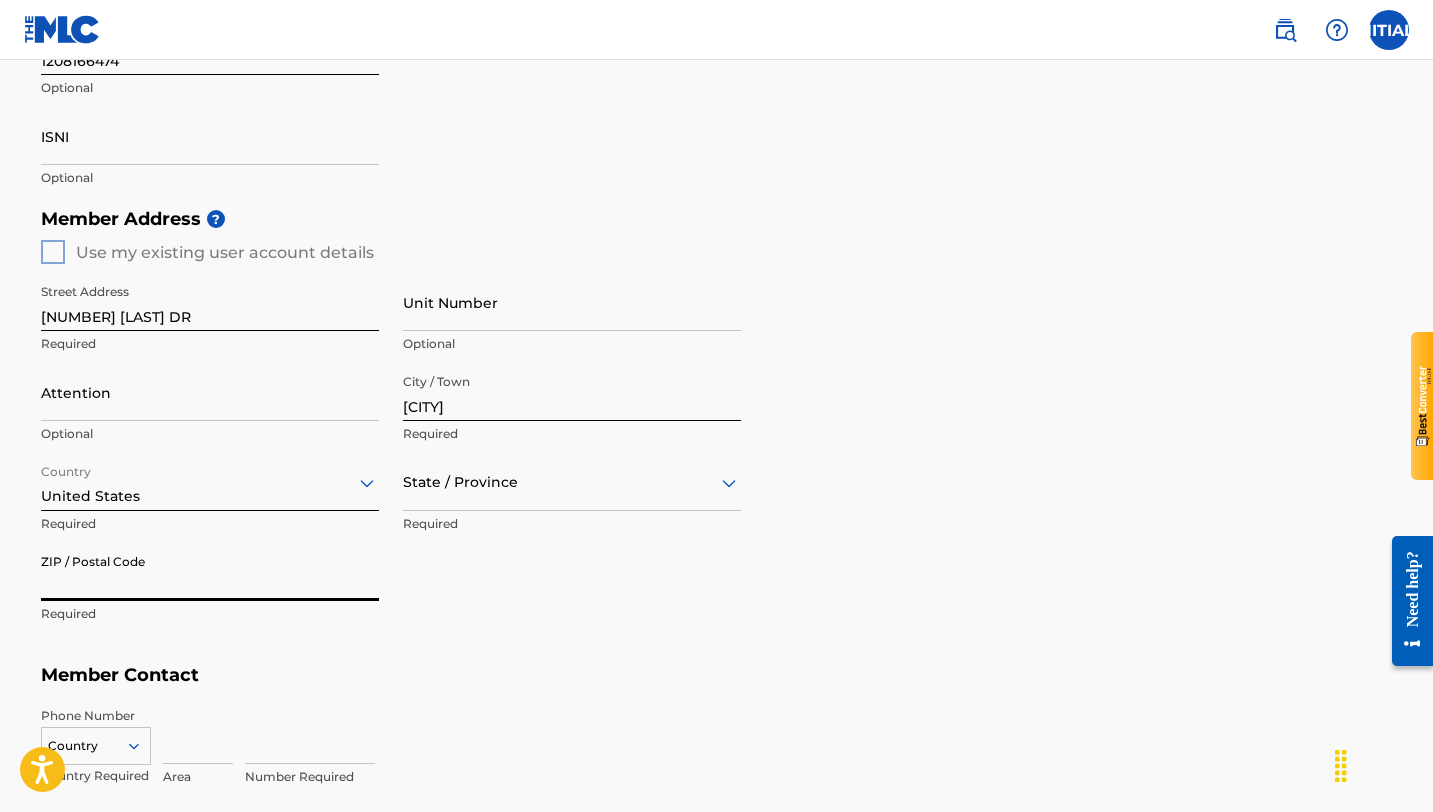 click on "ZIP / Postal Code" at bounding box center (210, 572) 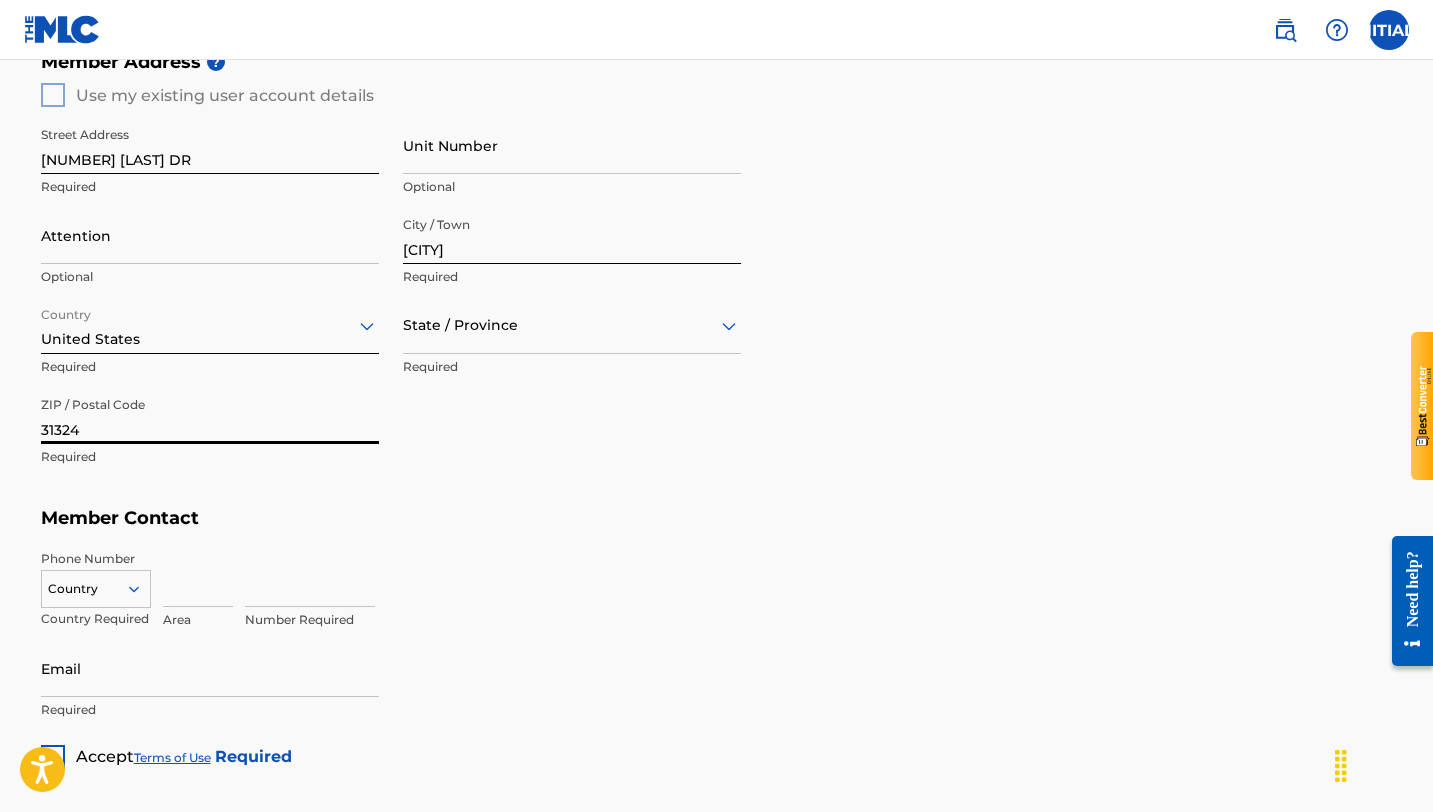 scroll, scrollTop: 839, scrollLeft: 0, axis: vertical 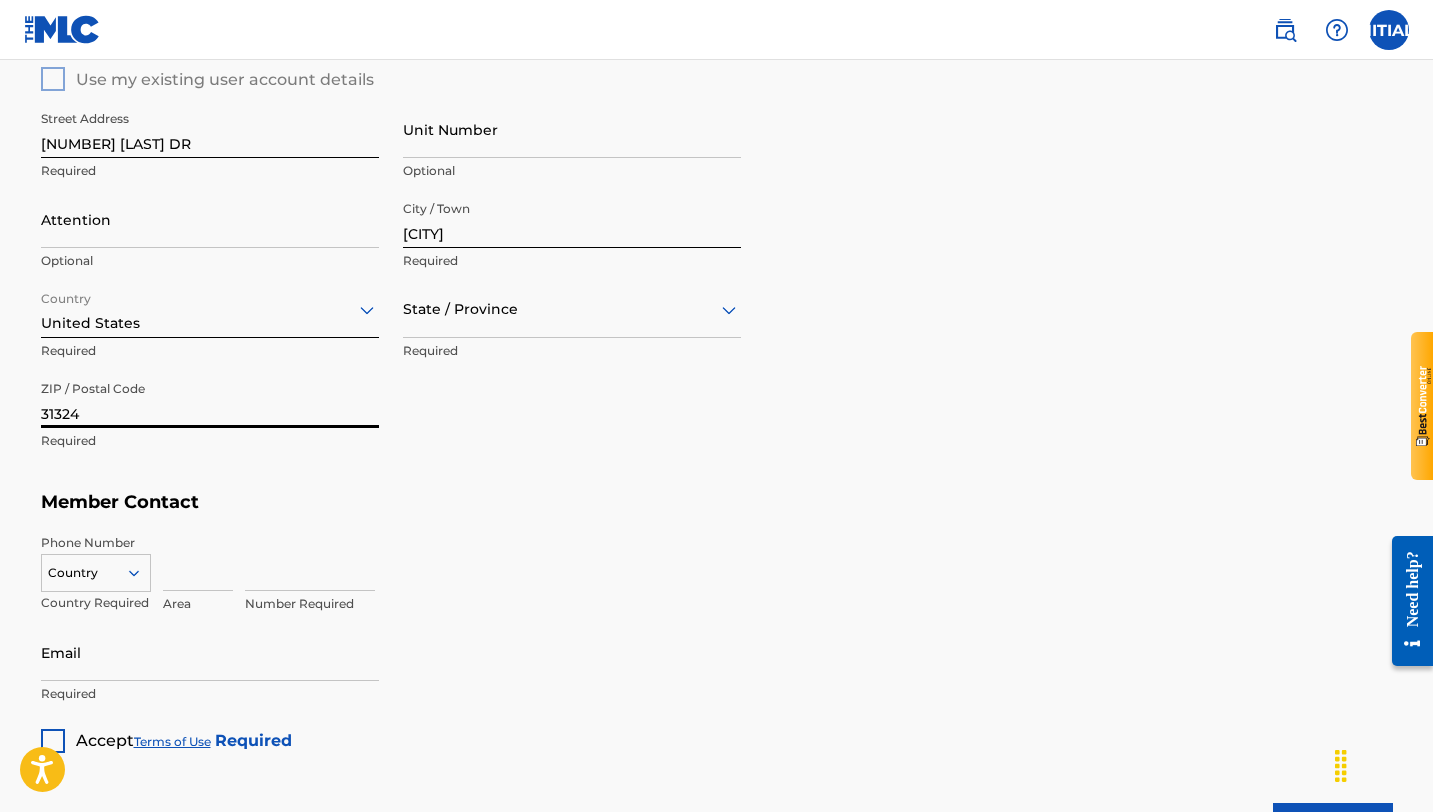 type on "31324" 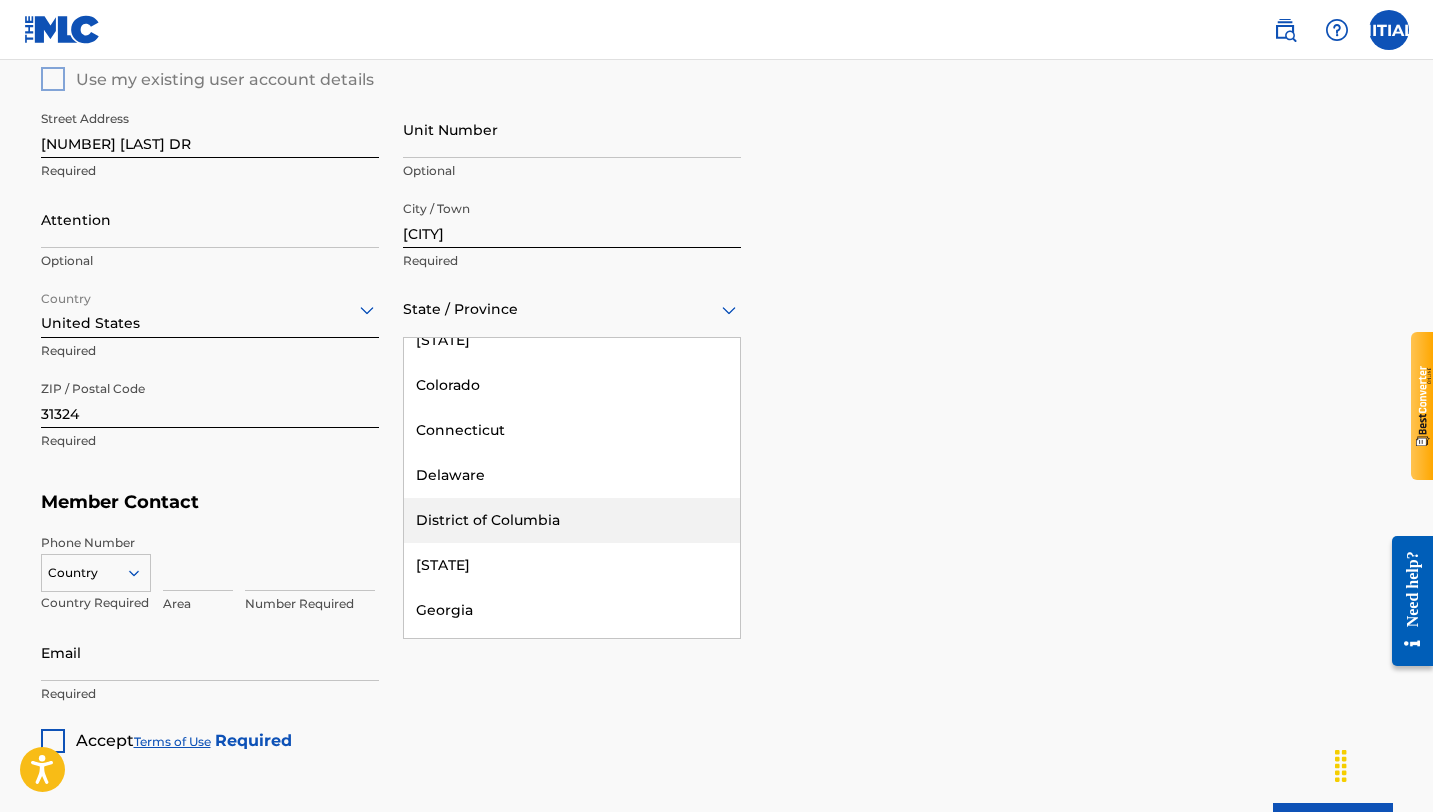 scroll, scrollTop: 279, scrollLeft: 0, axis: vertical 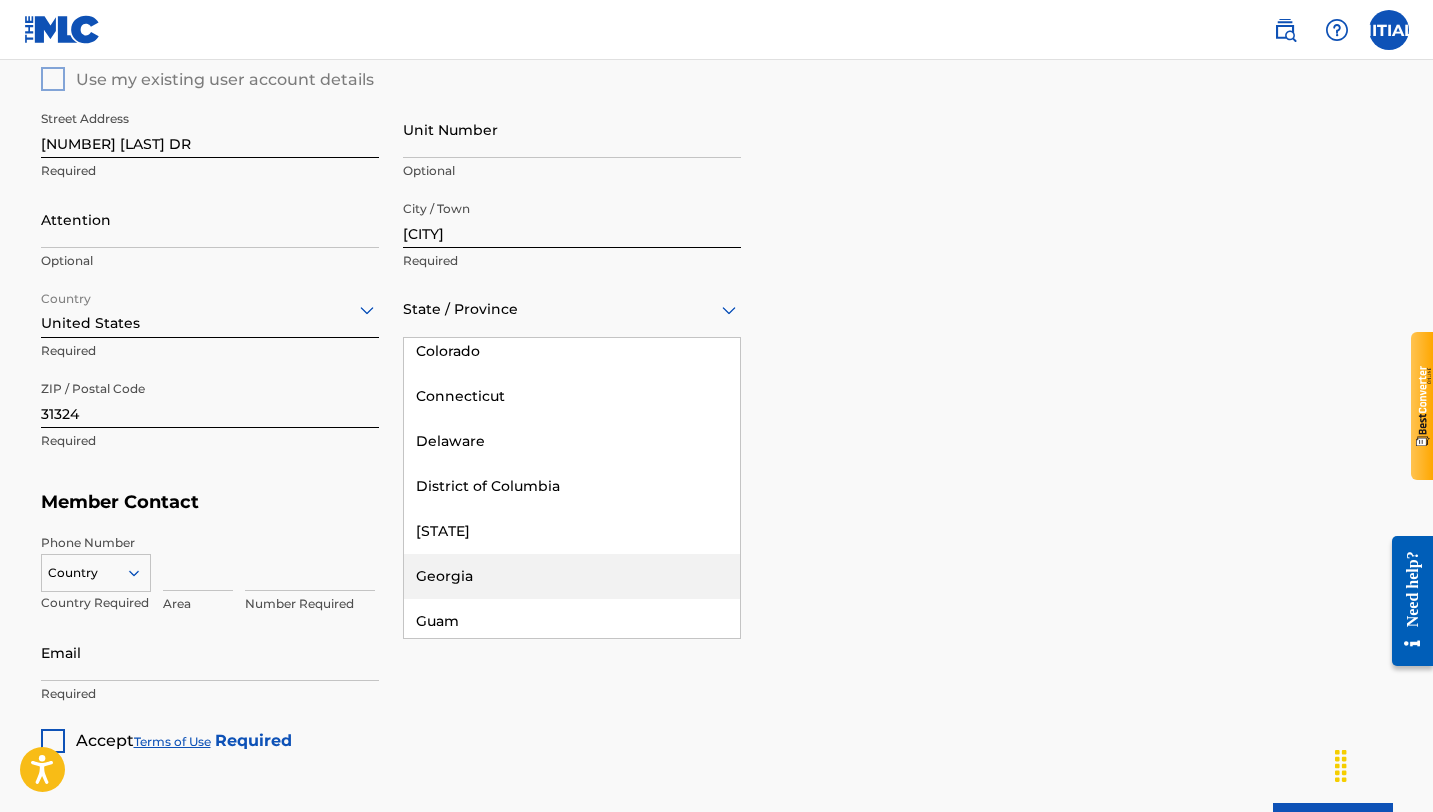 click on "Georgia" at bounding box center [572, 576] 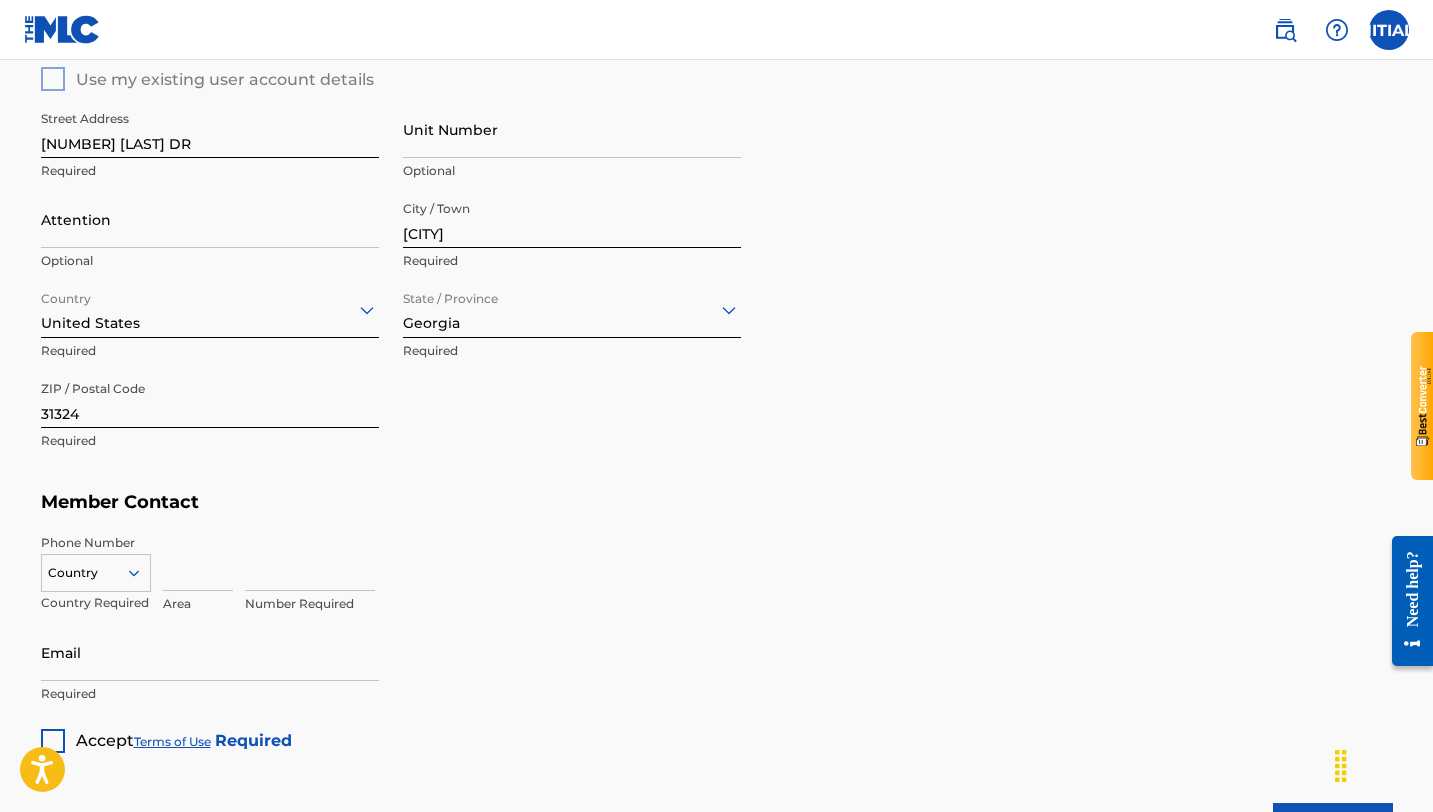 click at bounding box center (198, 562) 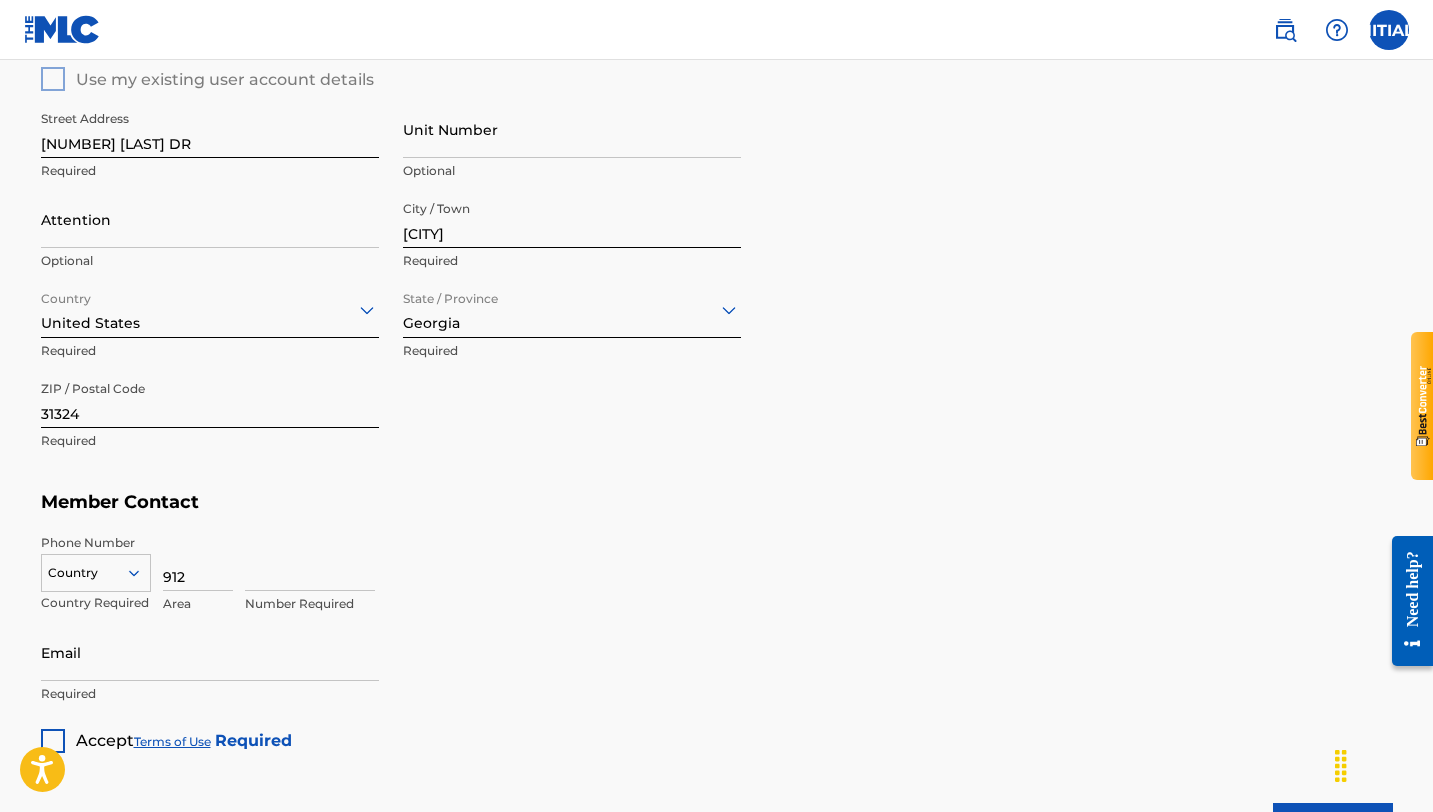 type on "912" 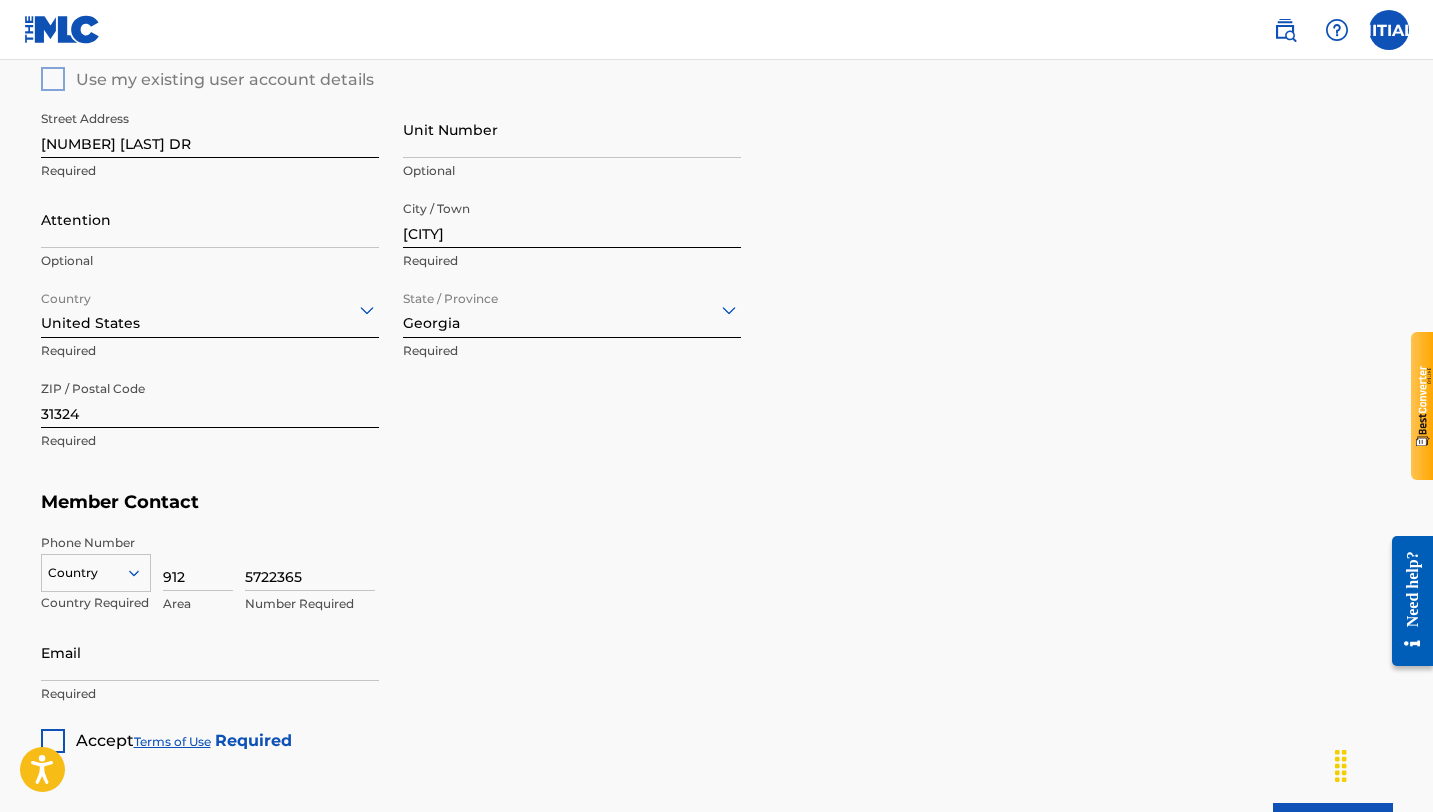 type on "5722365" 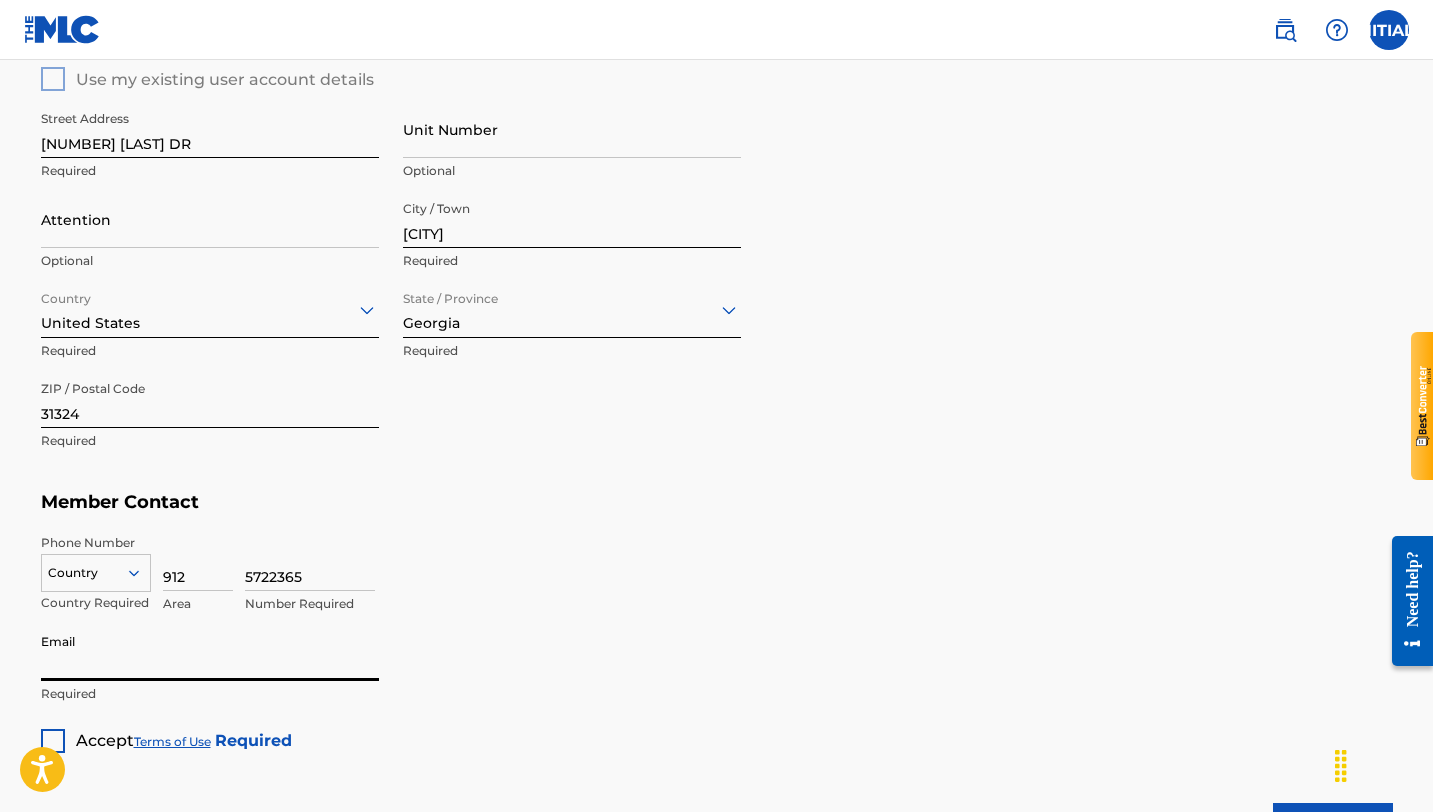 click on "Email" at bounding box center (210, 652) 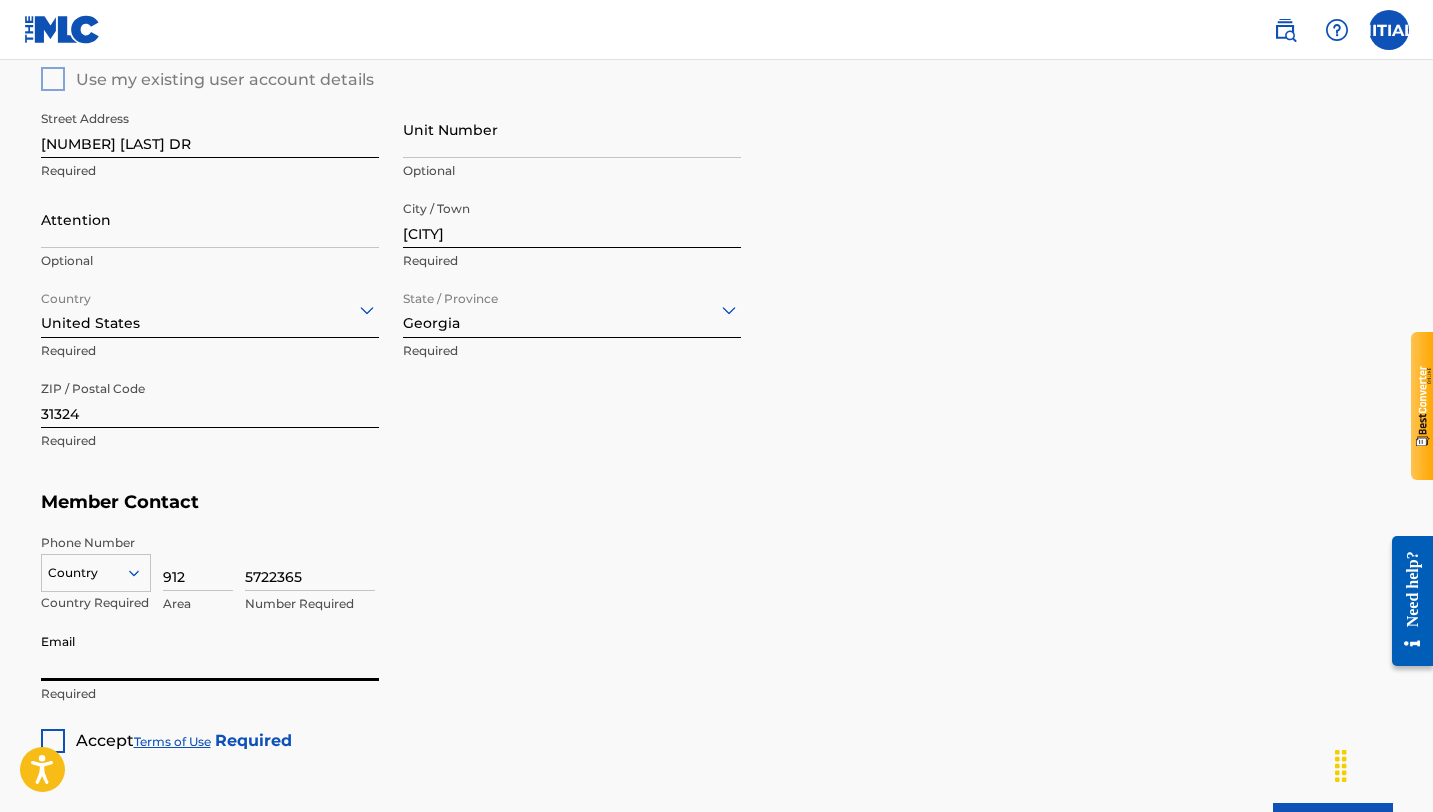 type on "[EMAIL]" 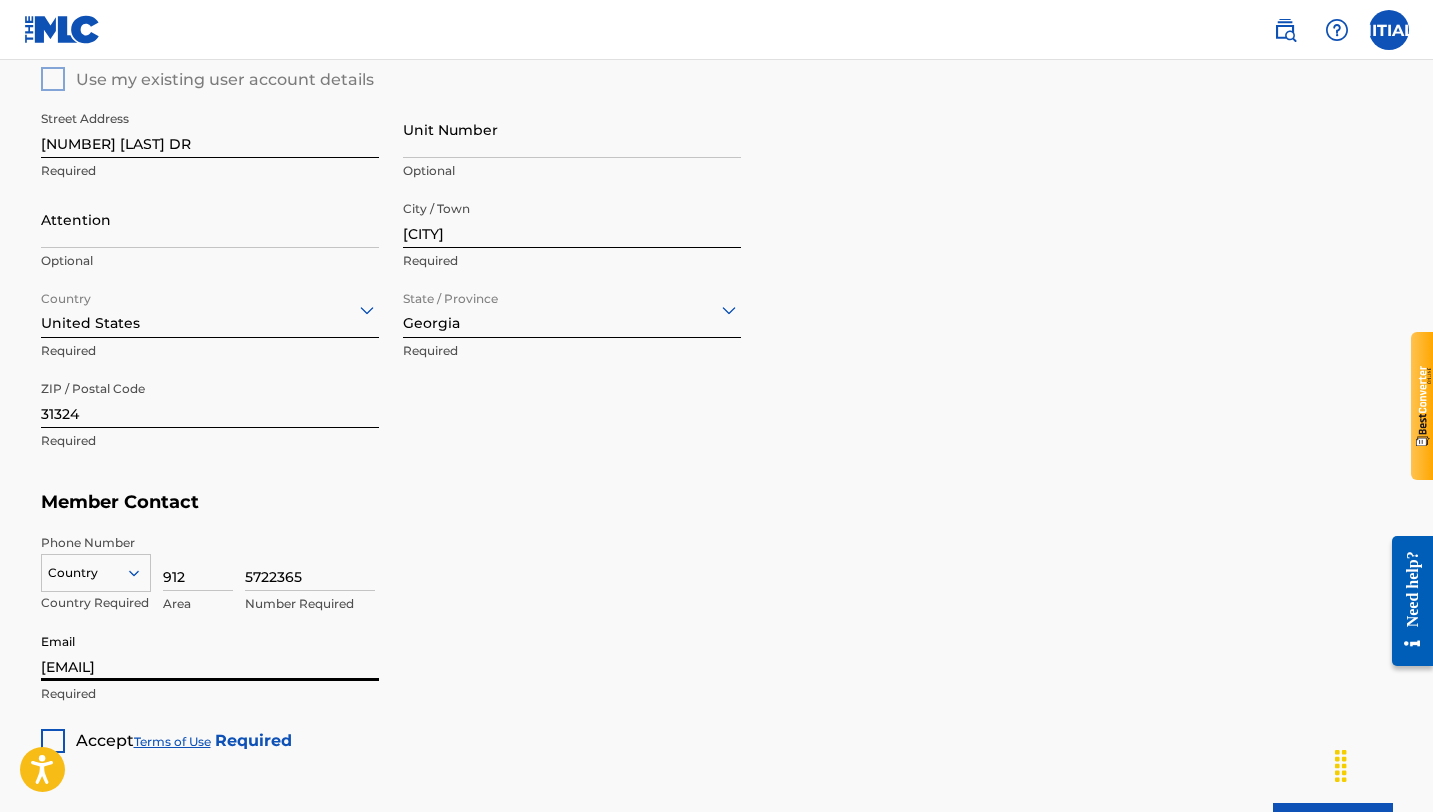 type on "[FIRST] [LAST]" 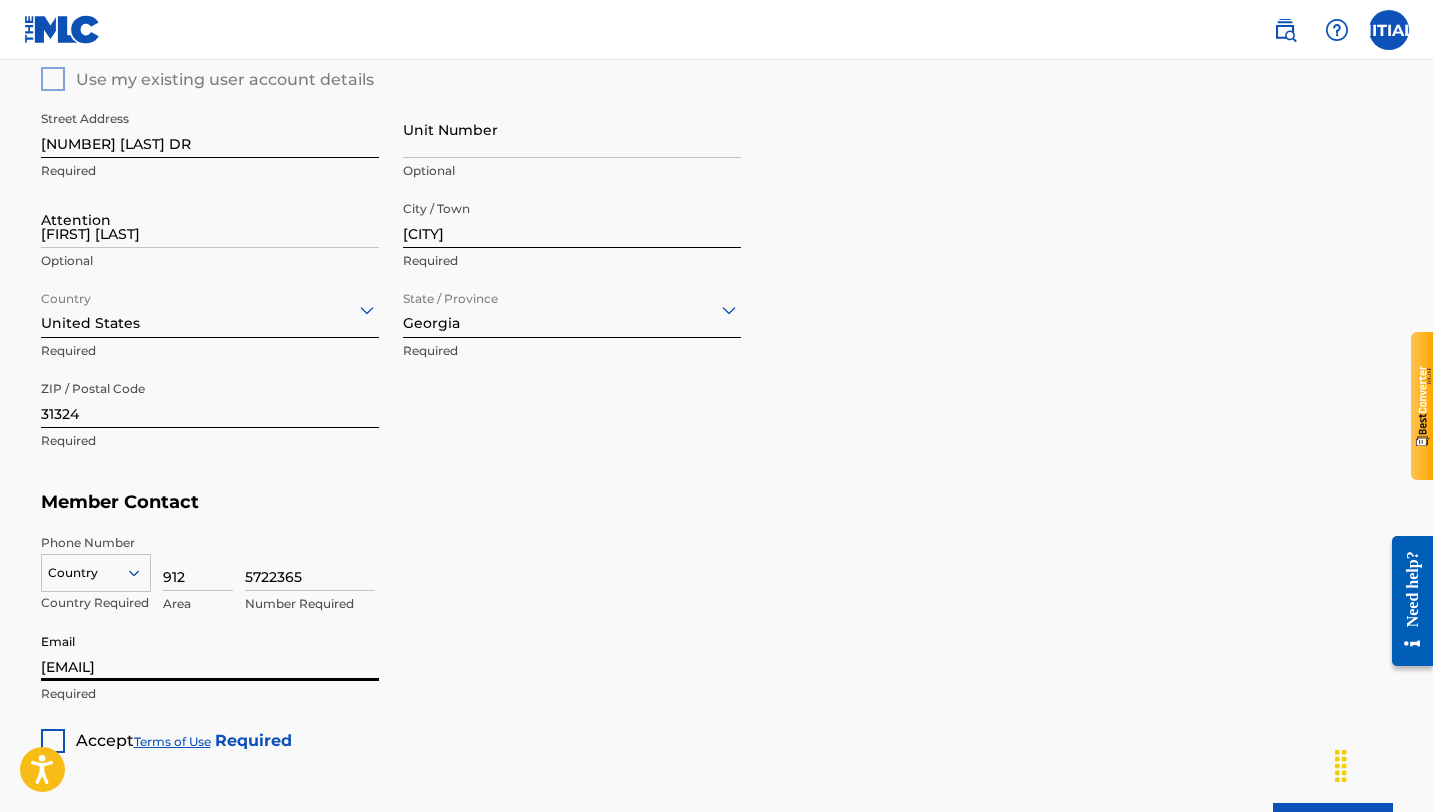 type on "United States" 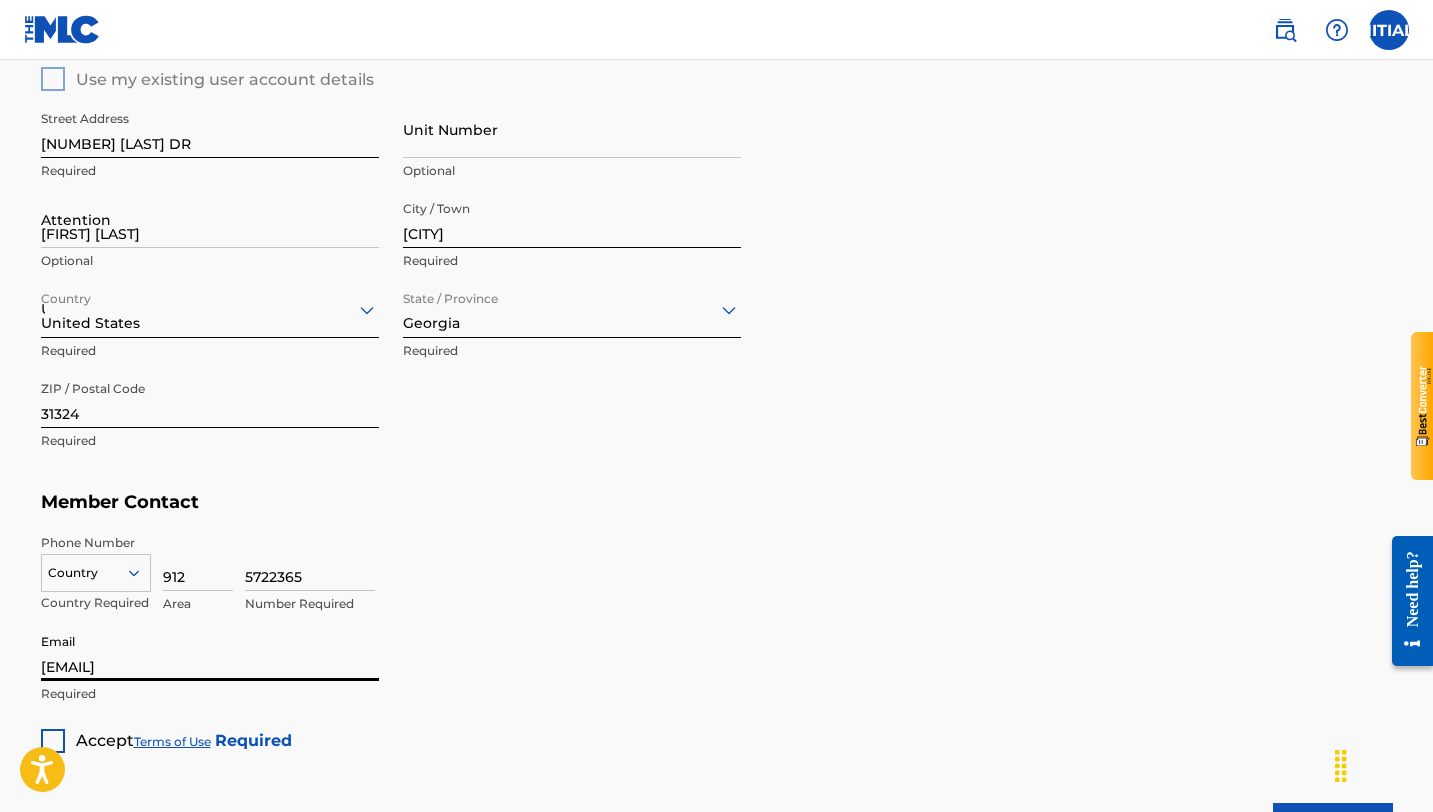 type on "Georgia" 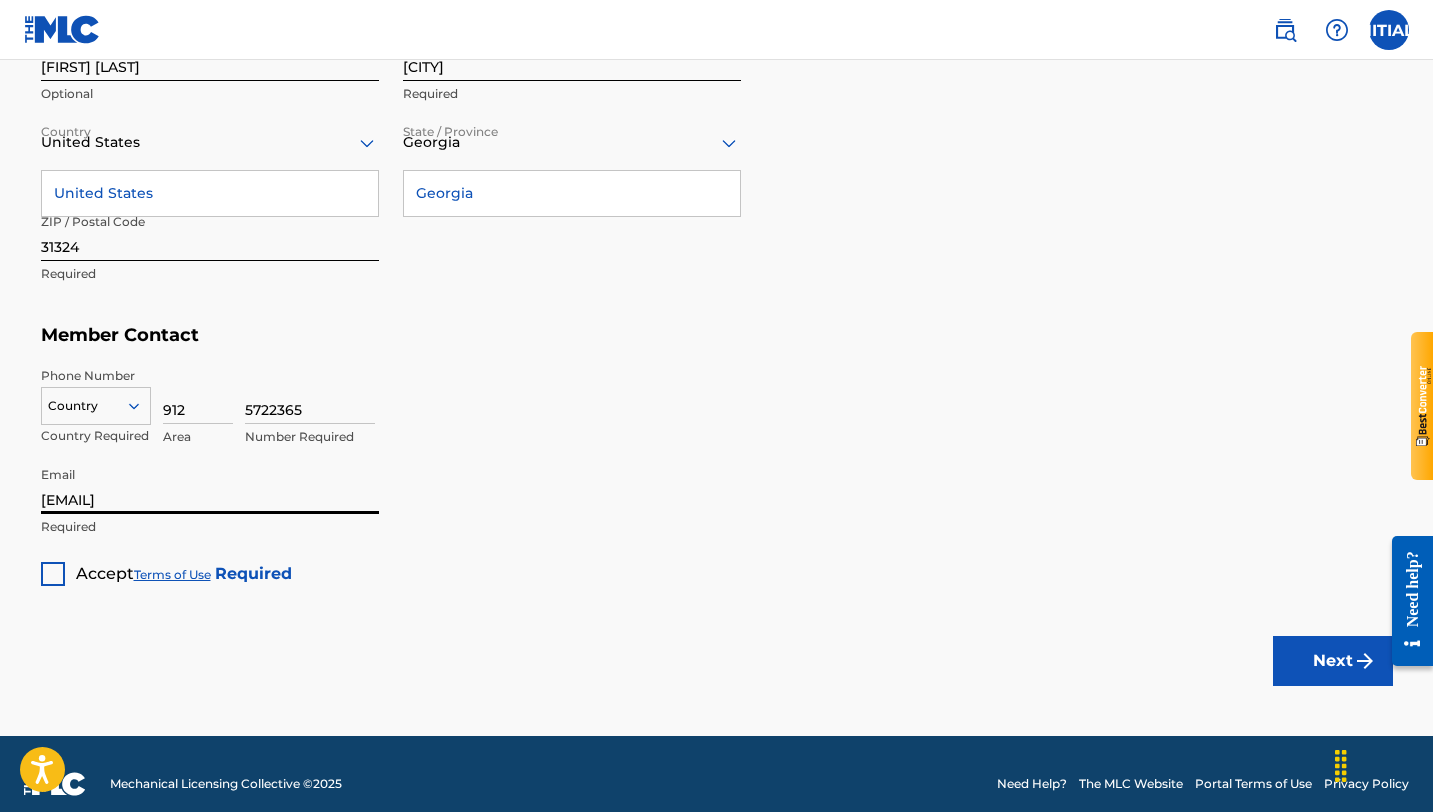 scroll, scrollTop: 1026, scrollLeft: 0, axis: vertical 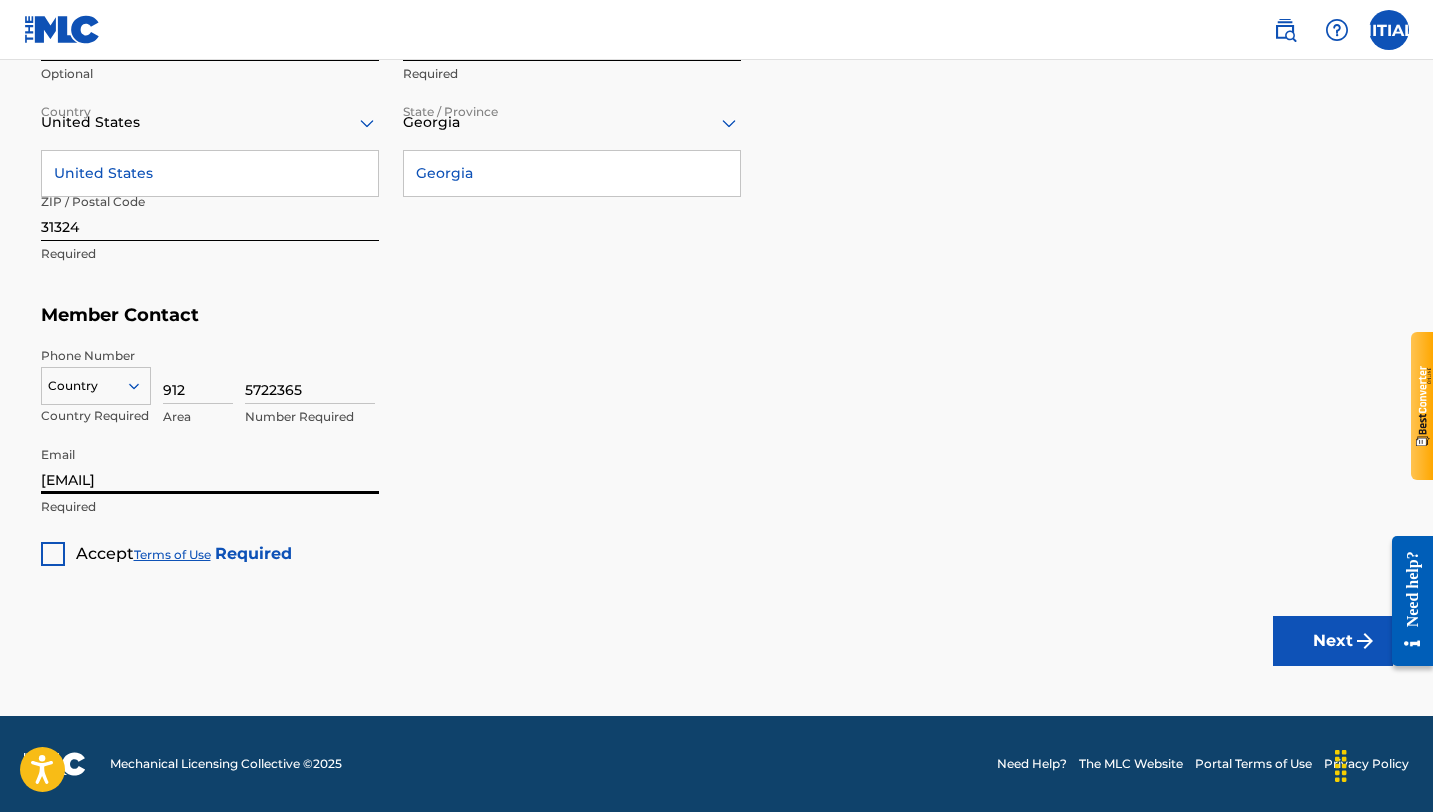 click on "Accept  Terms of Use   Required" at bounding box center [166, 546] 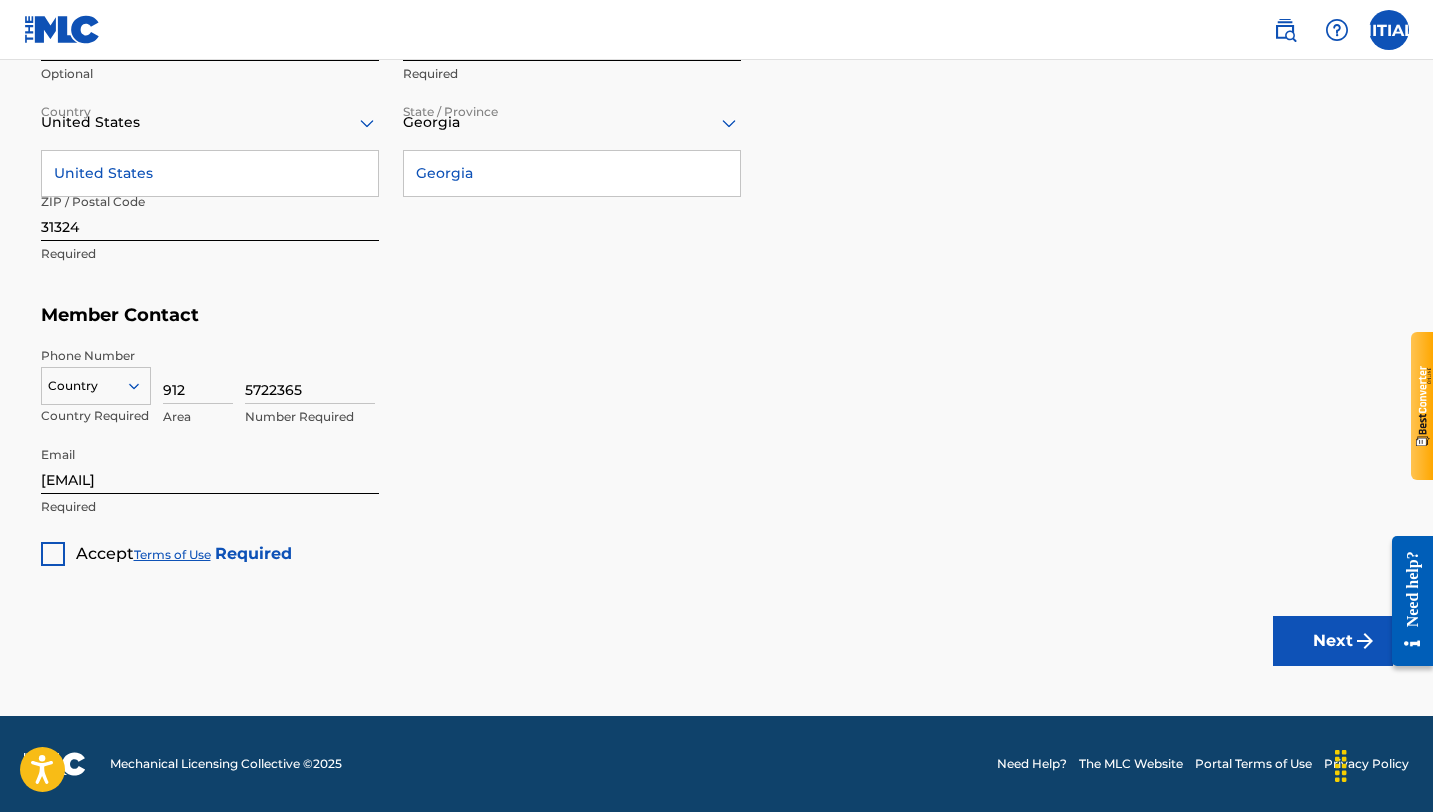 click at bounding box center [53, 554] 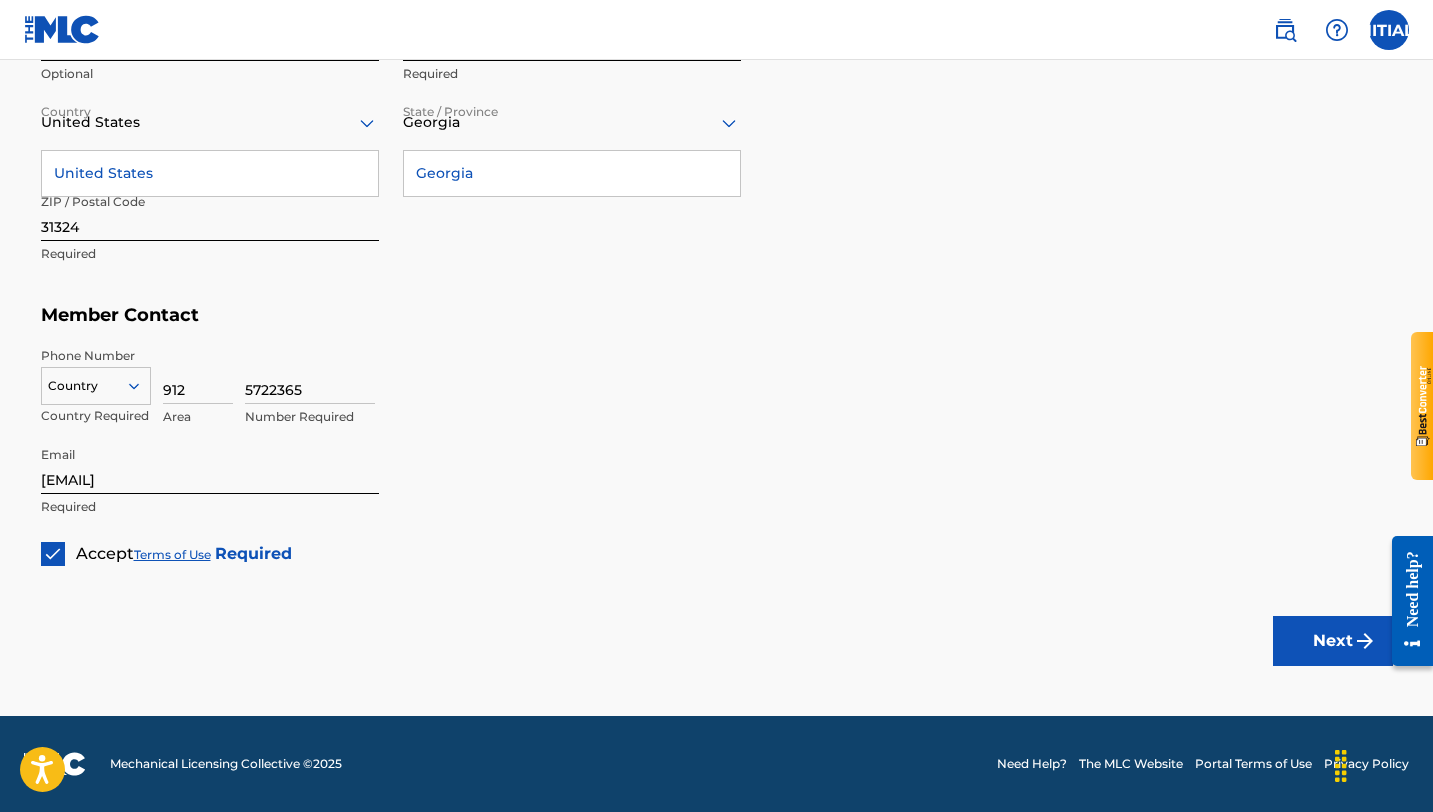 click on "Next" at bounding box center (1333, 641) 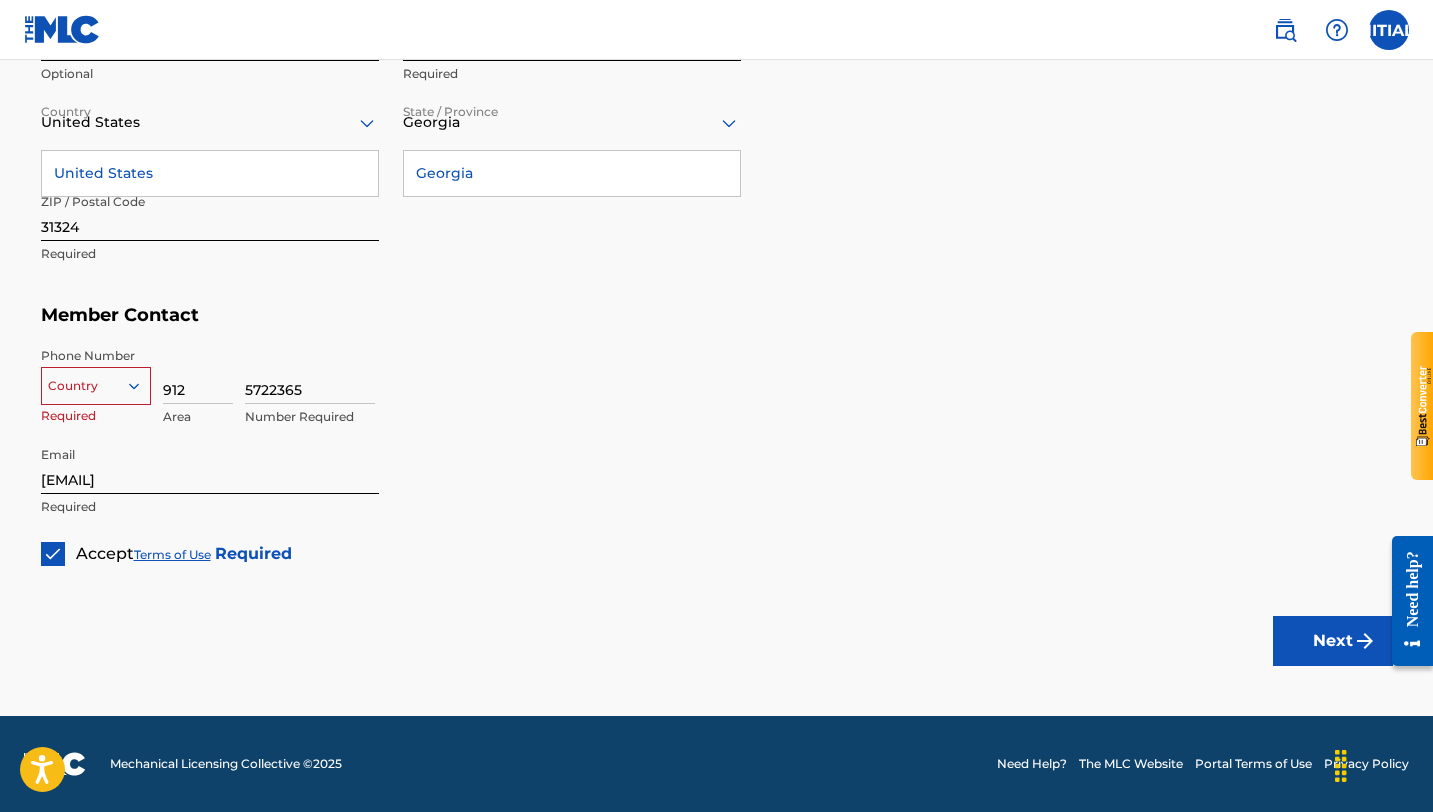 click at bounding box center (96, 386) 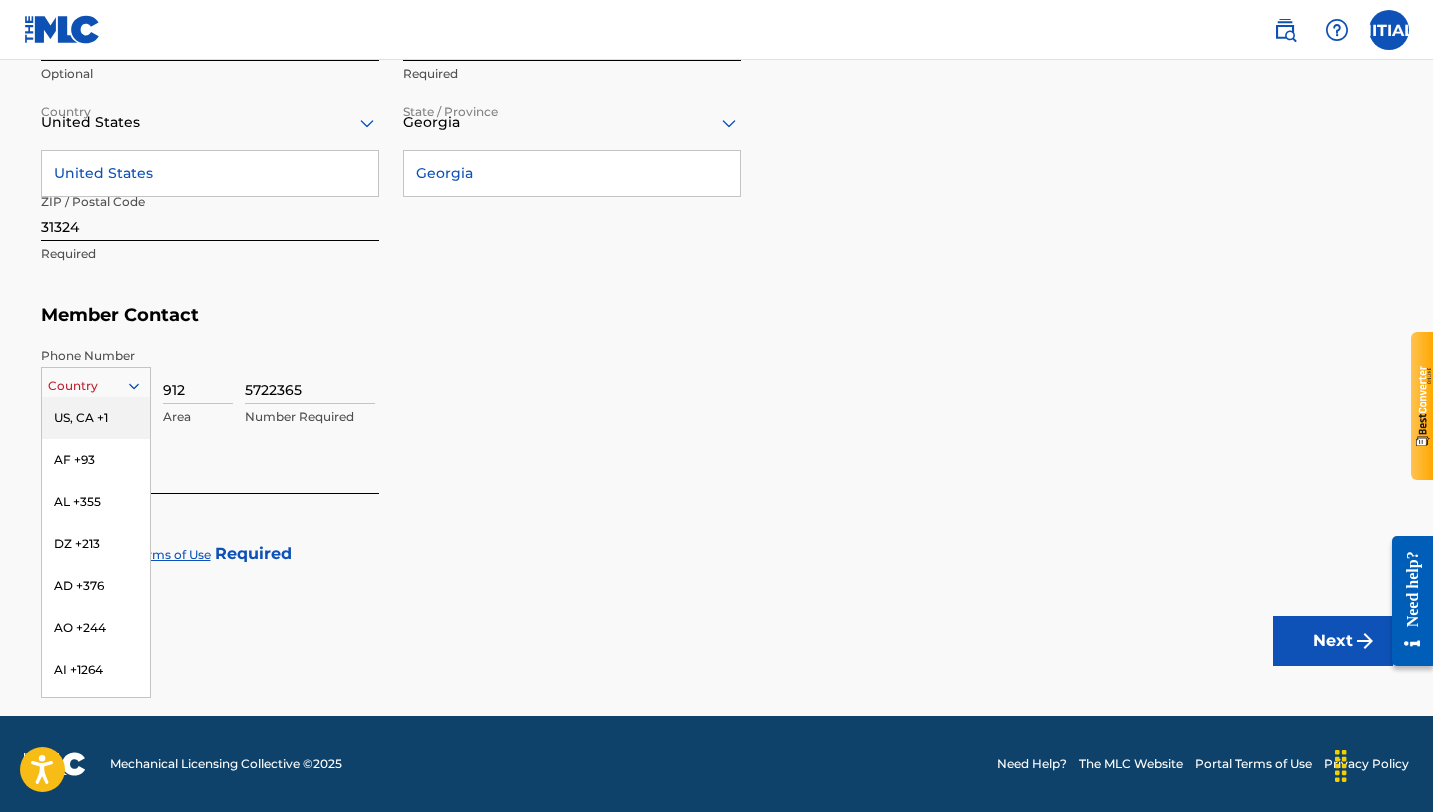 click on "US, CA +1" at bounding box center (96, 418) 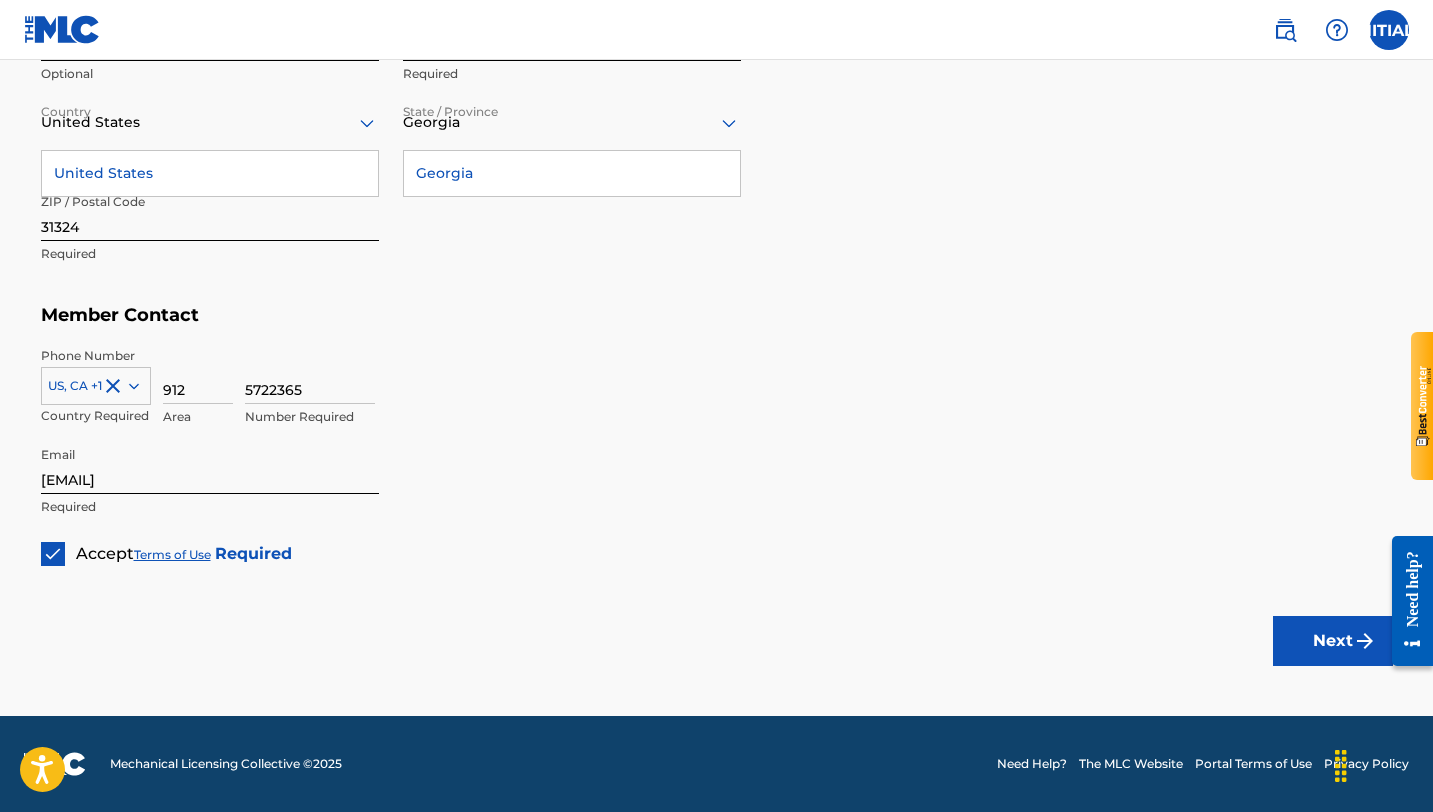 click on "Next" at bounding box center (1333, 641) 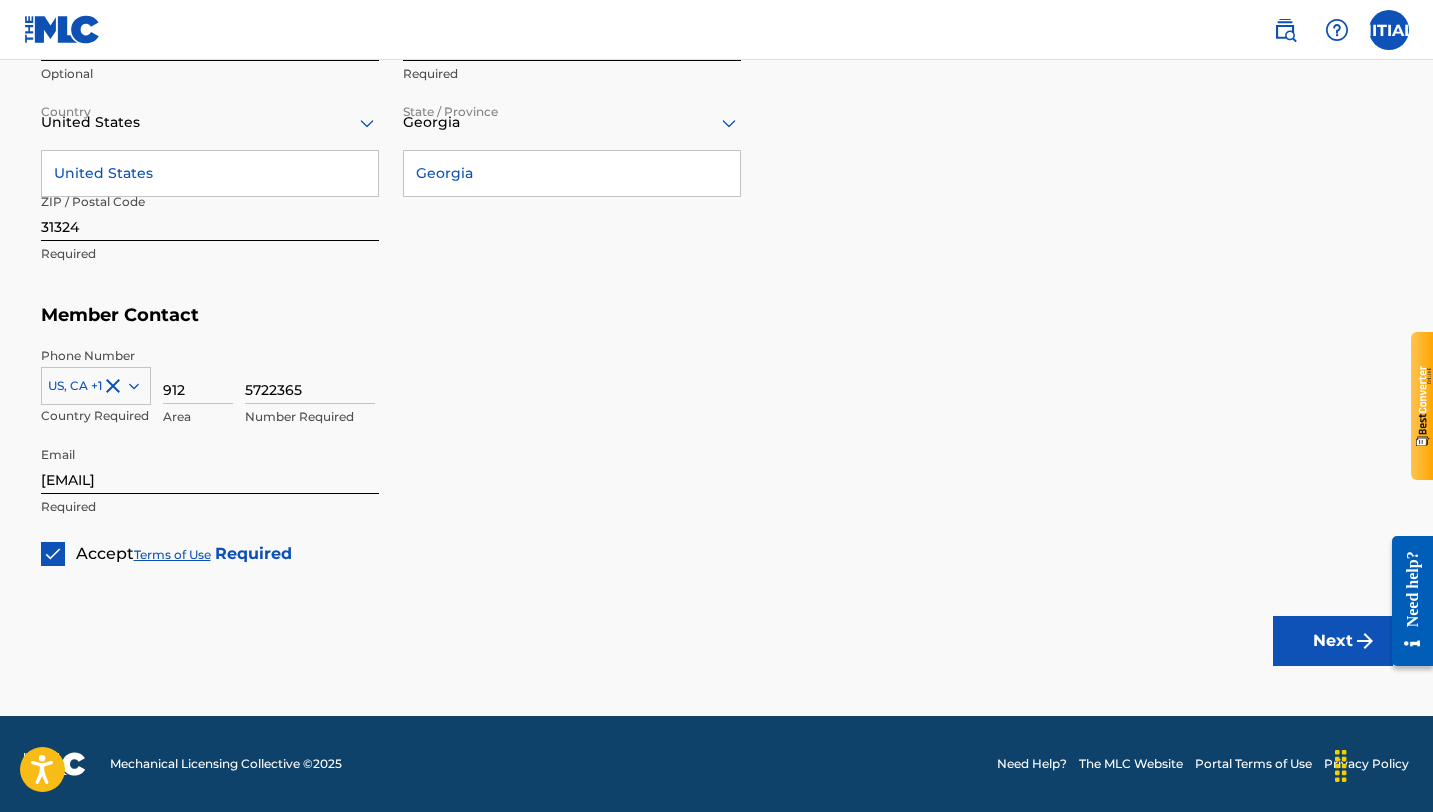 click on "Next" at bounding box center [1333, 641] 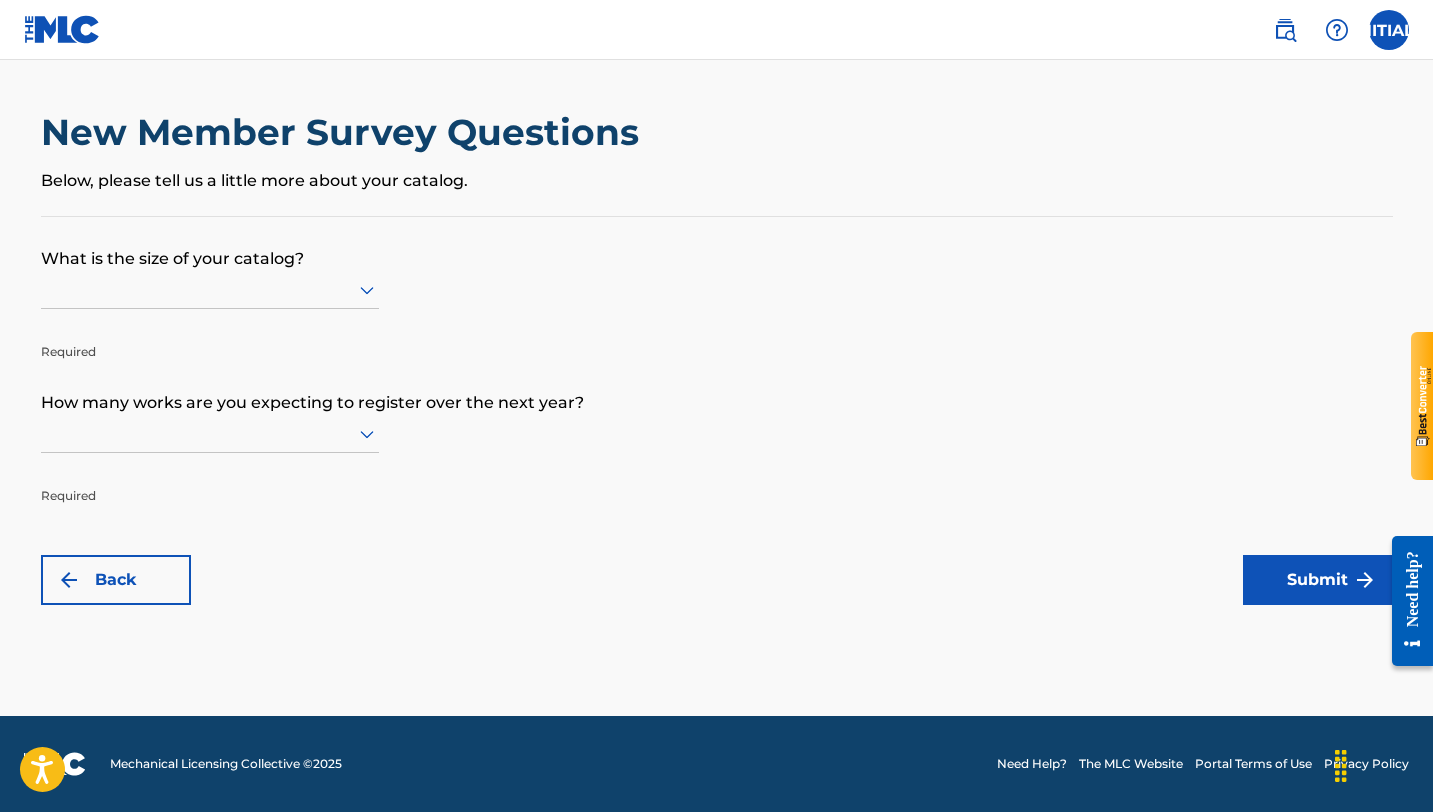 scroll, scrollTop: 0, scrollLeft: 0, axis: both 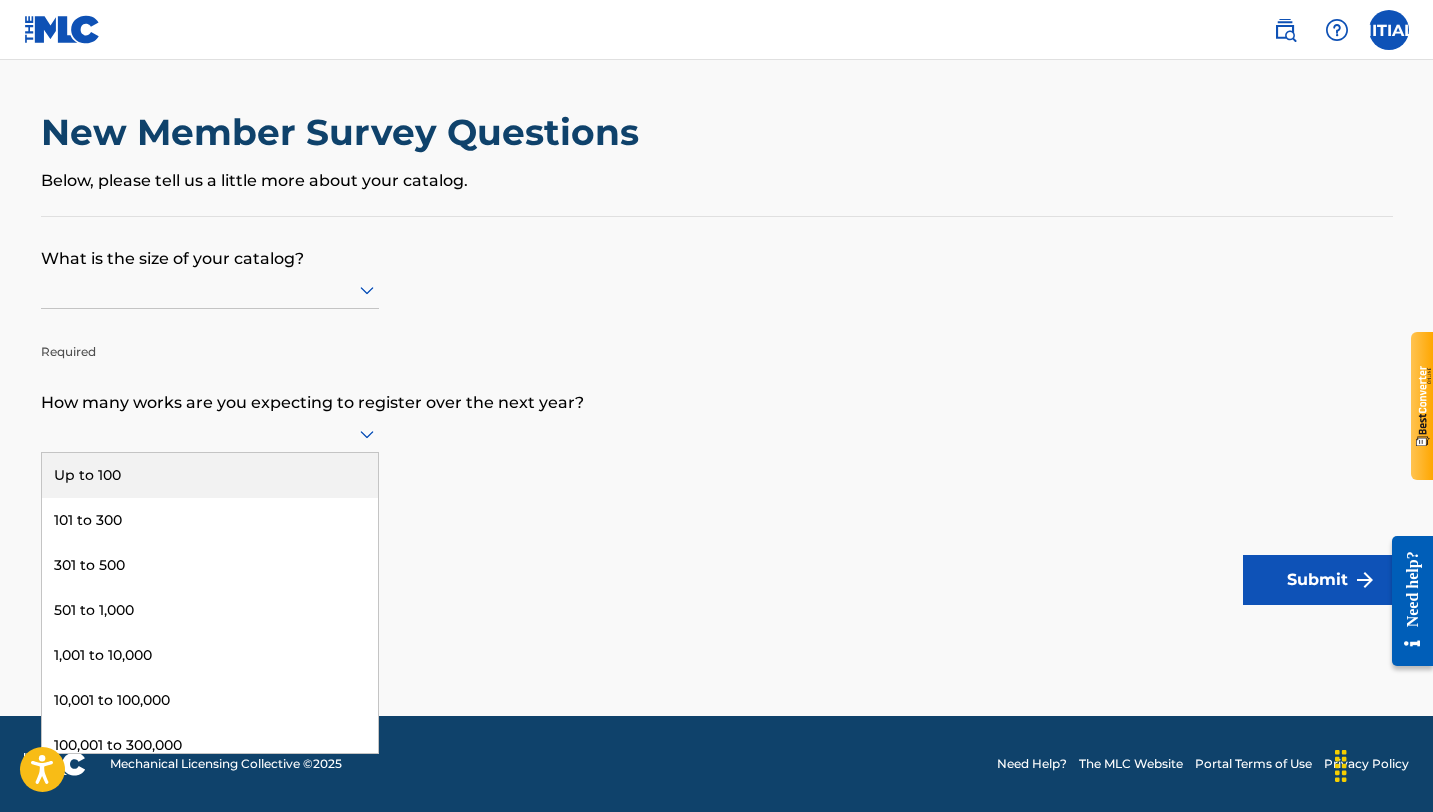 click on "Up to 100" at bounding box center [210, 475] 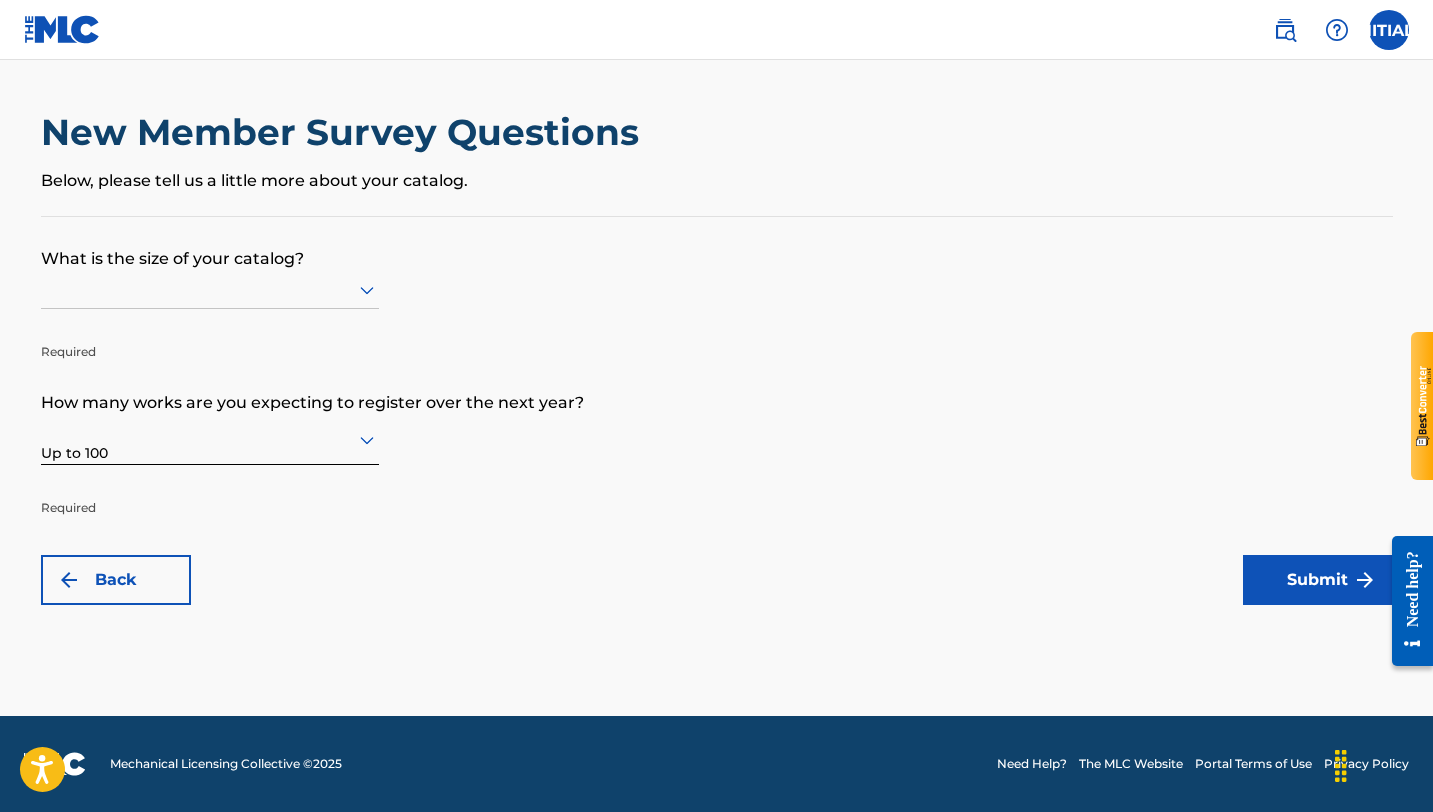 click on "What is the size of your catalog?" at bounding box center (717, 244) 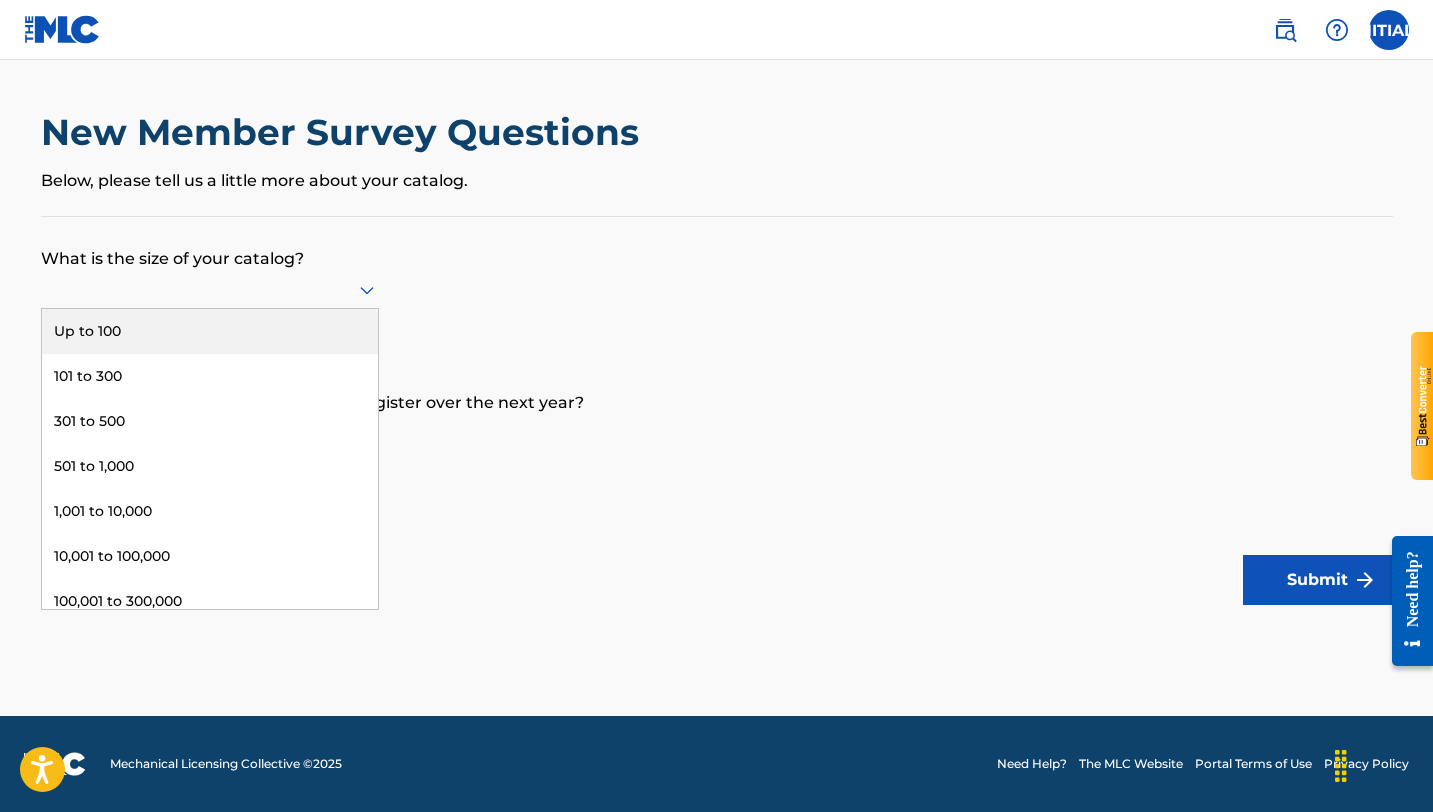 click at bounding box center (210, 290) 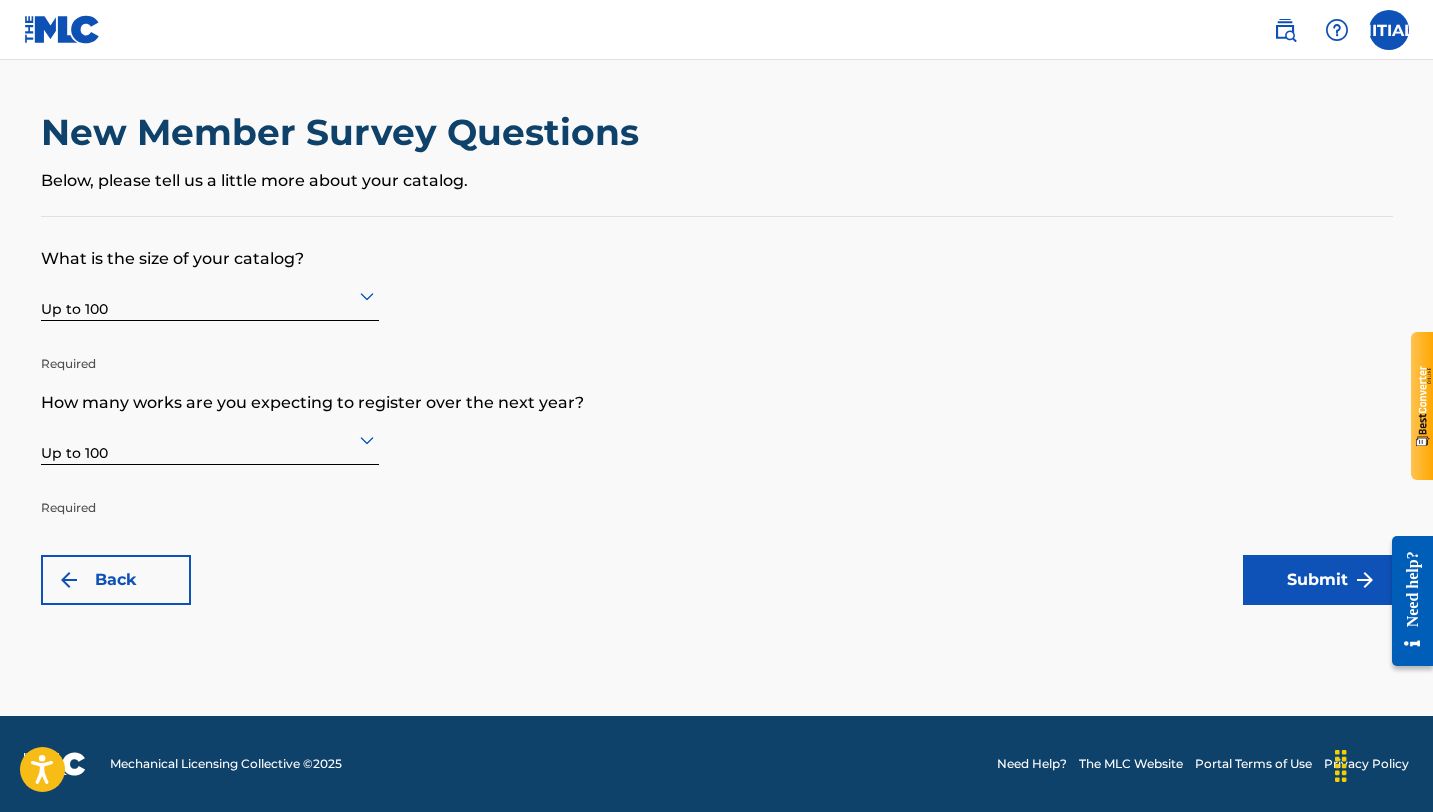 click on "Submit" at bounding box center [1318, 580] 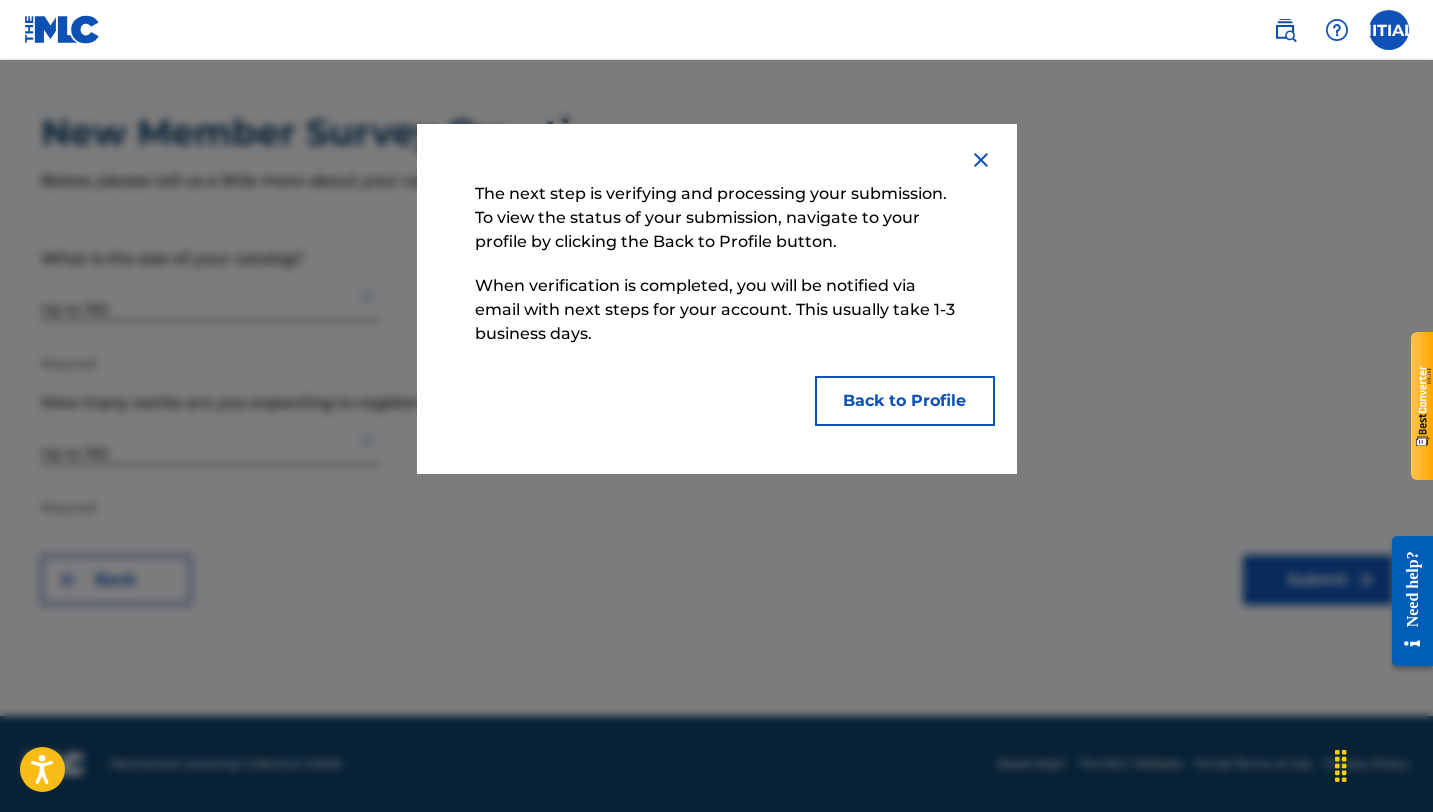 click on "Back to Profile" at bounding box center (905, 401) 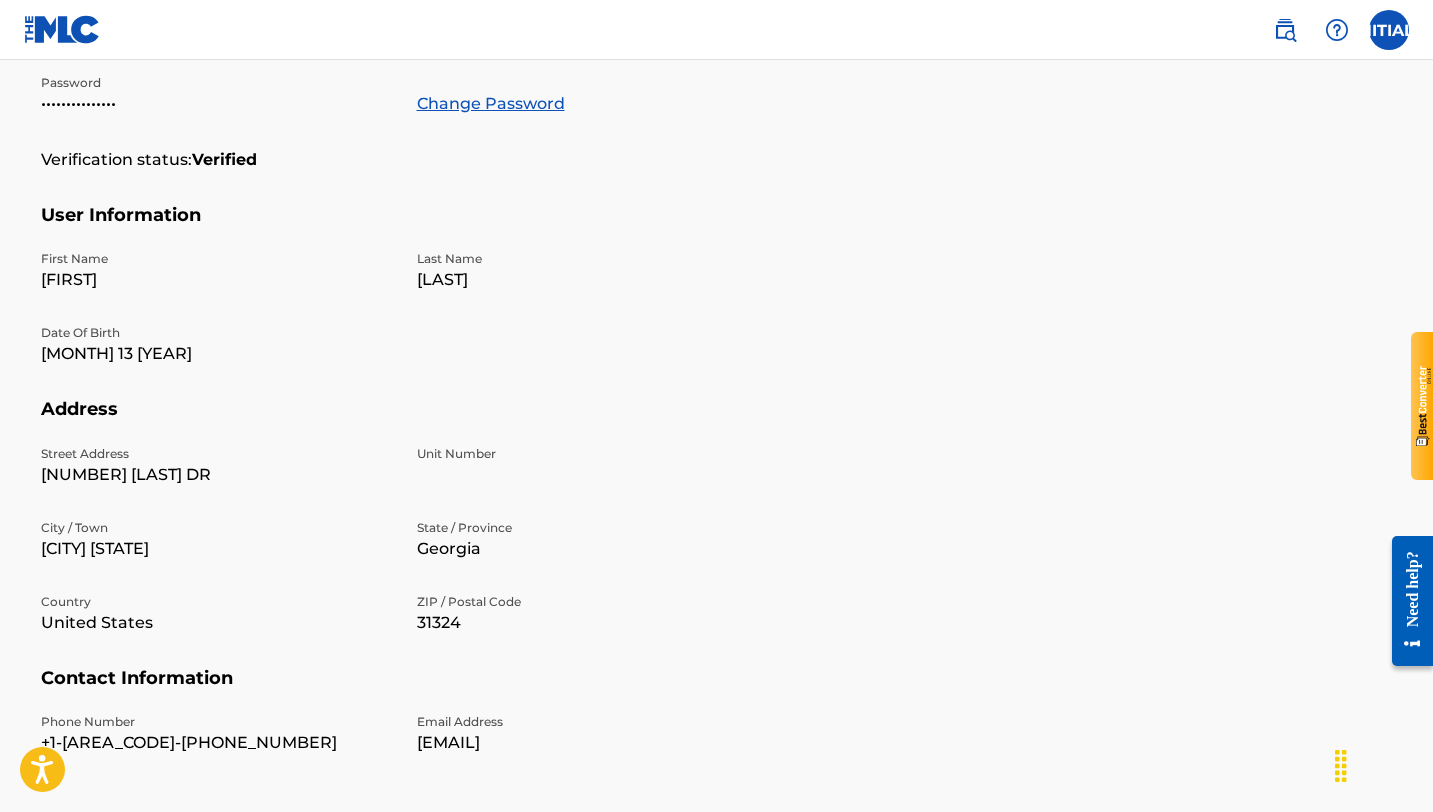 scroll, scrollTop: 534, scrollLeft: 0, axis: vertical 